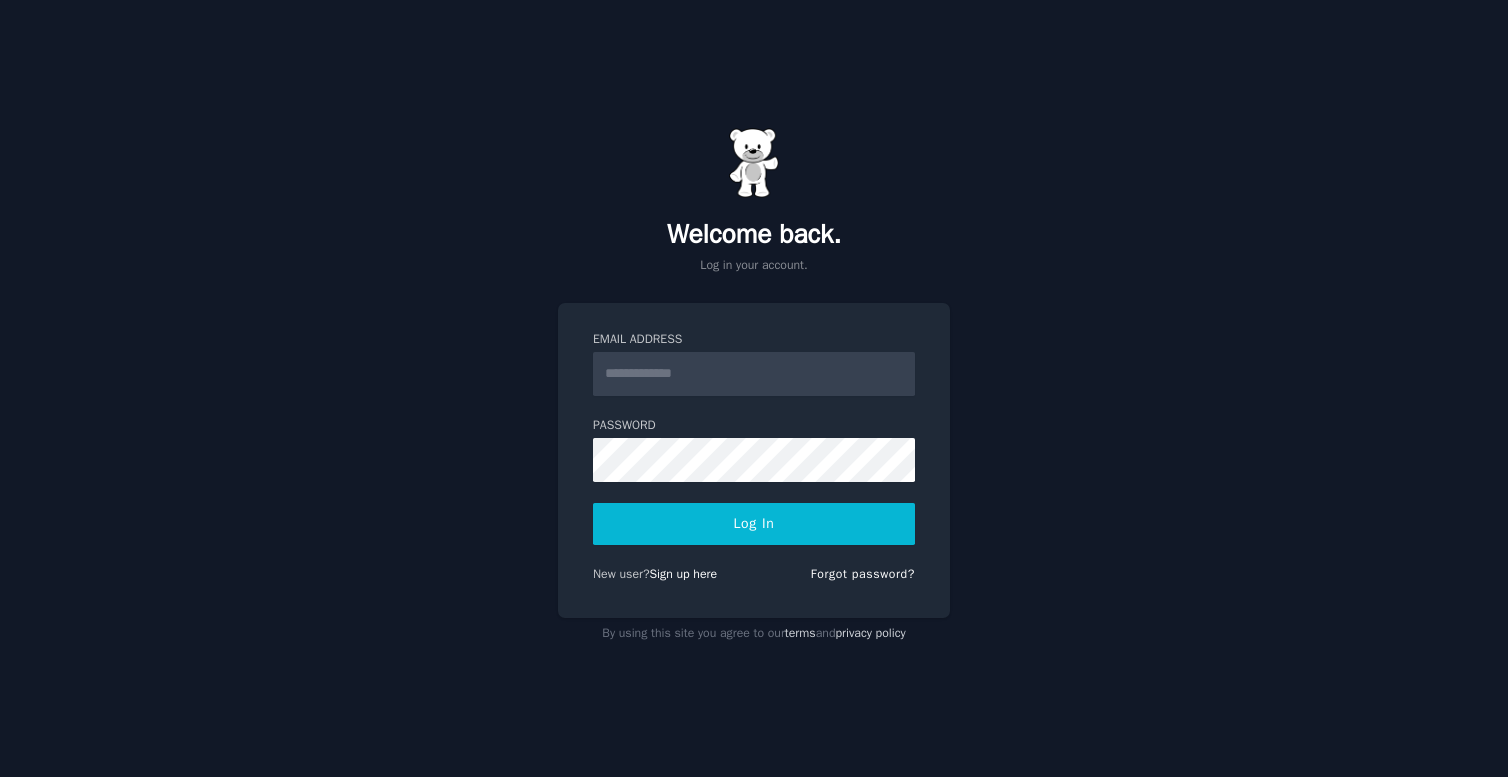 scroll, scrollTop: 0, scrollLeft: 0, axis: both 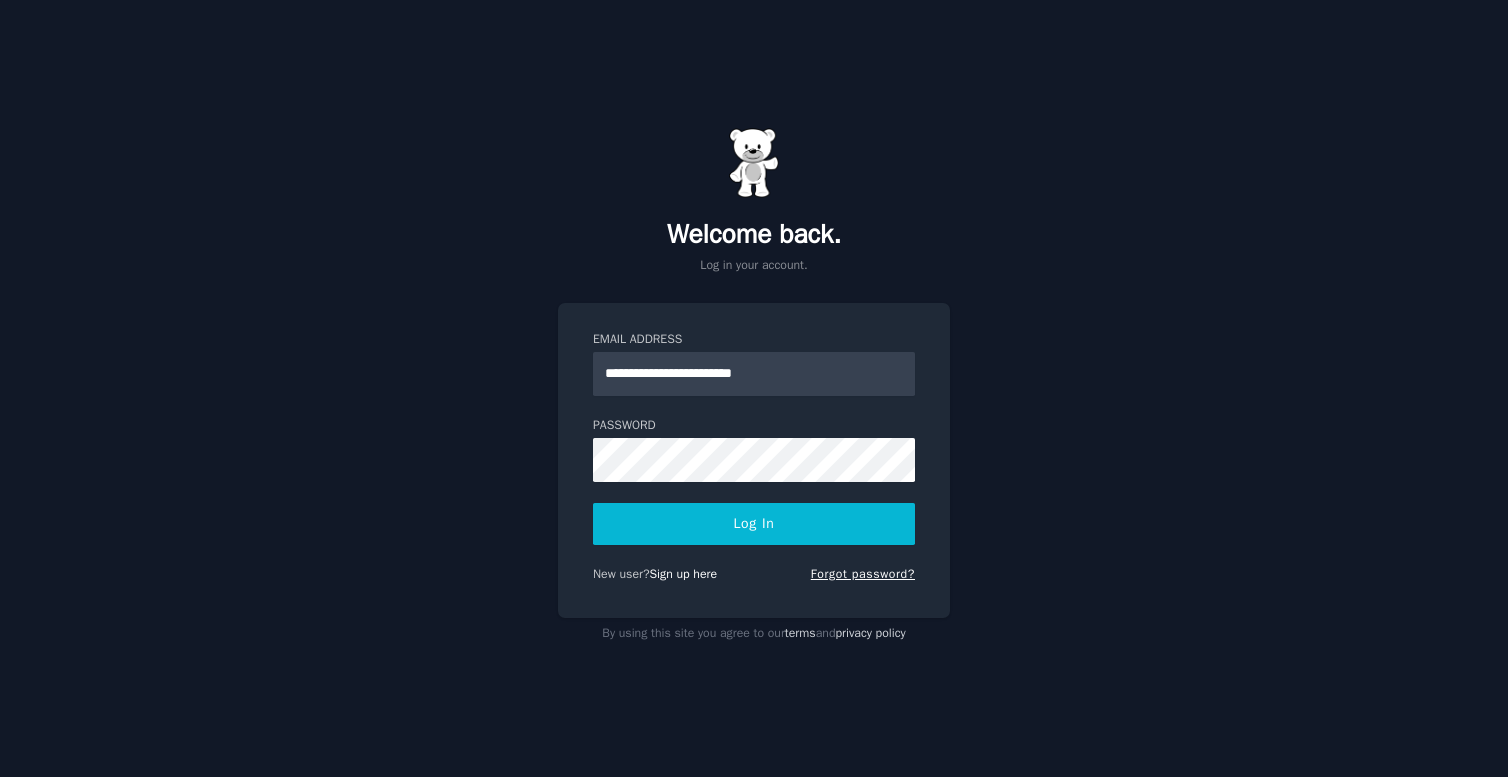 click on "Forgot password?" at bounding box center [863, 574] 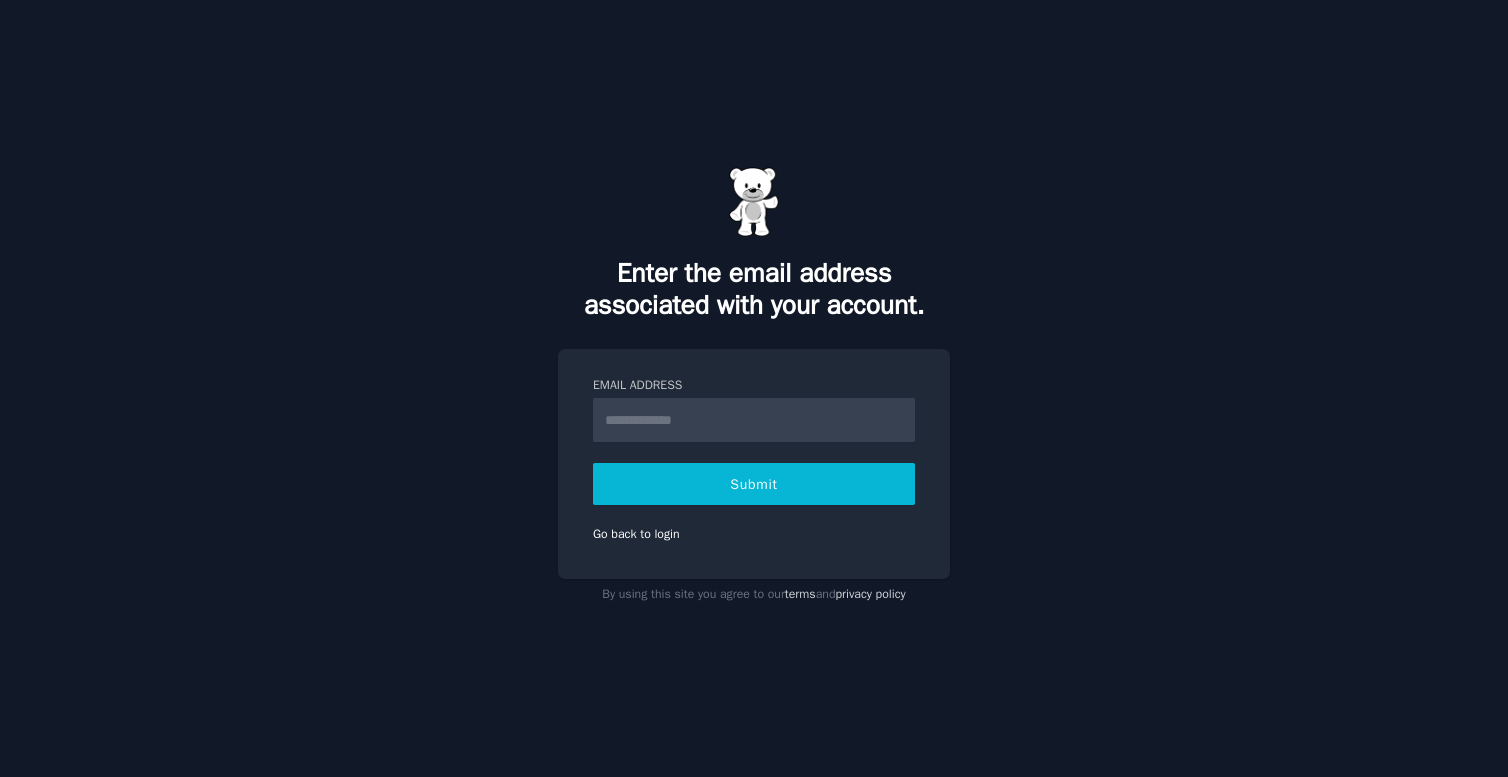 click on "Email Address" at bounding box center [754, 420] 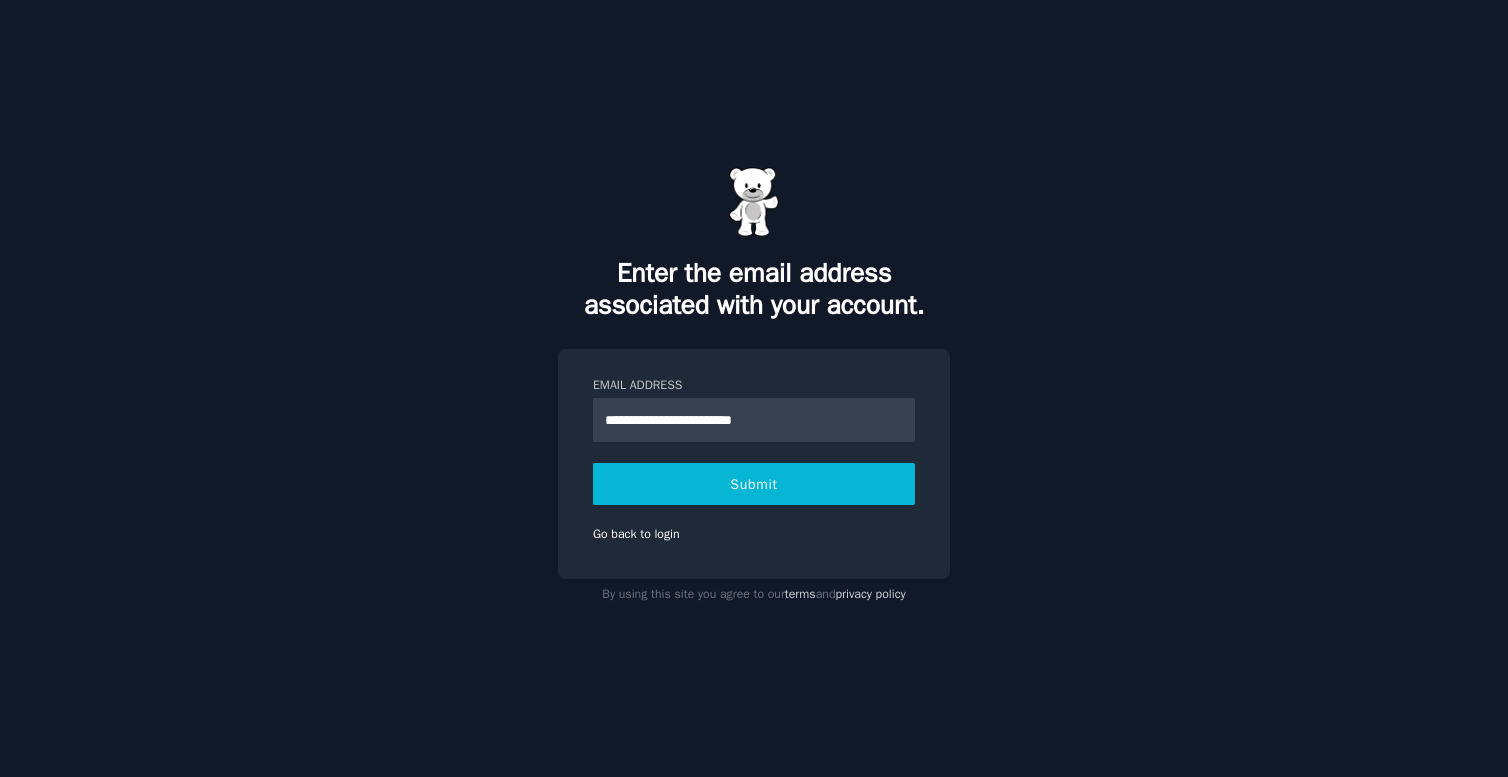 click on "Submit" at bounding box center (754, 484) 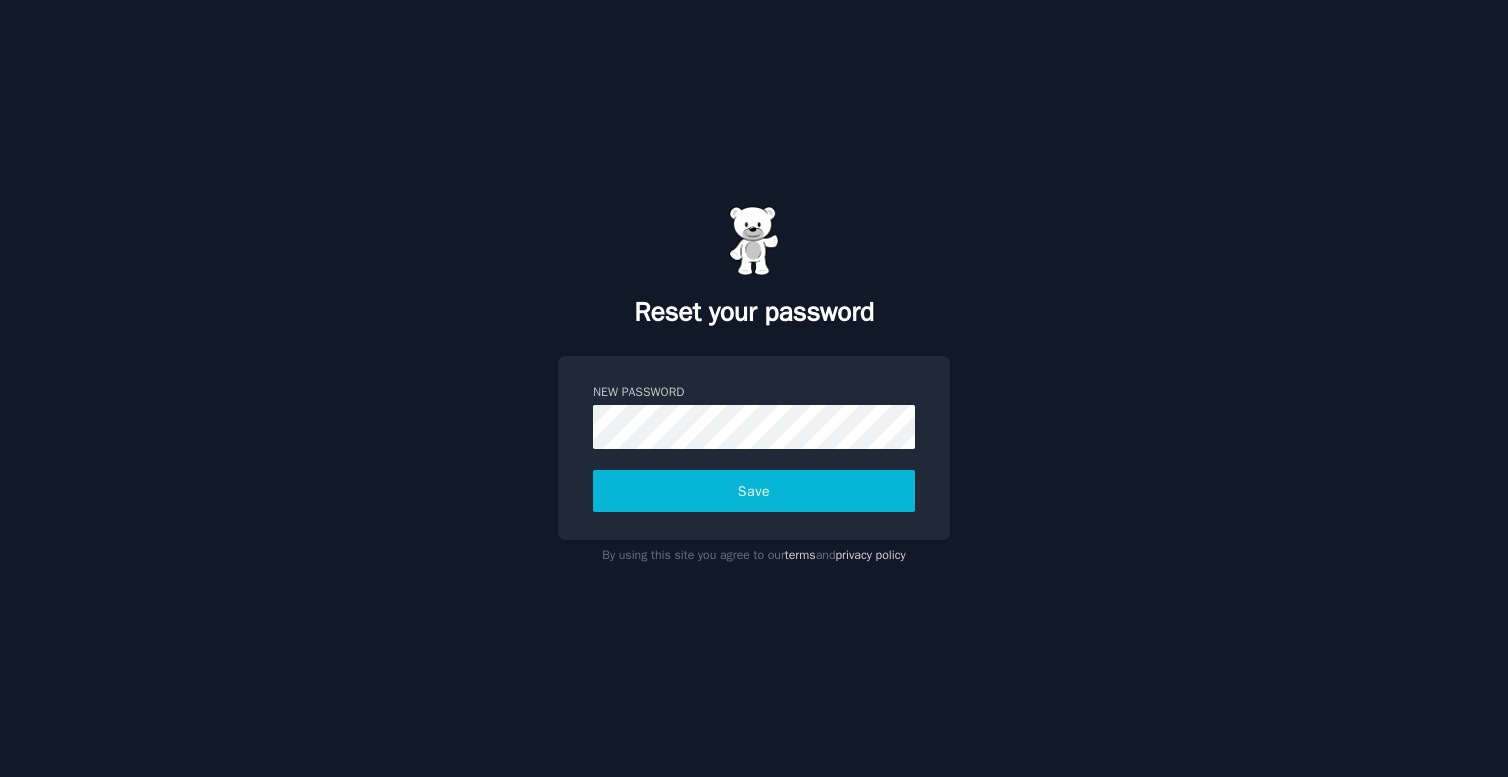 scroll, scrollTop: 0, scrollLeft: 0, axis: both 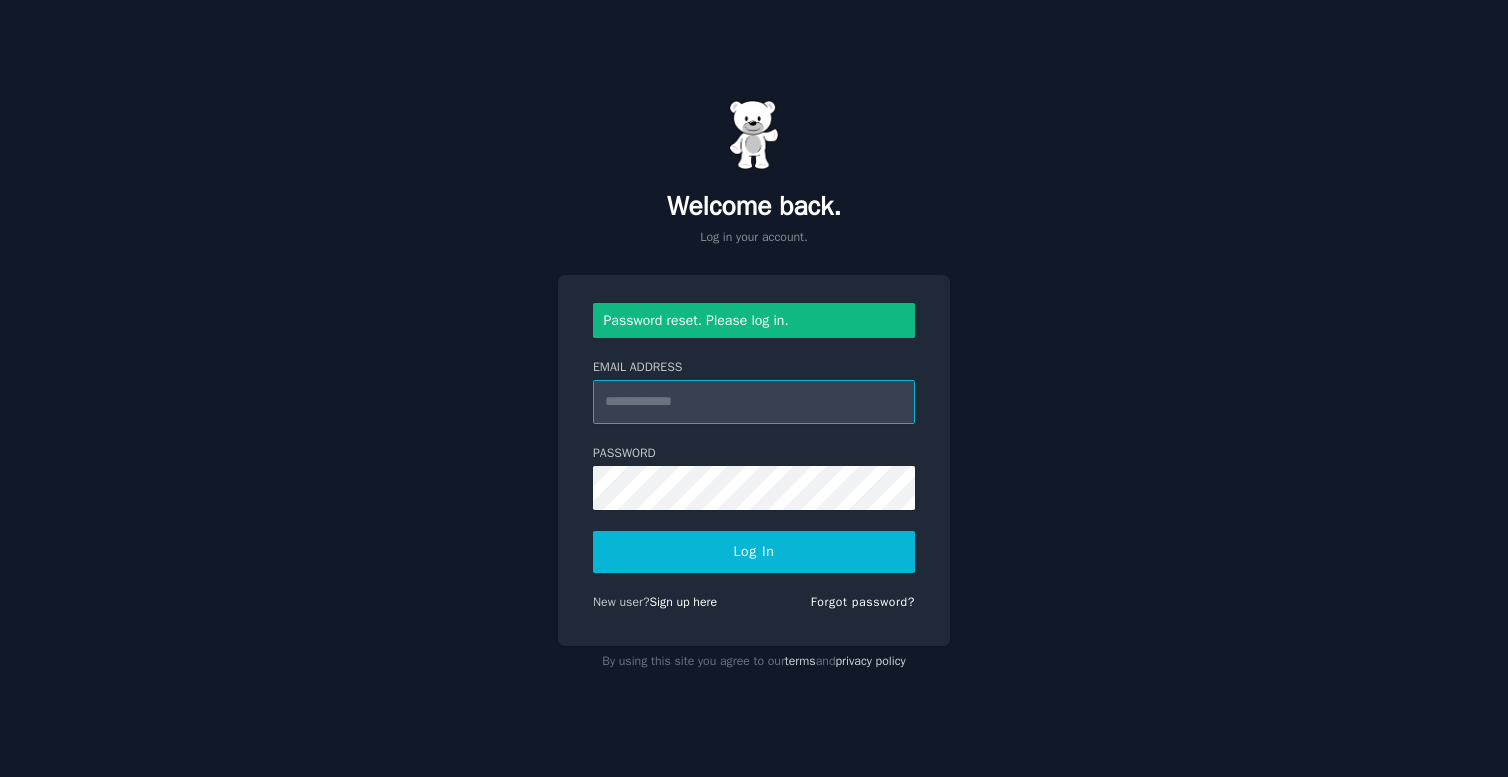 type on "**********" 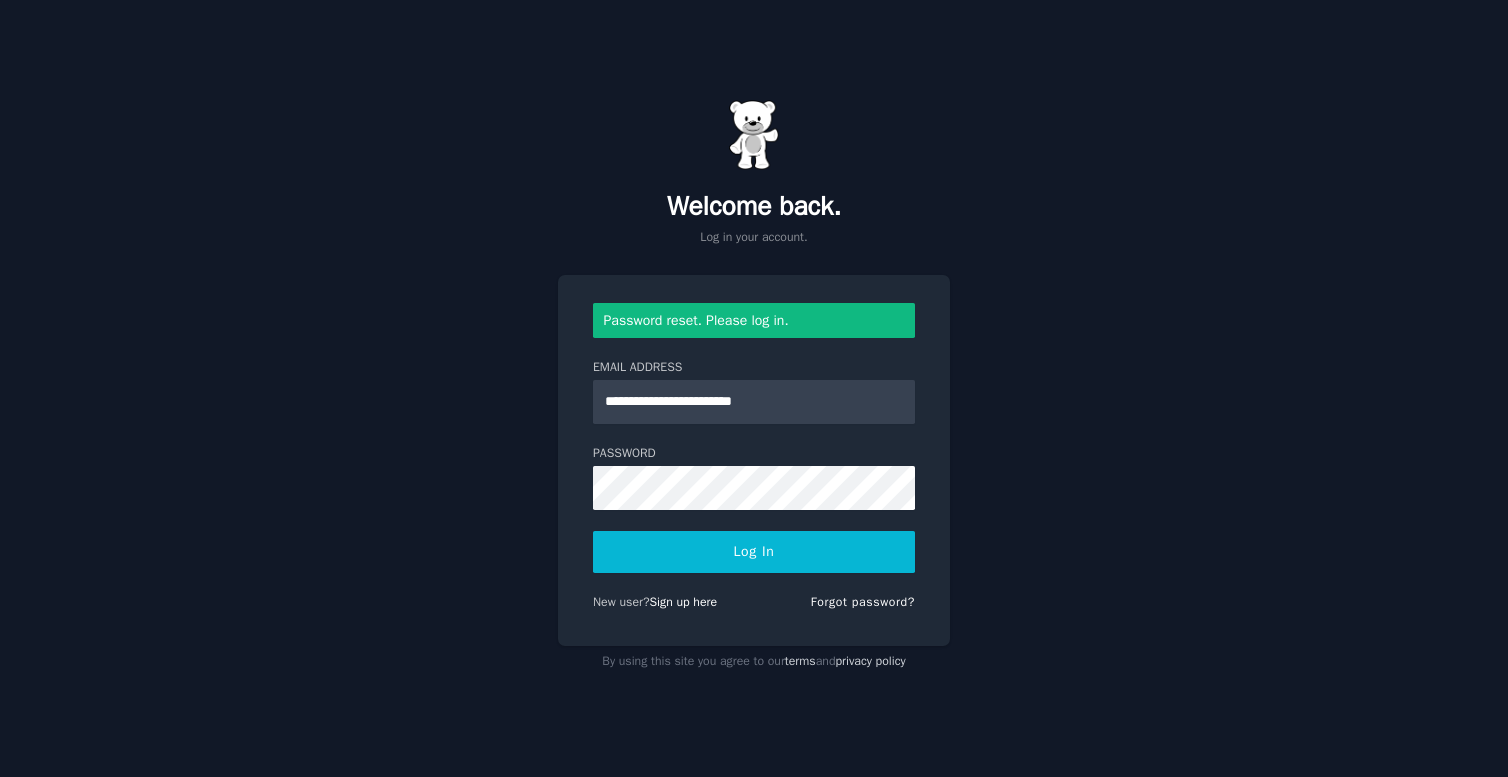 click on "Log In" at bounding box center (754, 552) 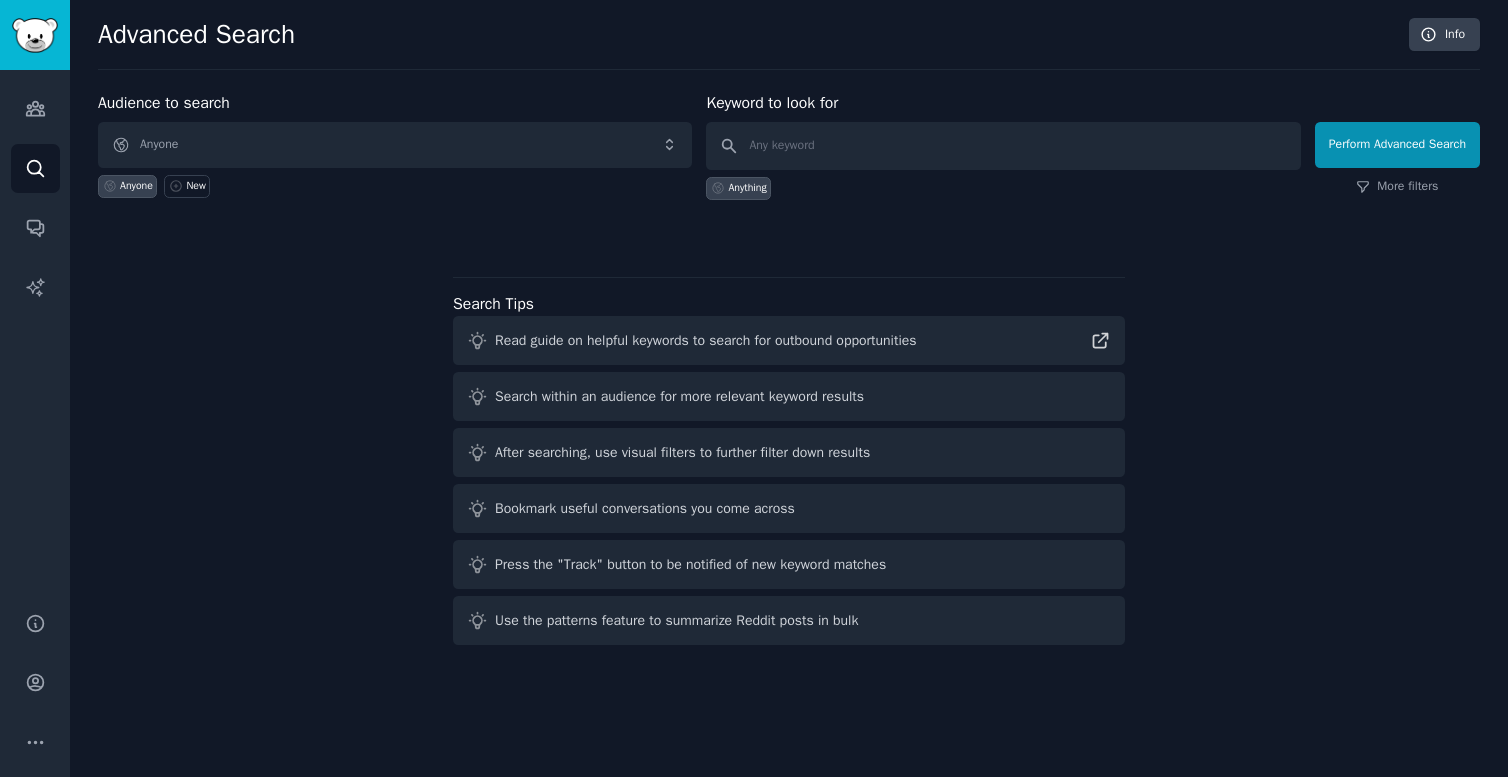 scroll, scrollTop: 0, scrollLeft: 0, axis: both 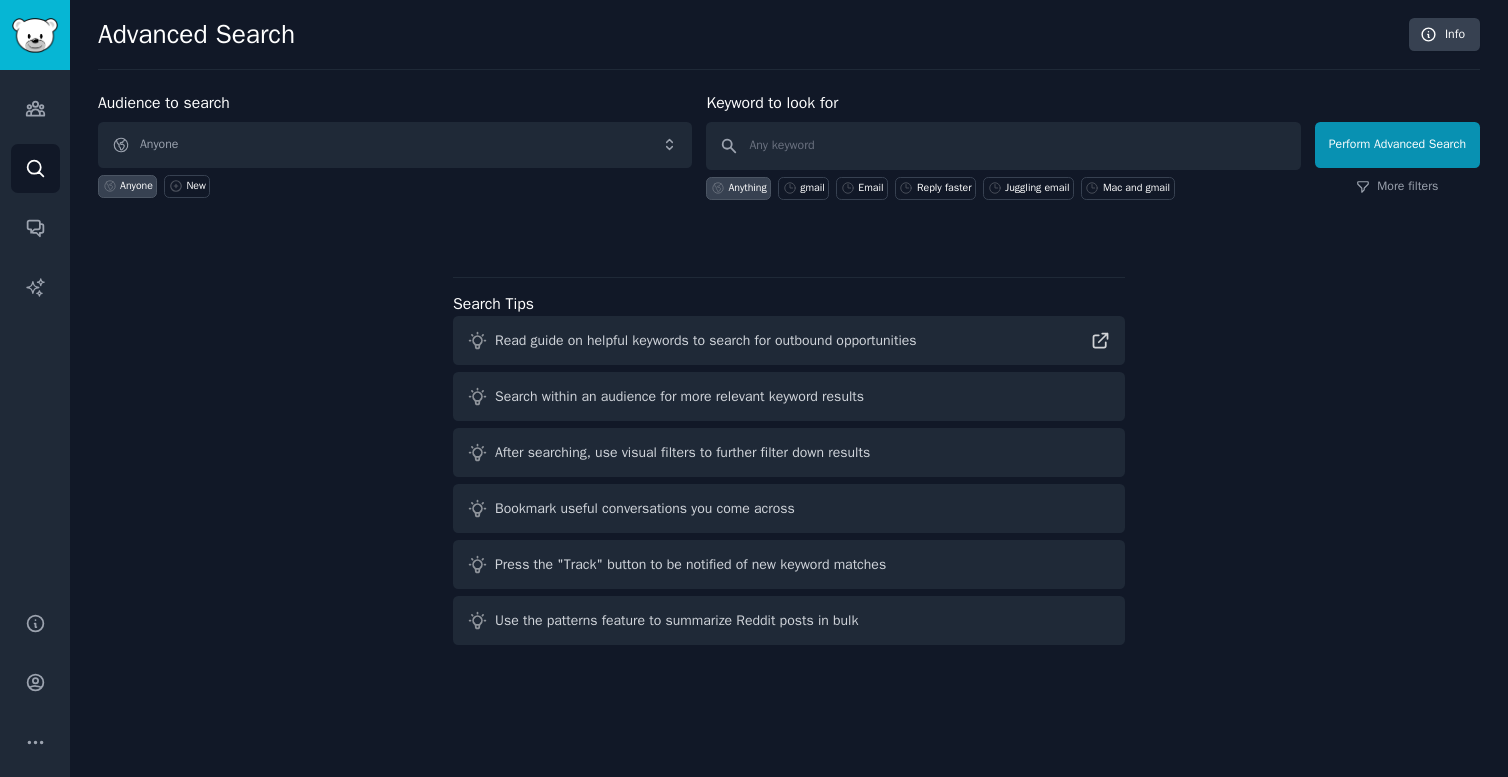 click on "Audience to search Anyone Anyone New Keyword to look for Anything gmail Email Reply faster Juggling email Mac and gmail   Perform Advanced Search More filters Search Tips Read guide on helpful keywords to search for outbound opportunities Search within an audience for more relevant keyword results After searching, use visual filters to further filter down results Bookmark useful conversations you come across Press the "Track" button to be notified of new keyword matches Use the patterns feature to summarize Reddit posts in bulk" at bounding box center [789, 372] 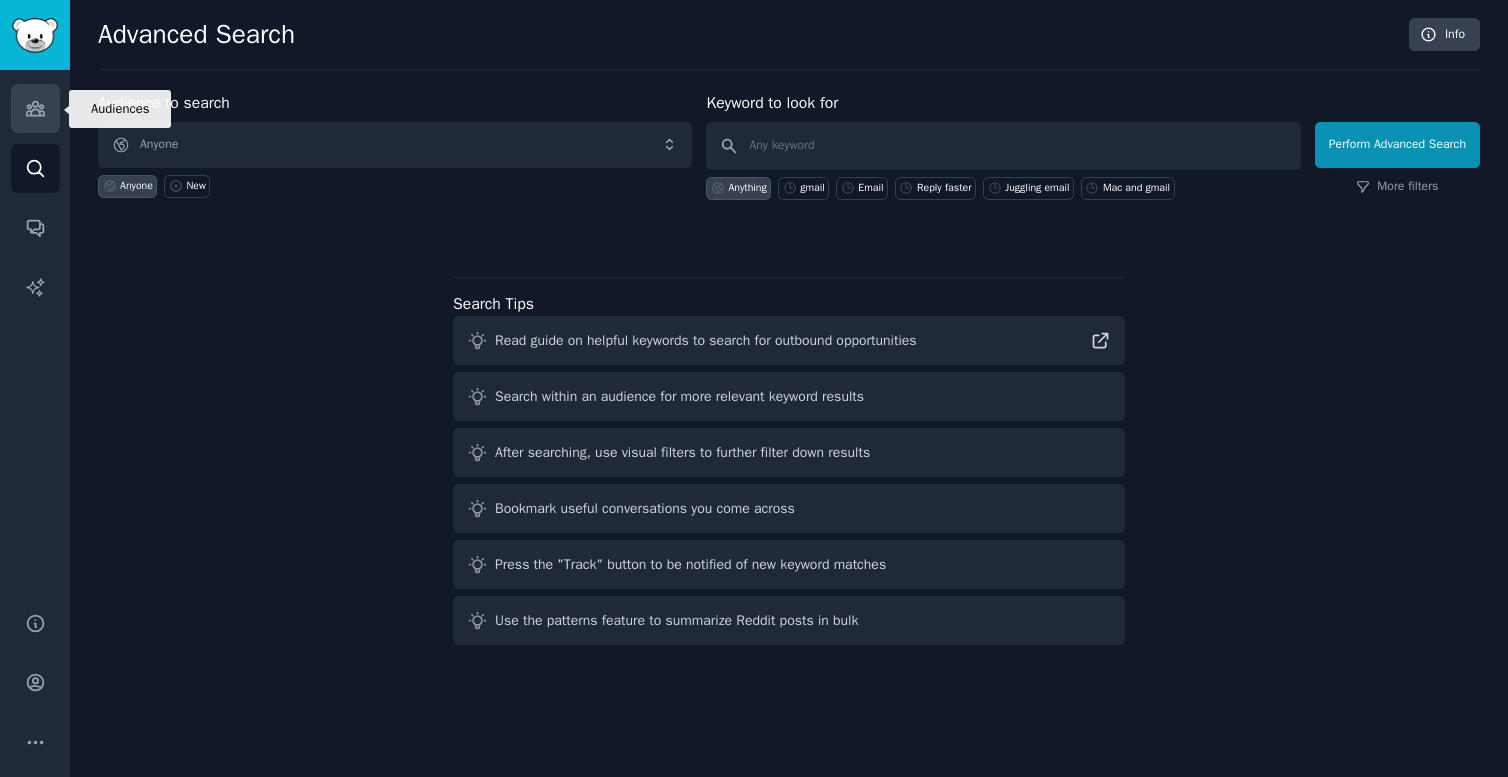 click on "Audiences" at bounding box center [35, 108] 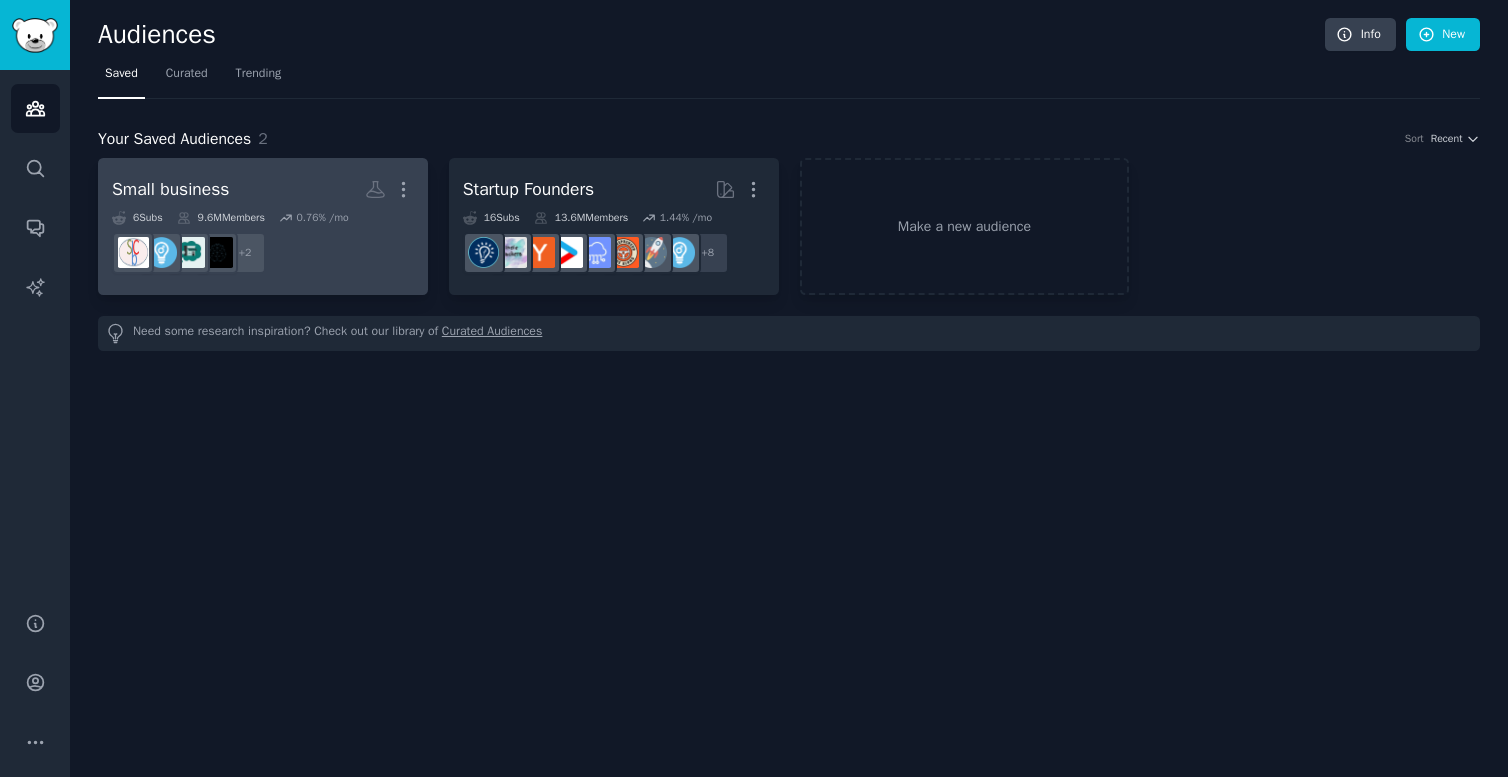 click on "Small business More" at bounding box center [263, 189] 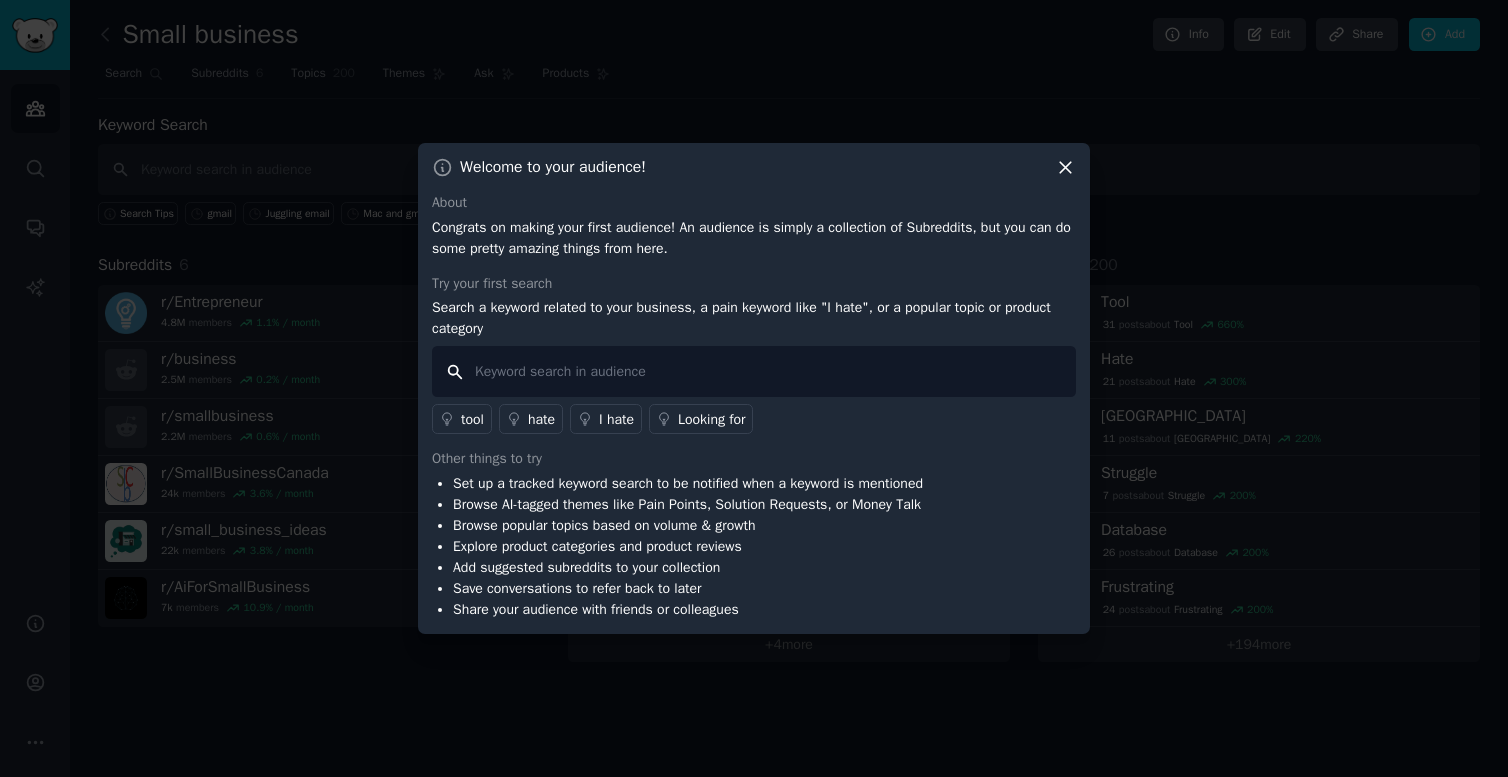 click at bounding box center (754, 371) 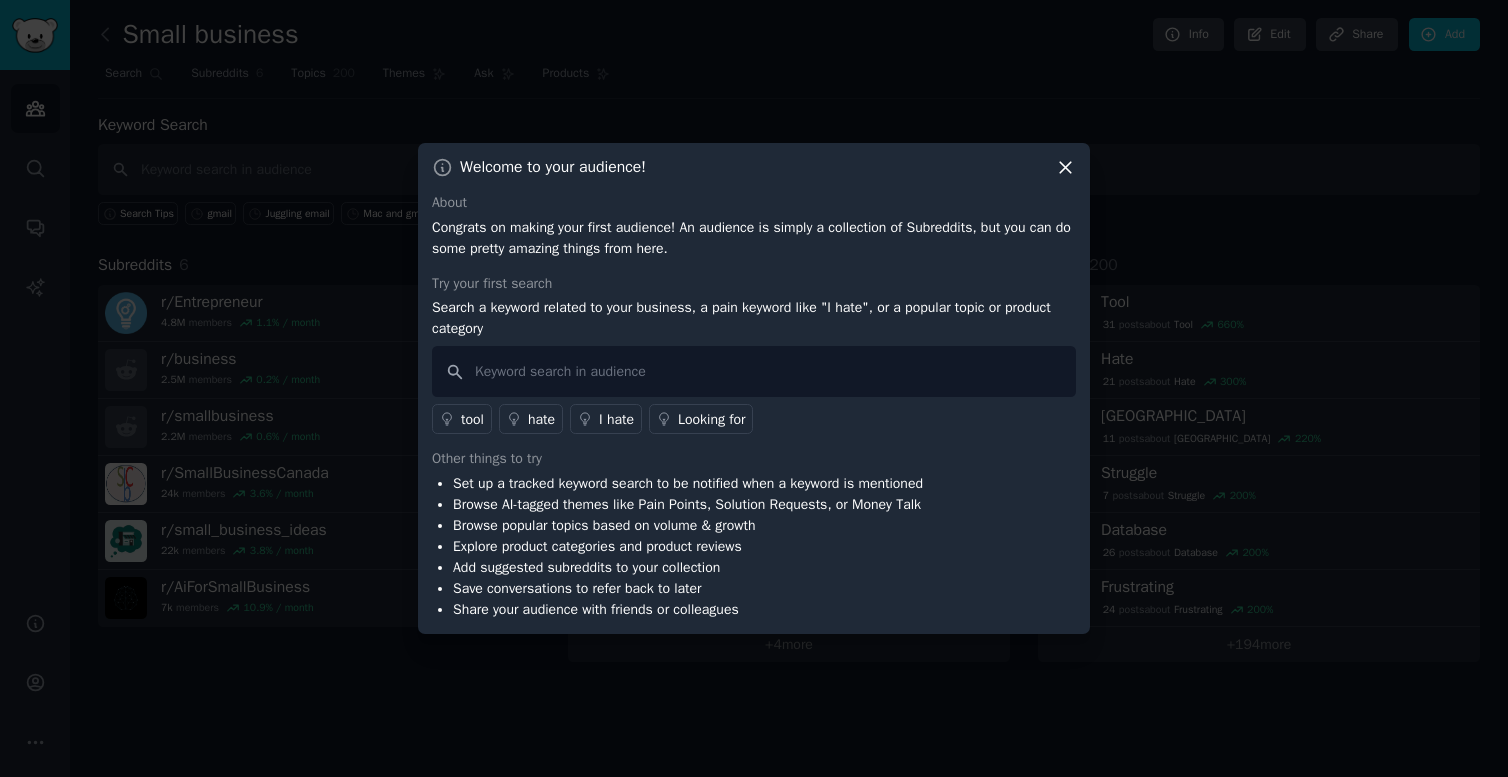 click 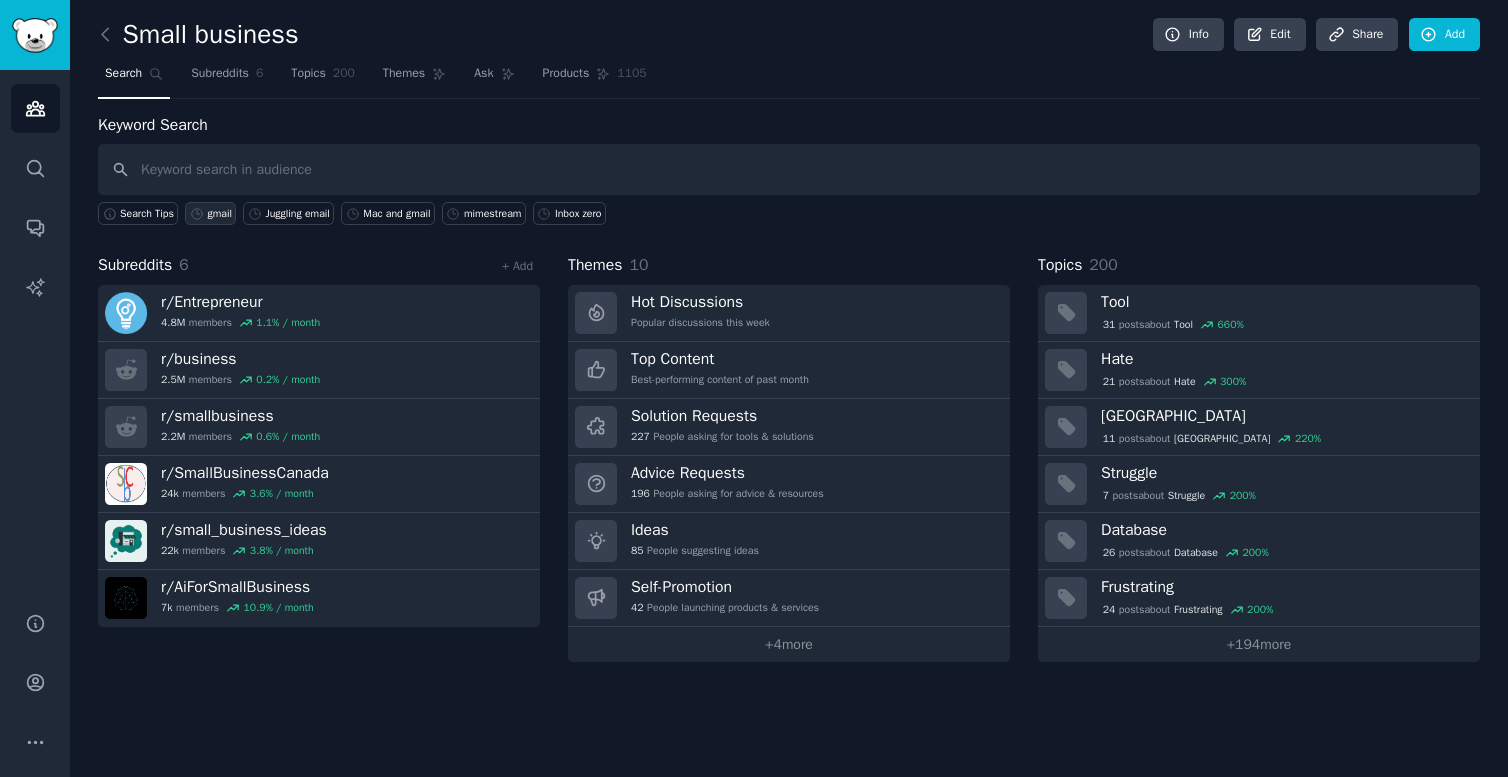 click on "gmail" at bounding box center (219, 214) 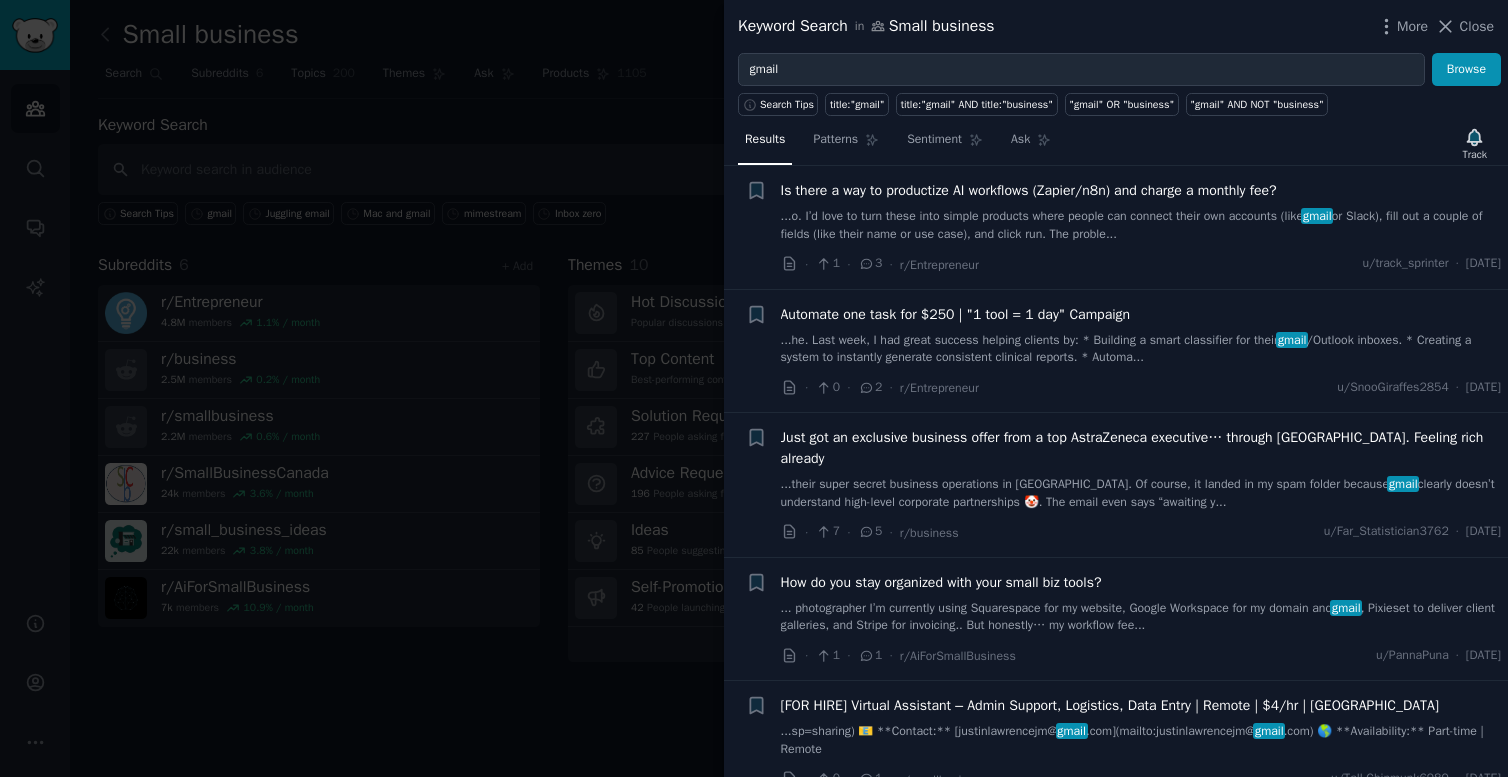 scroll, scrollTop: 188, scrollLeft: 0, axis: vertical 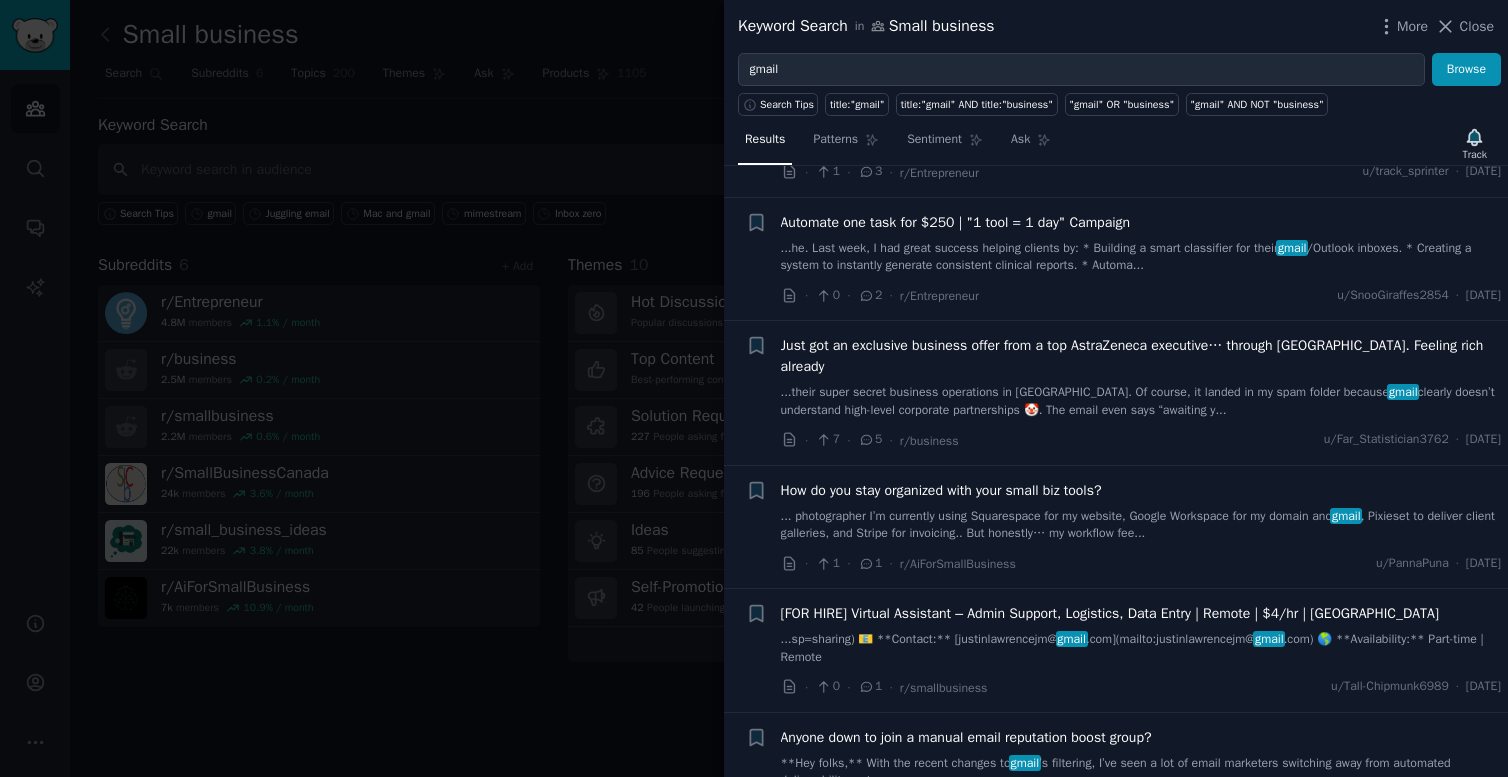 click on "... photographer I’m currently using Squarespace for my website, Google Workspace for my domain and  gmail , Pixieset to deliver client galleries, and Stripe for invoicing..
But honestly… my workflow fee..." at bounding box center (1141, 525) 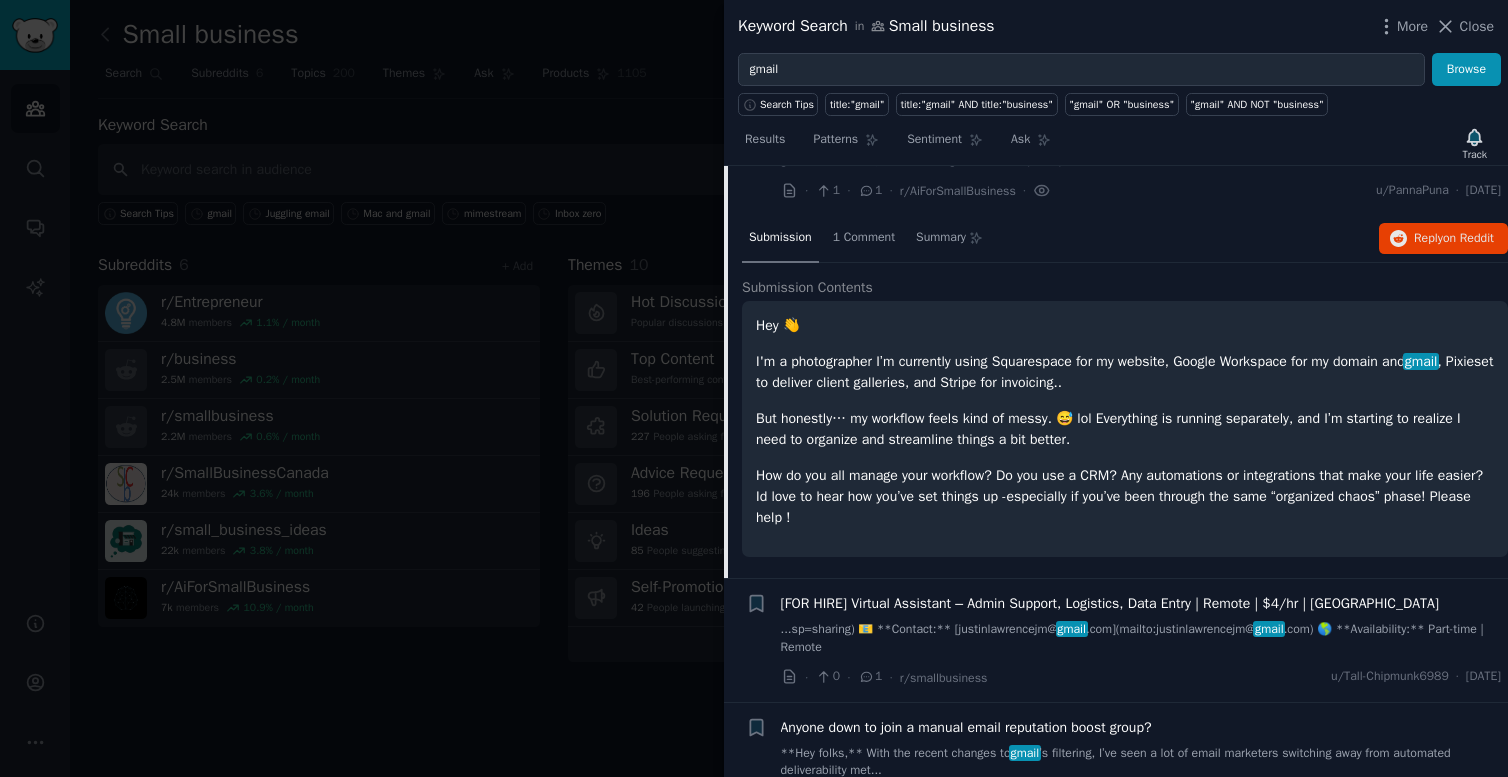 scroll, scrollTop: 619, scrollLeft: 0, axis: vertical 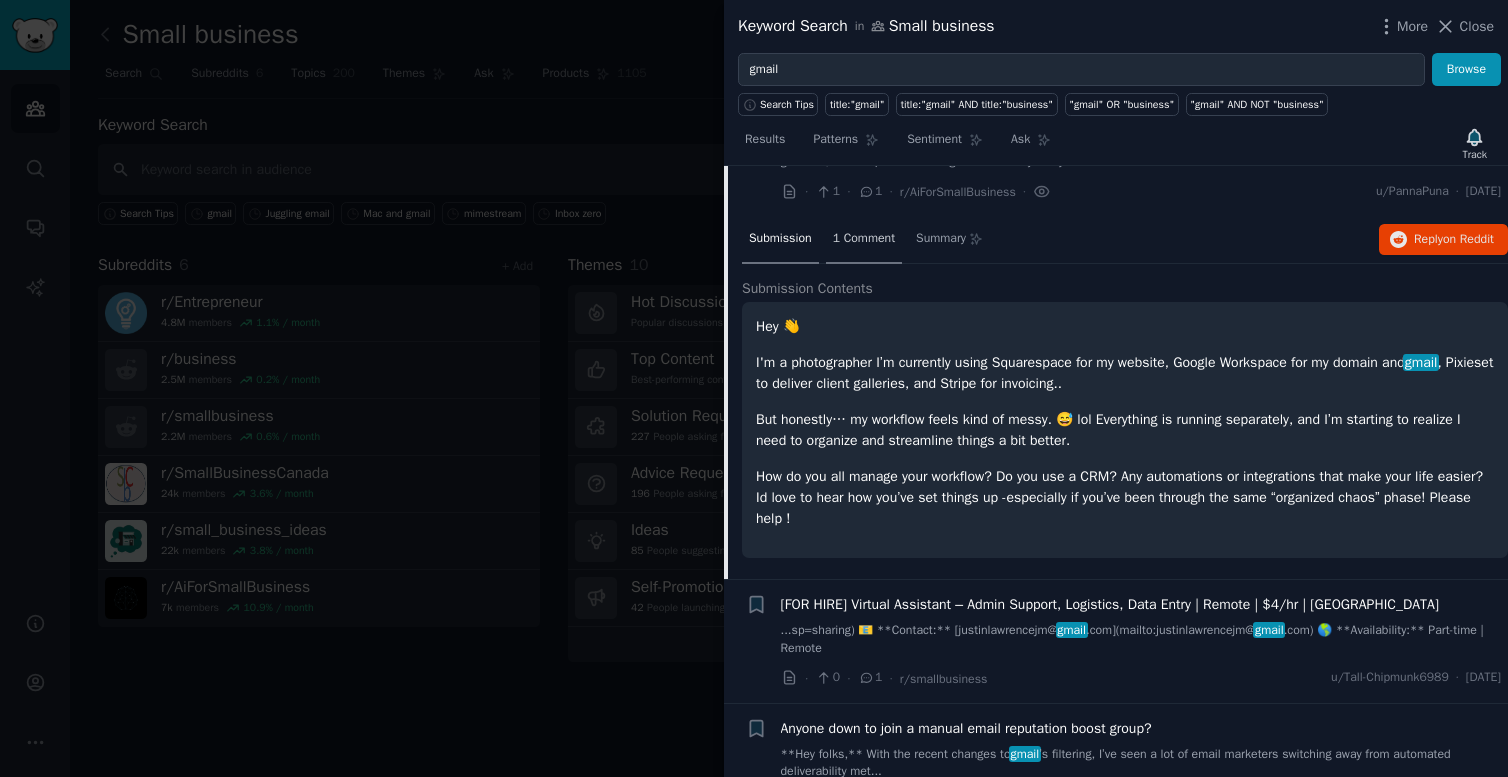 click on "1 Comment" at bounding box center (864, 239) 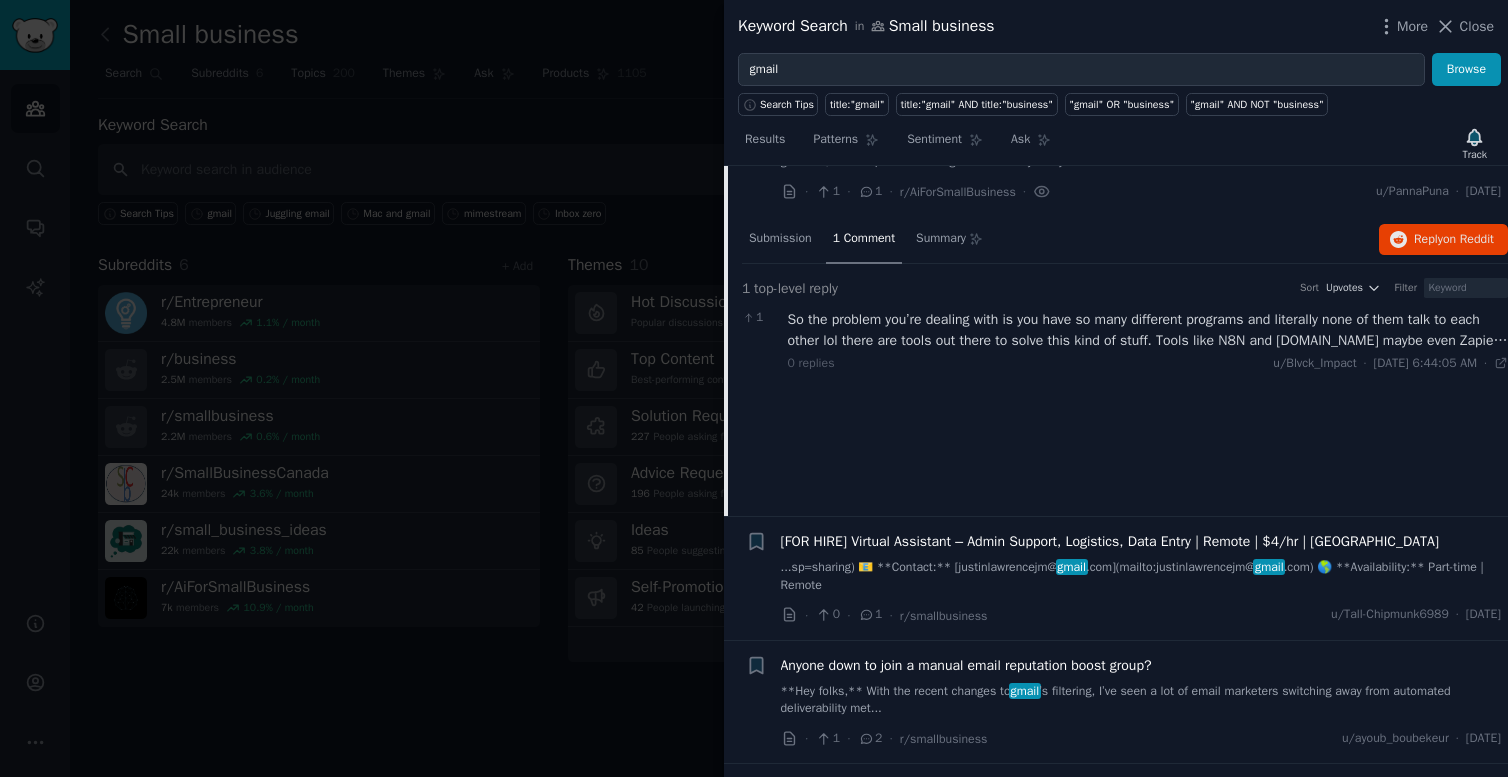 click on "So the problem you’re dealing with is you have so many different programs and literally none of them talk to each other lol there are tools out there to solve this kind of stuff. Tools like N8N and Make.com maybe even Zapier for really basic stuff. These tools can bring in some automation to those different systems and then you won’t feel like you want to pull your hair out 😂" at bounding box center (1148, 330) 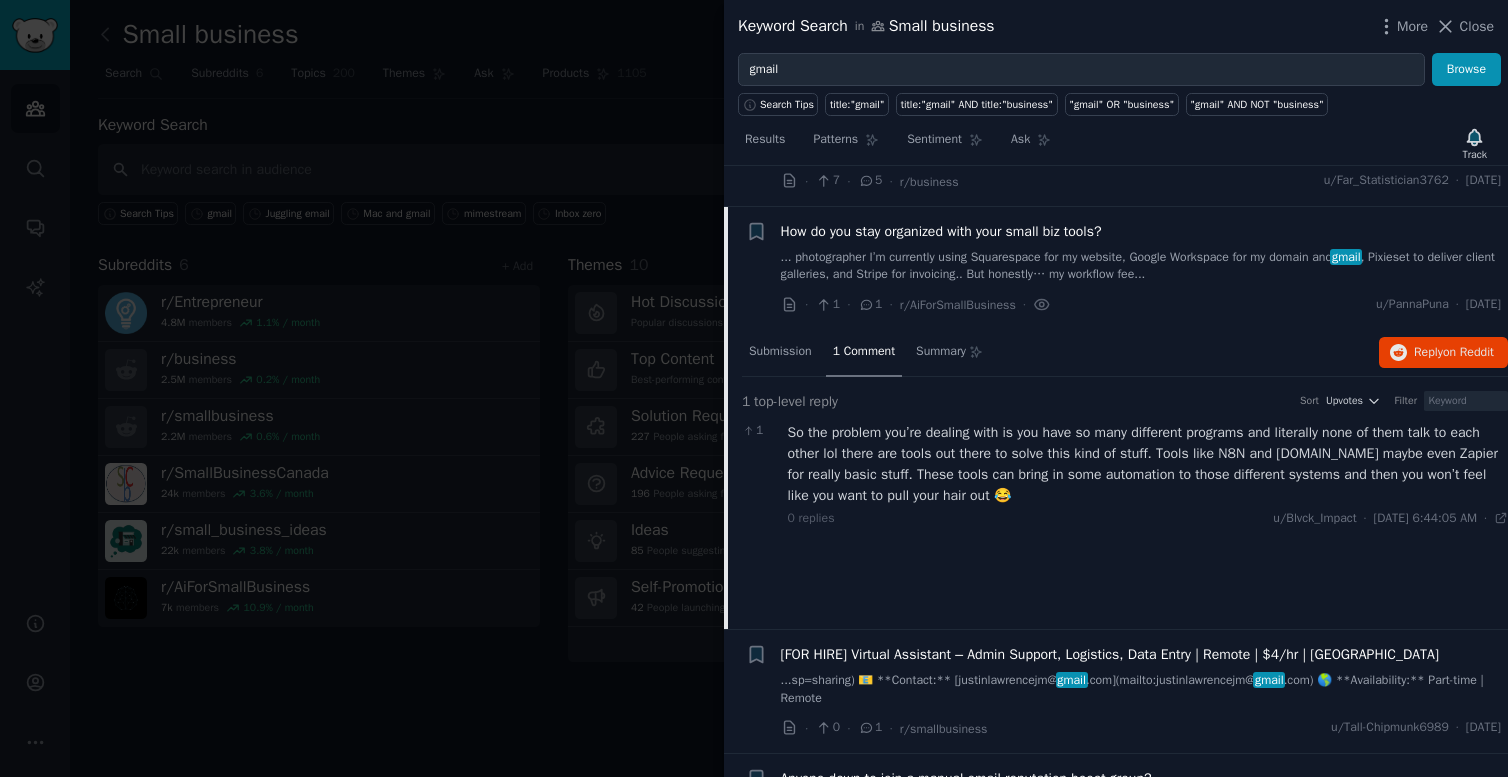 scroll, scrollTop: 502, scrollLeft: 0, axis: vertical 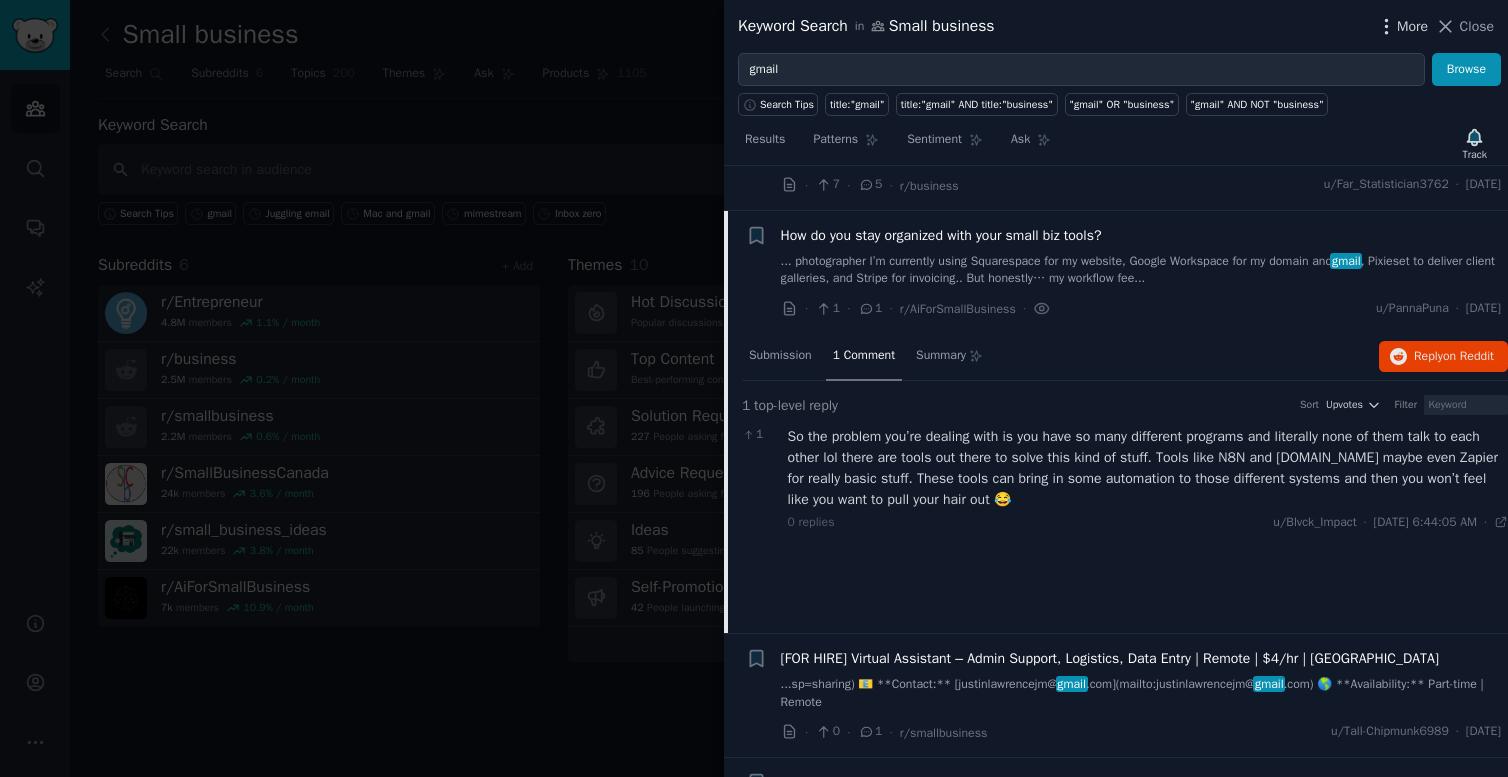 click on "More" at bounding box center (1412, 26) 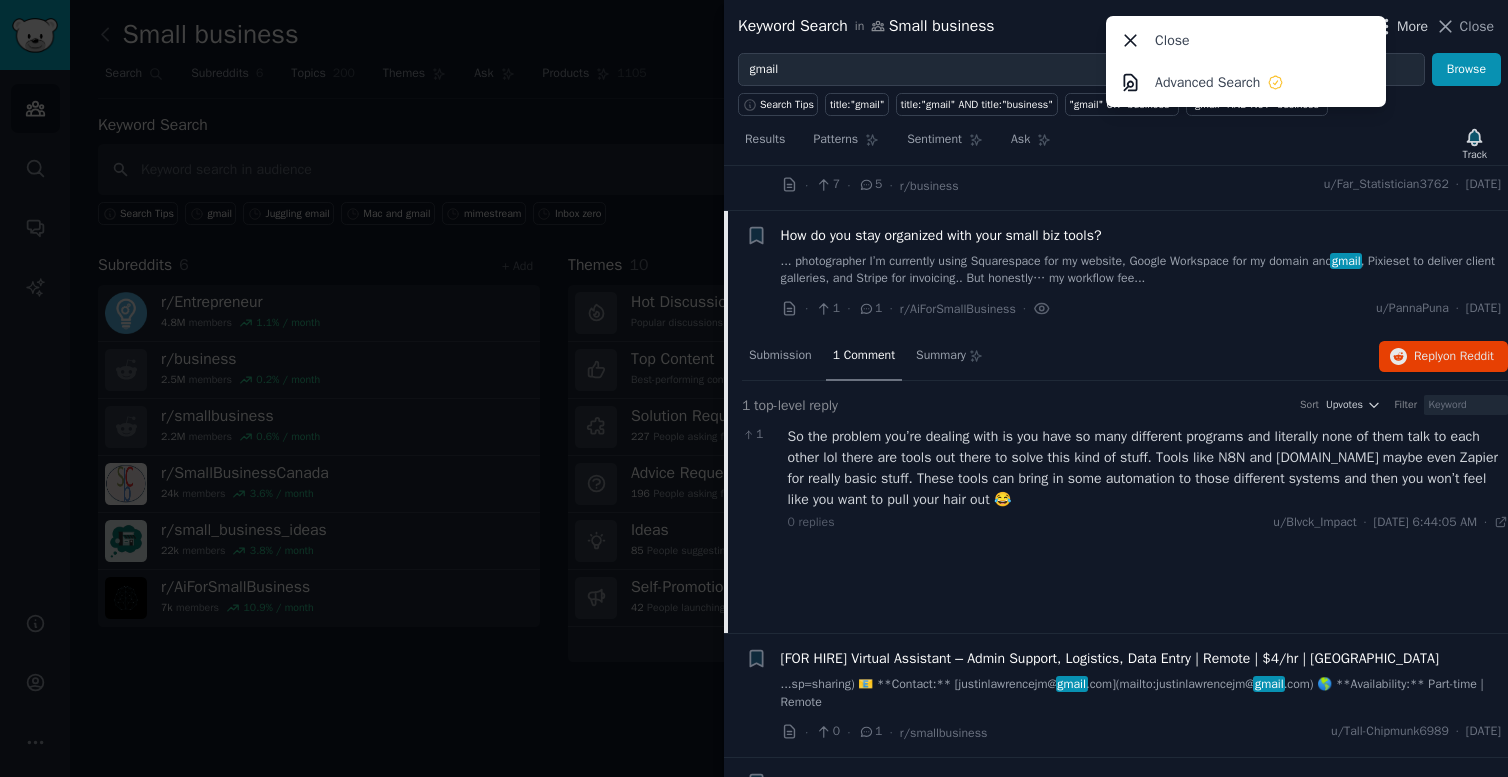 click on "More" at bounding box center (1412, 26) 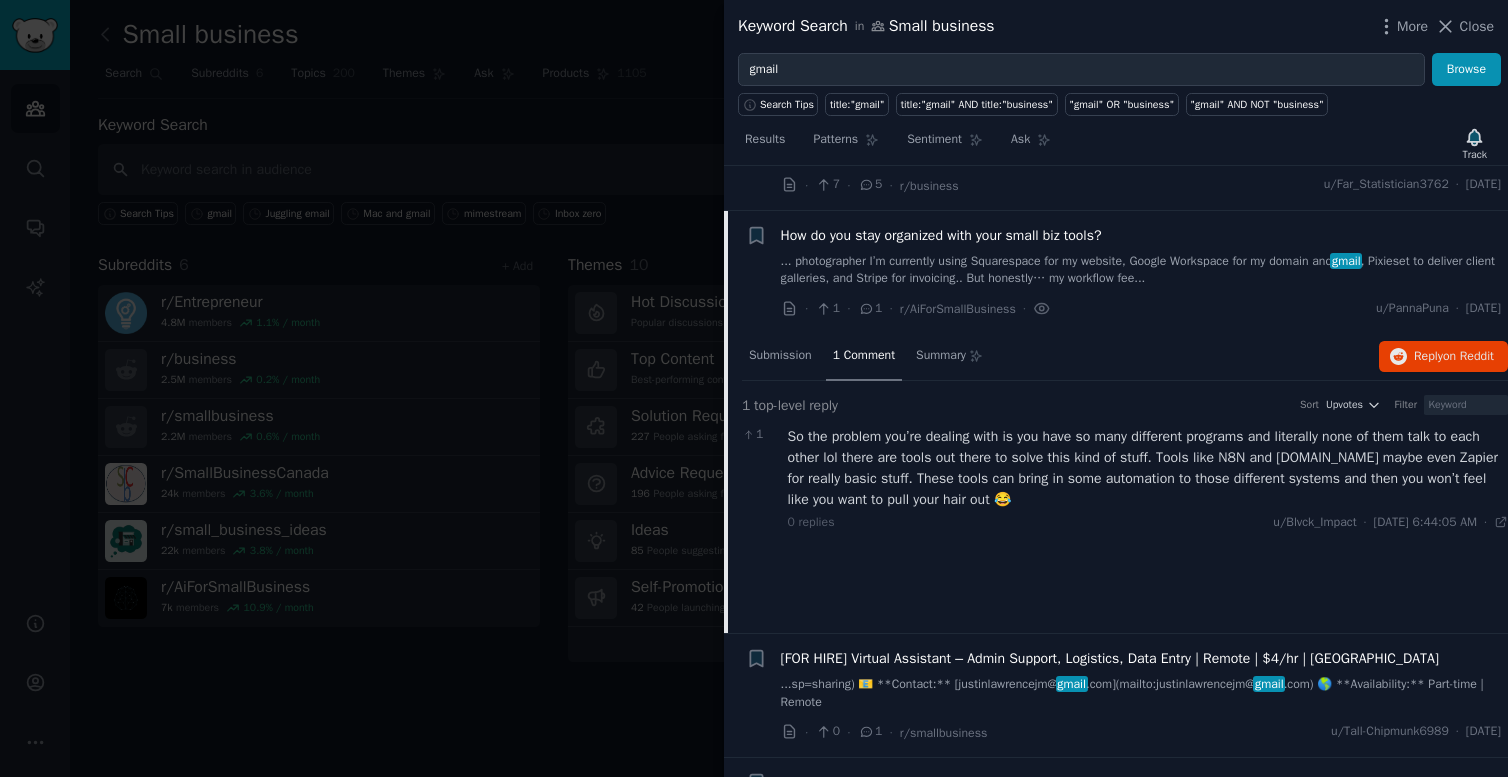 click on "Close" at bounding box center (1477, 26) 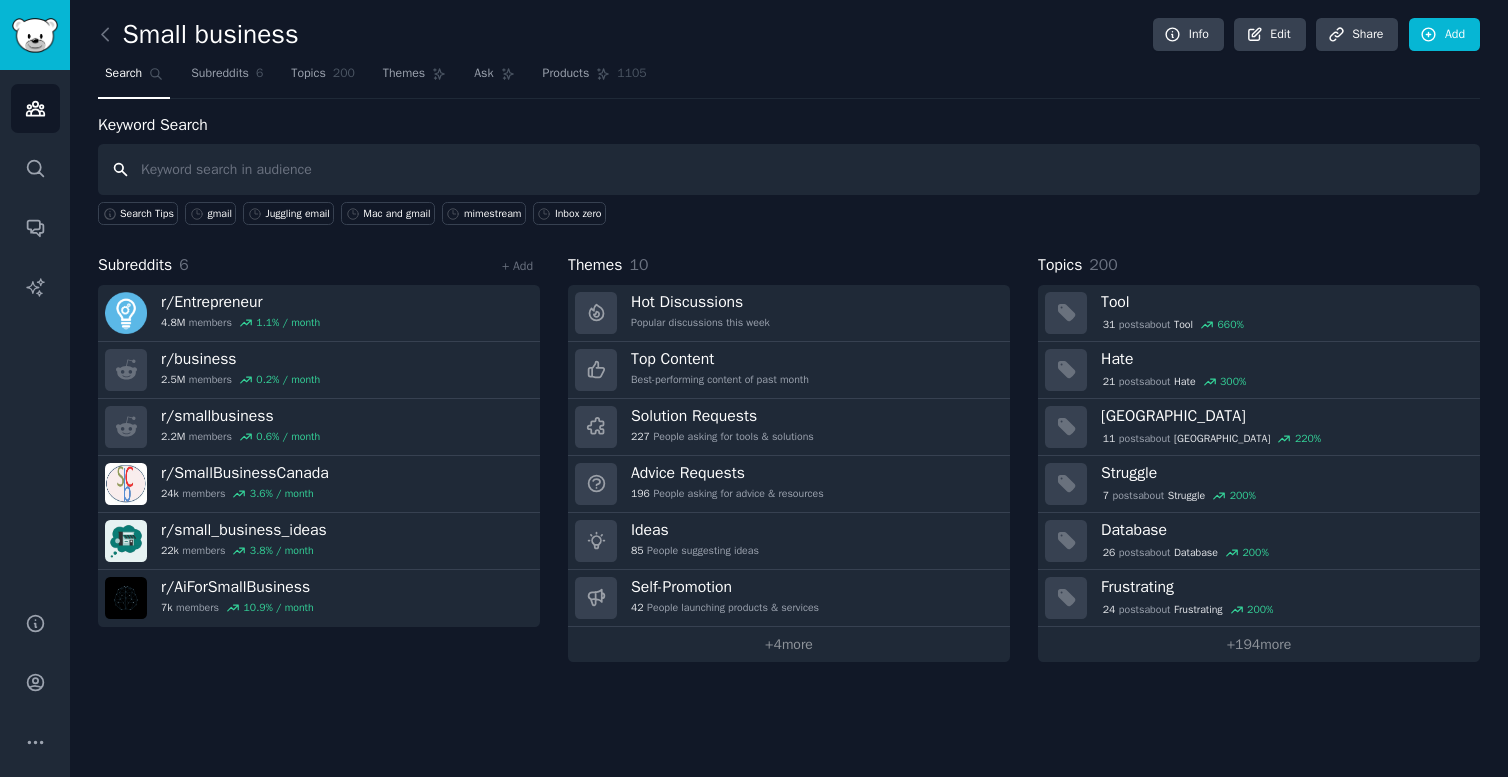 click at bounding box center [789, 169] 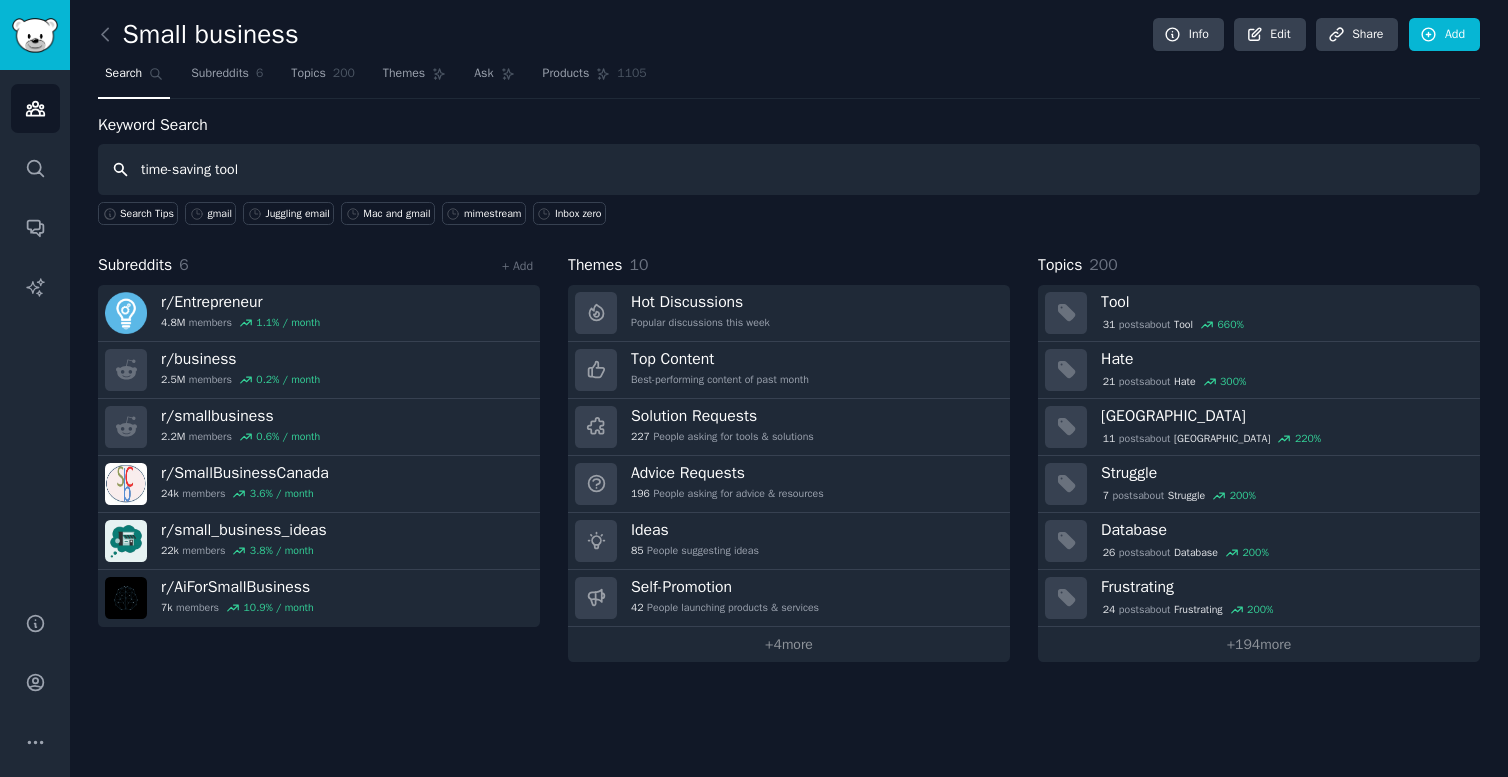 type on "time-saving tool" 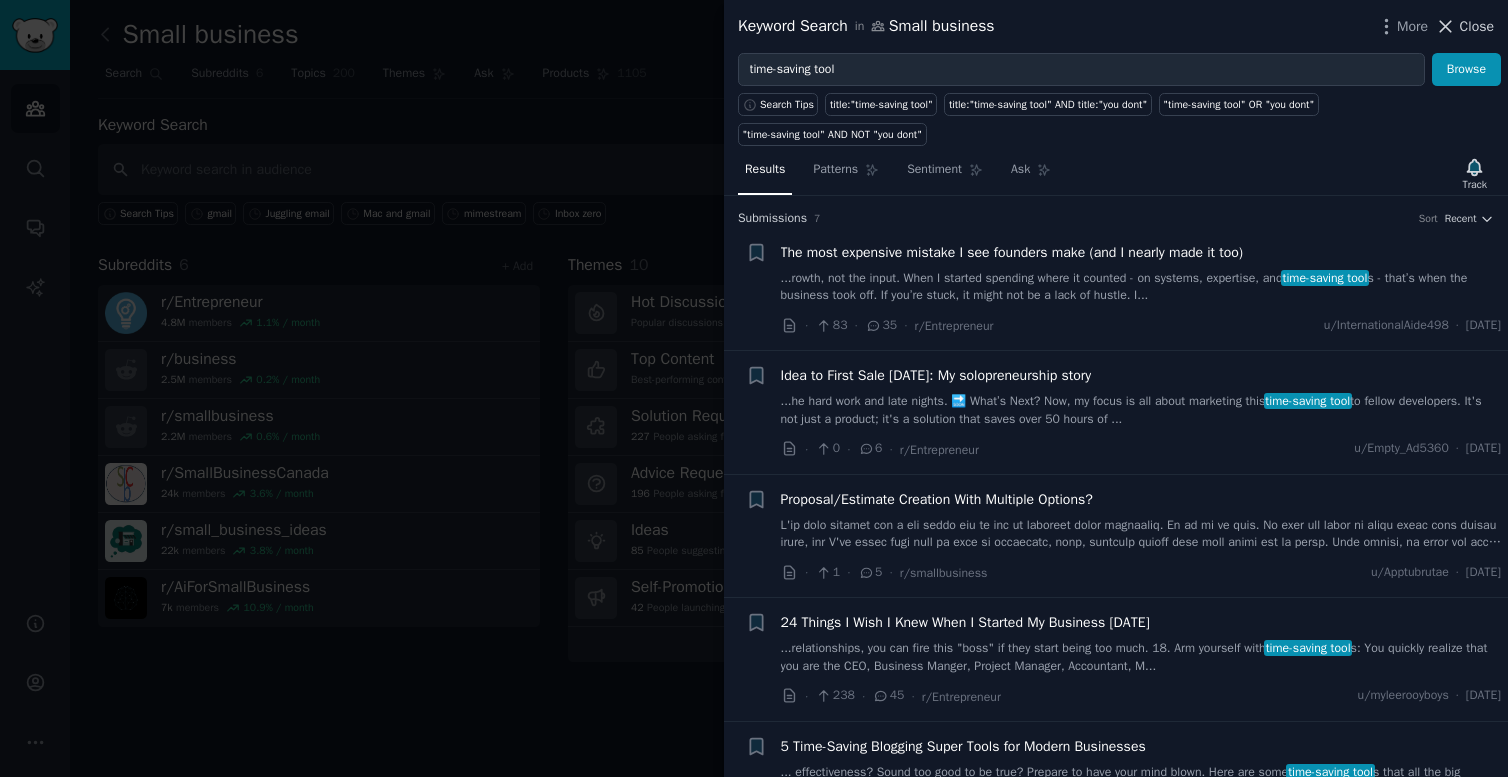 click on "Close" at bounding box center [1477, 26] 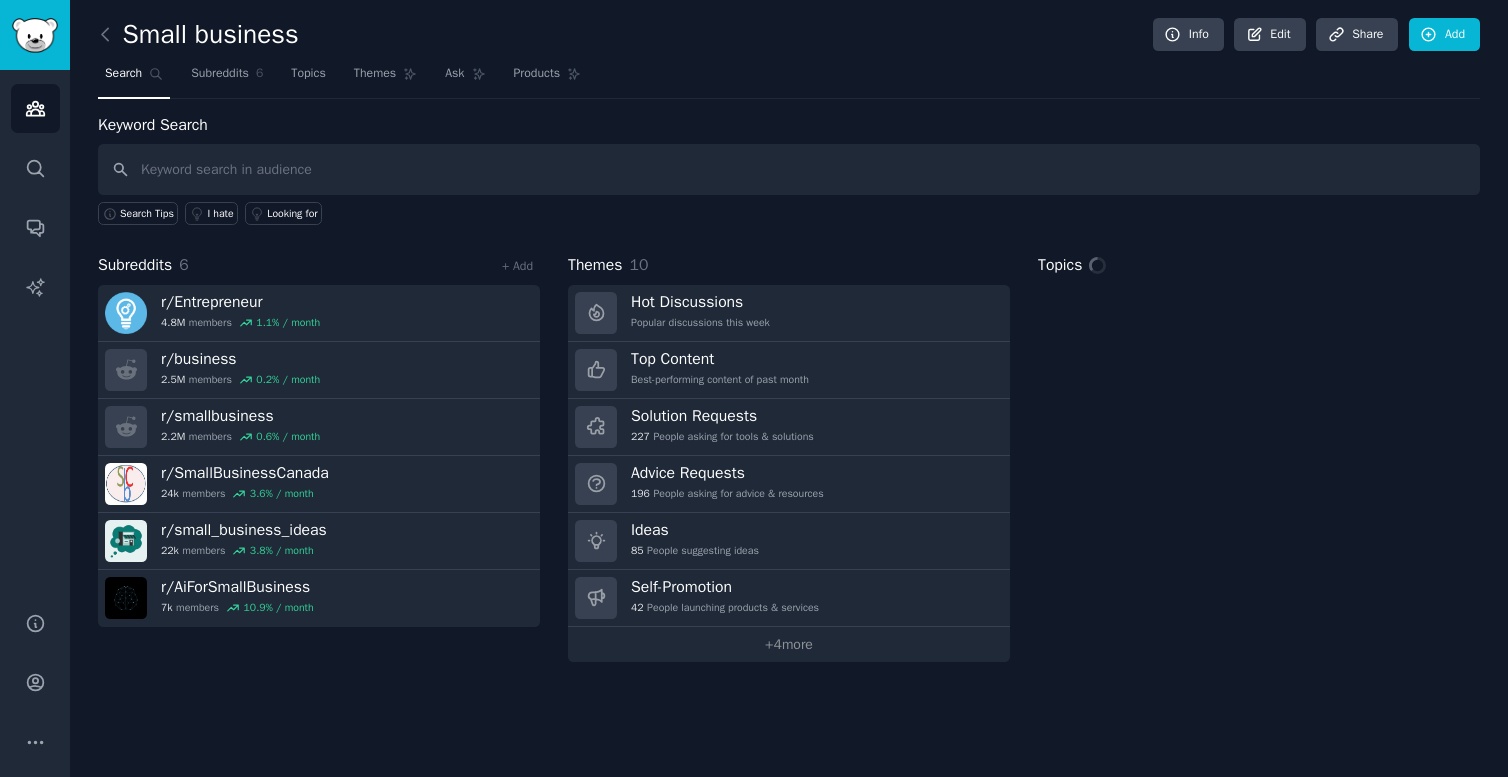scroll, scrollTop: 0, scrollLeft: 0, axis: both 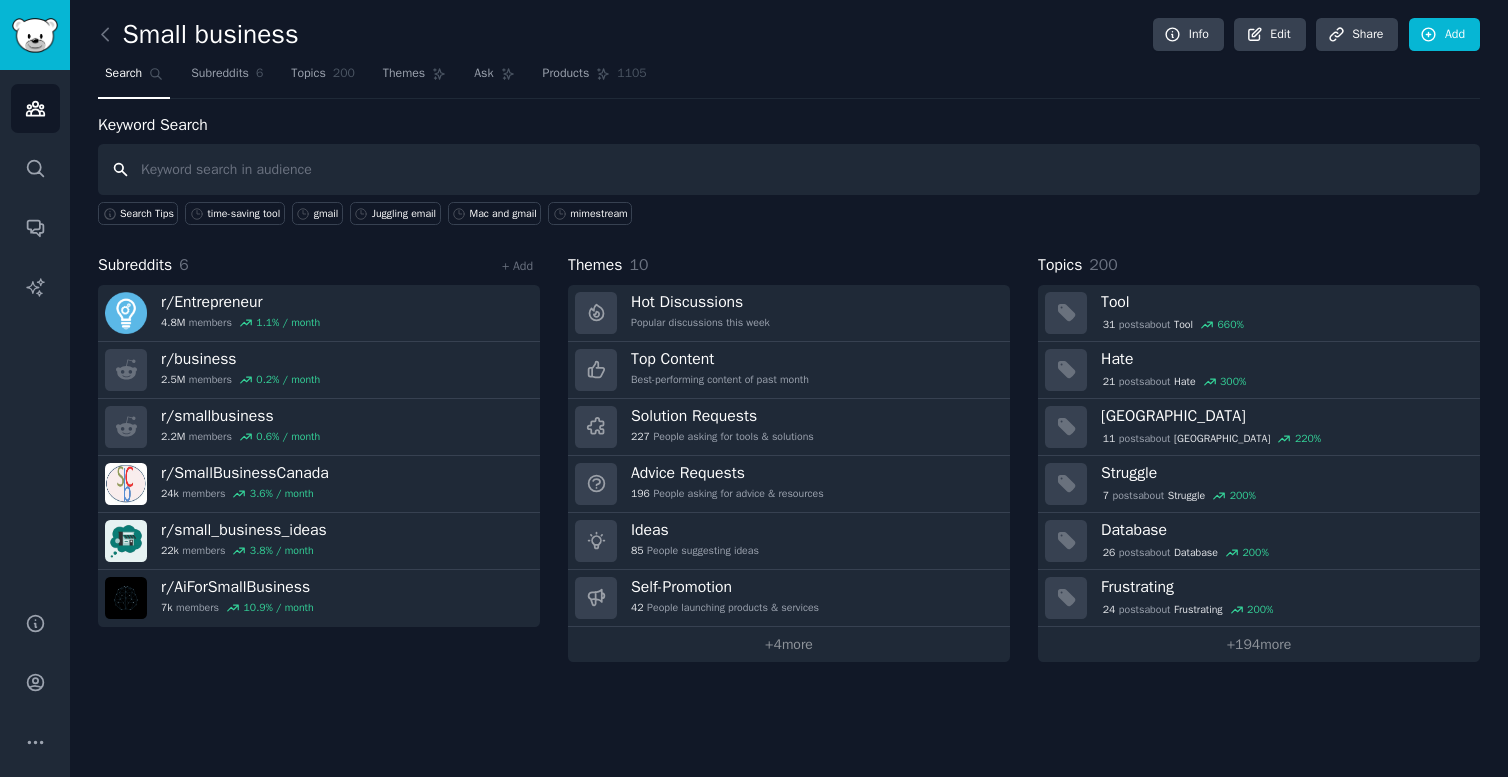click at bounding box center [789, 169] 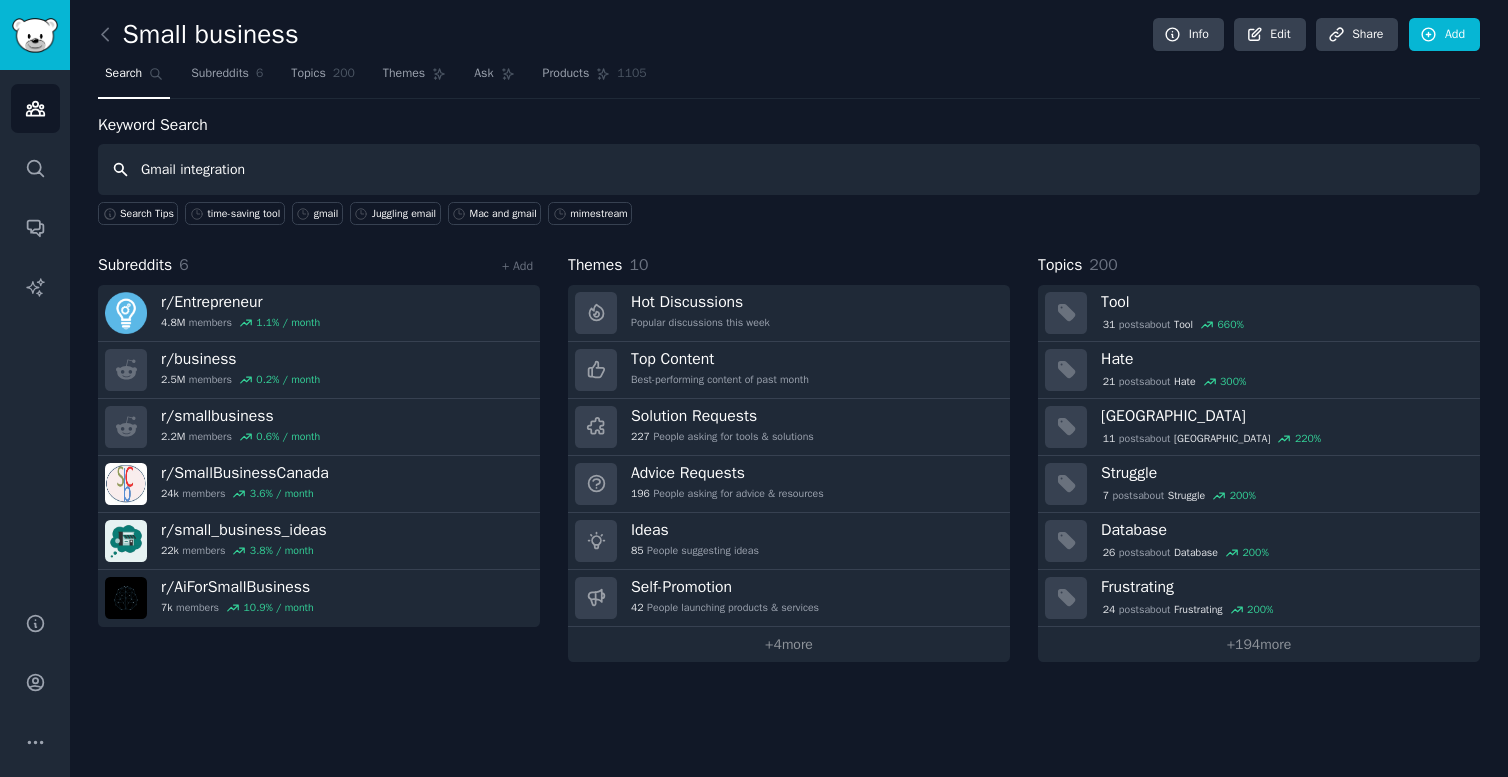 type on "Gmail integration" 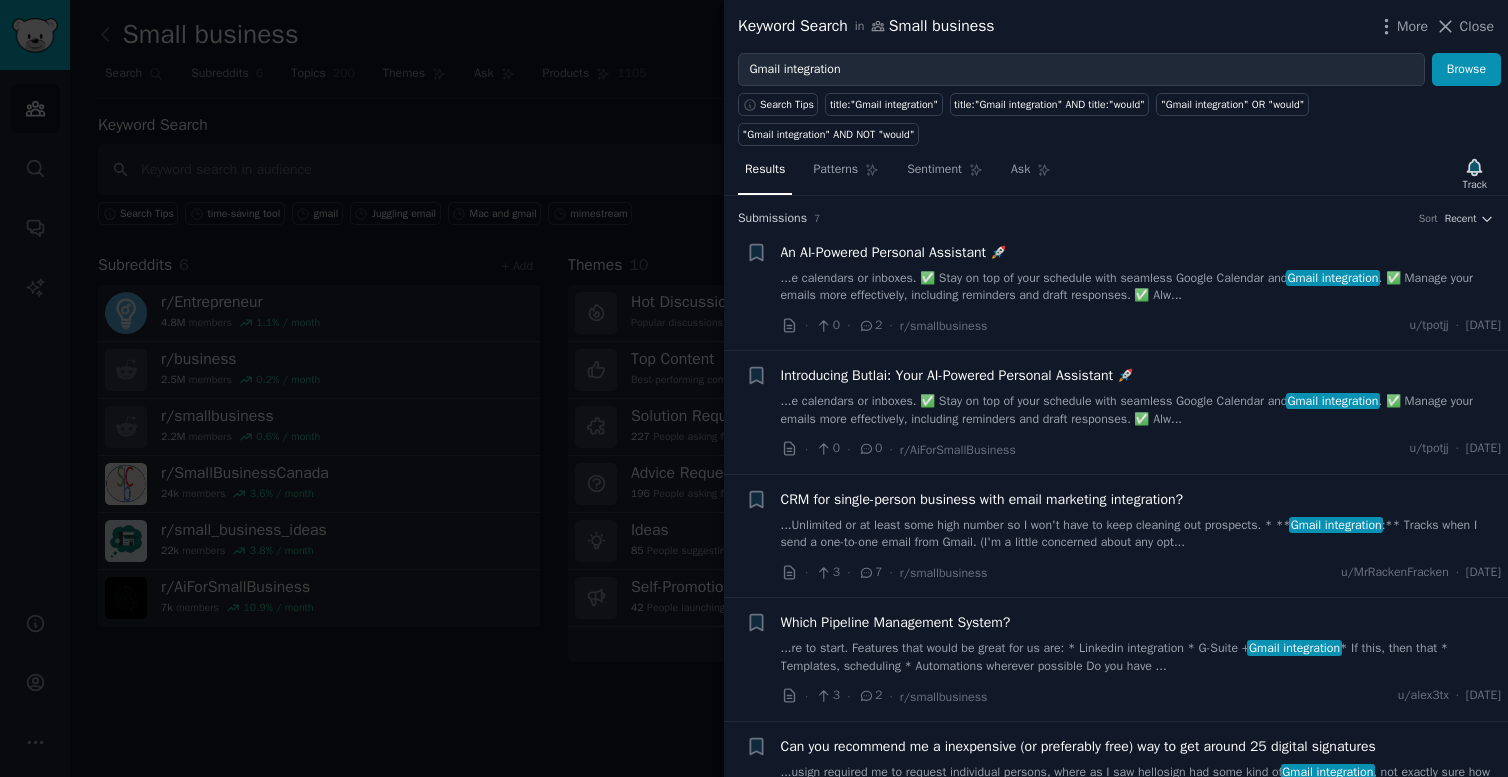 click at bounding box center (754, 388) 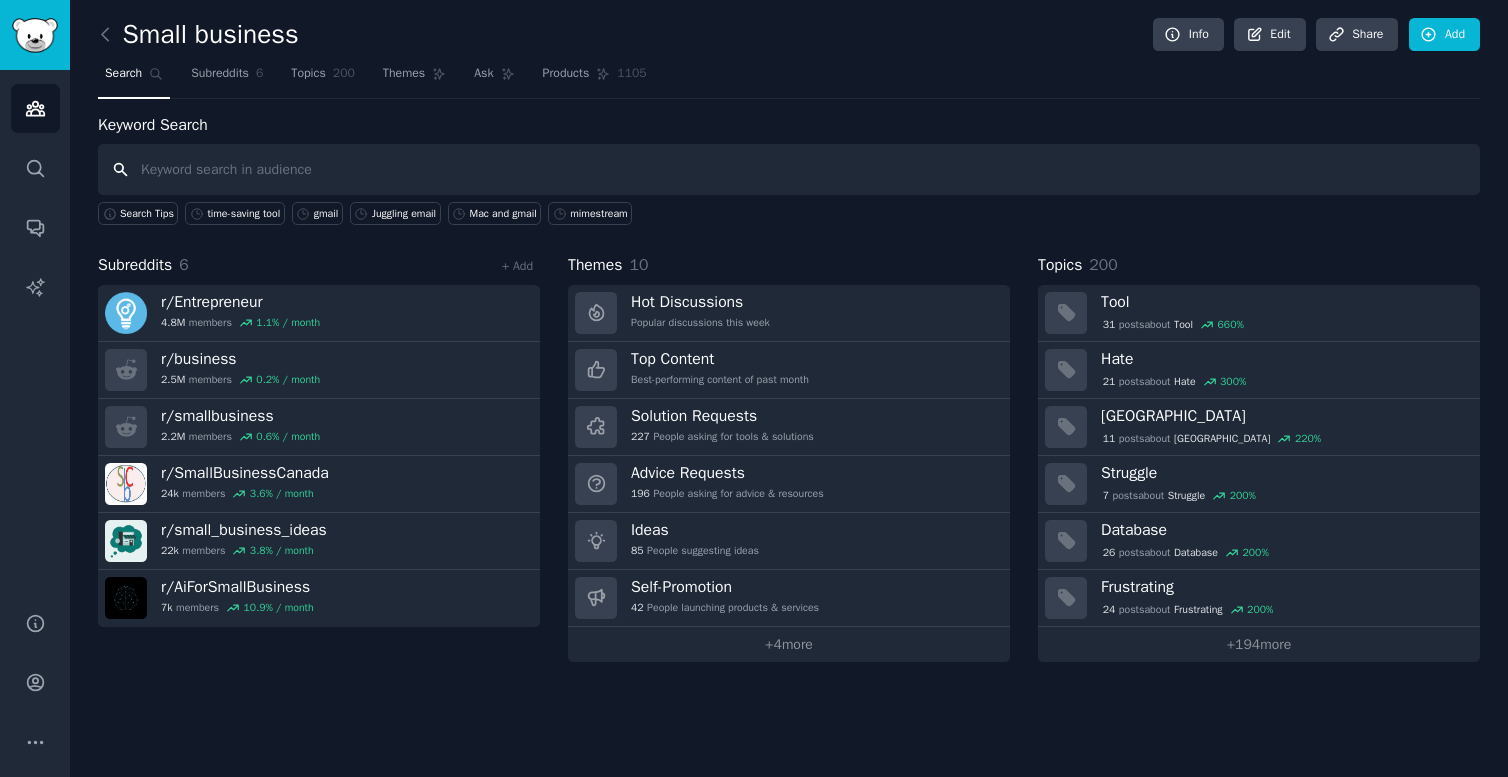 click at bounding box center [789, 169] 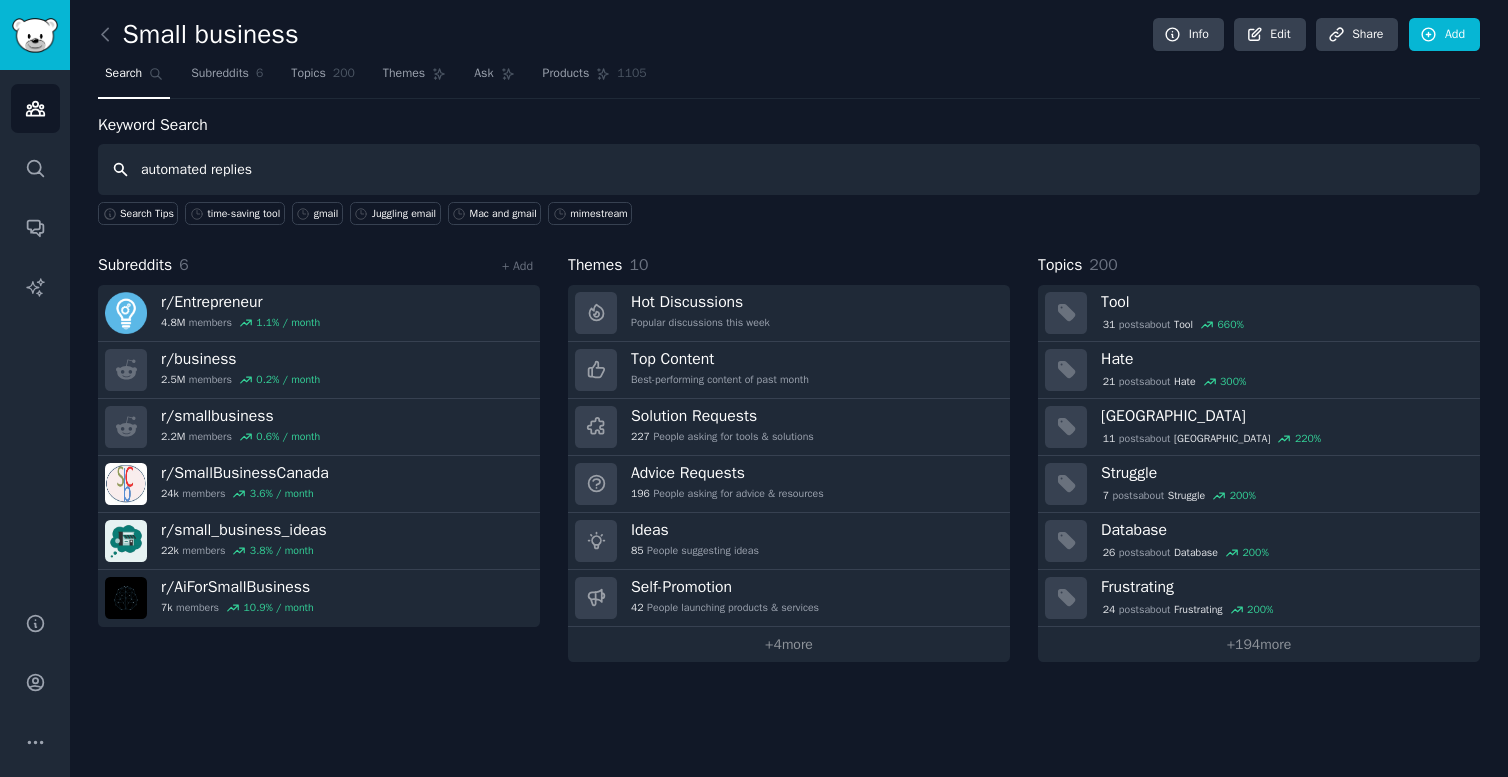 type on "automated replies" 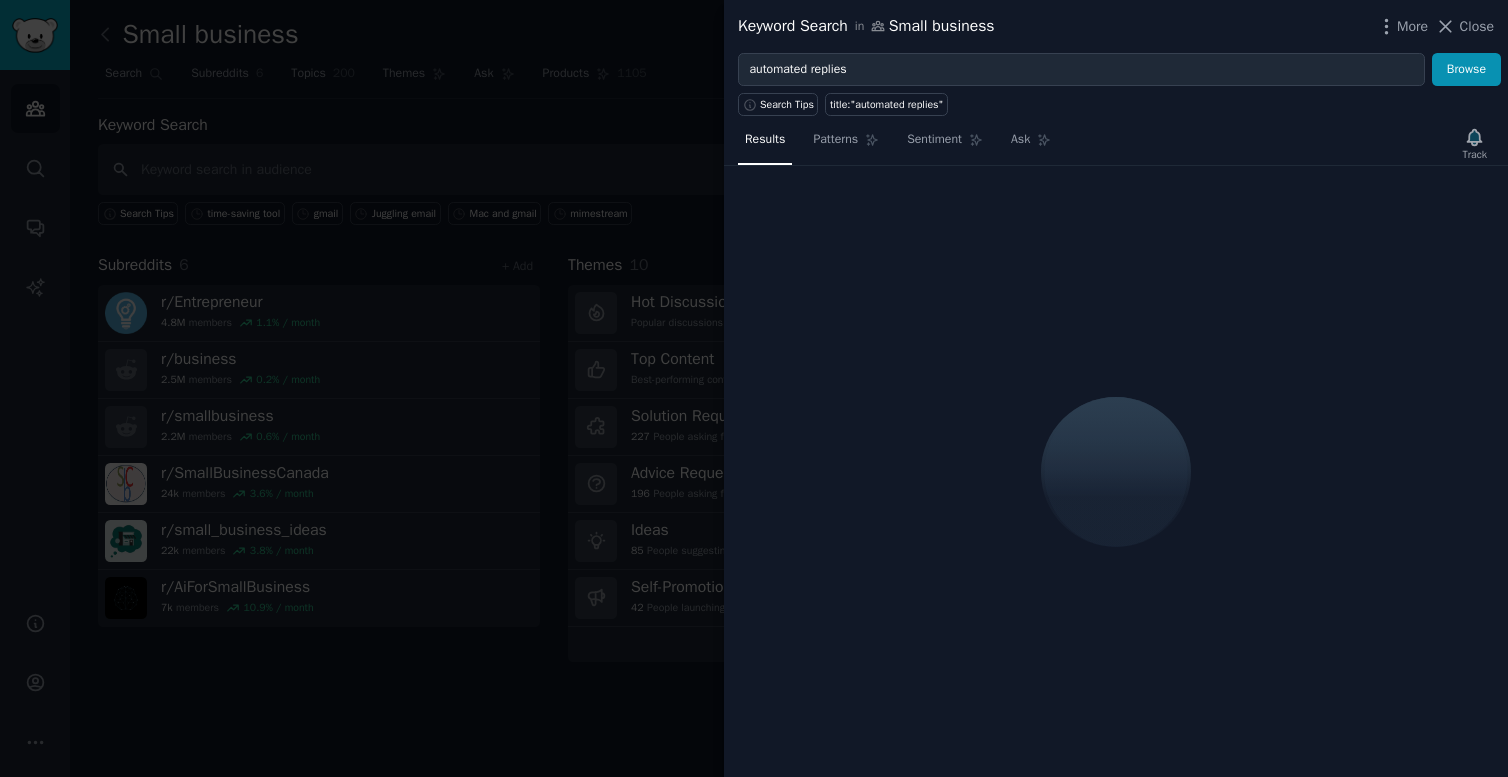 click at bounding box center [754, 388] 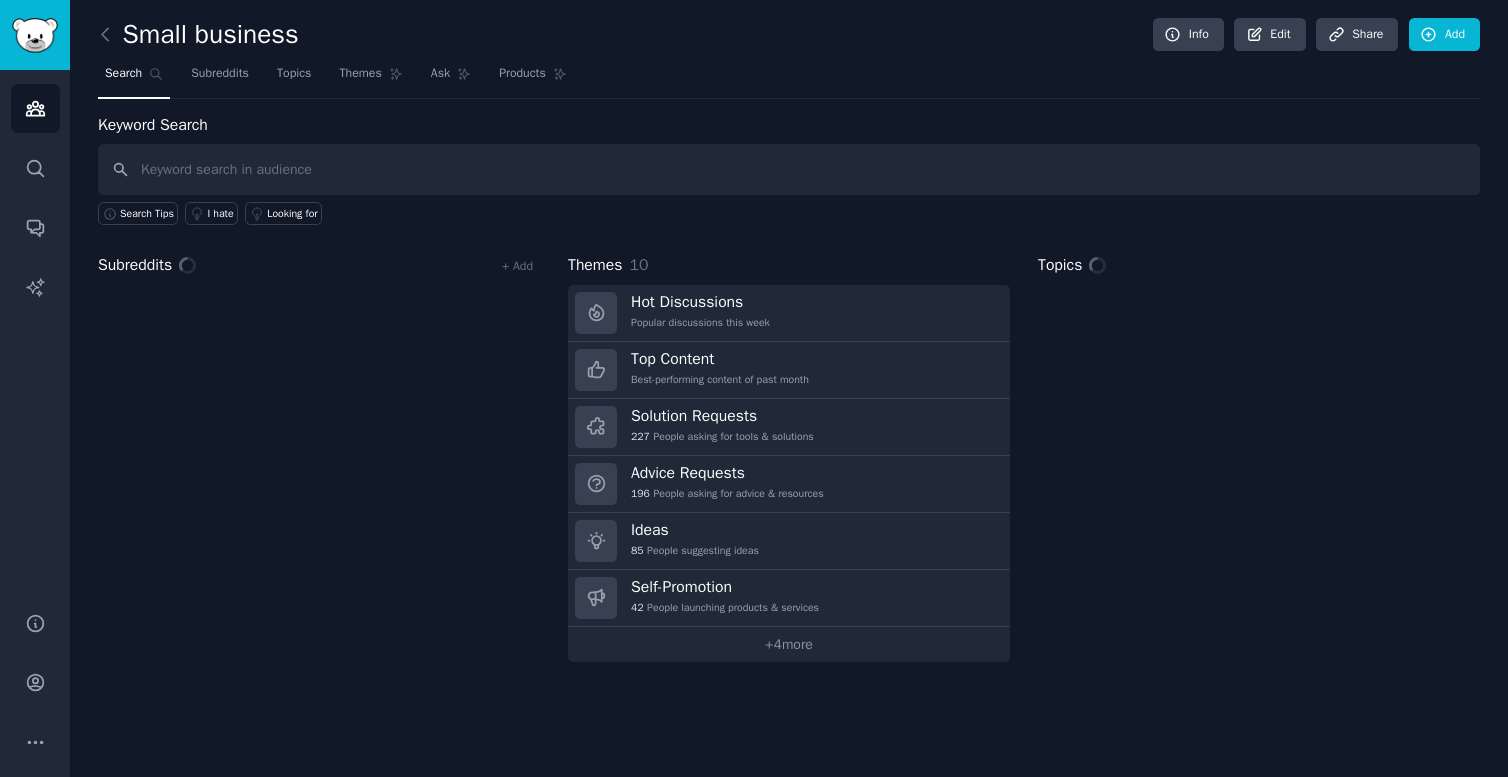 scroll, scrollTop: 0, scrollLeft: 0, axis: both 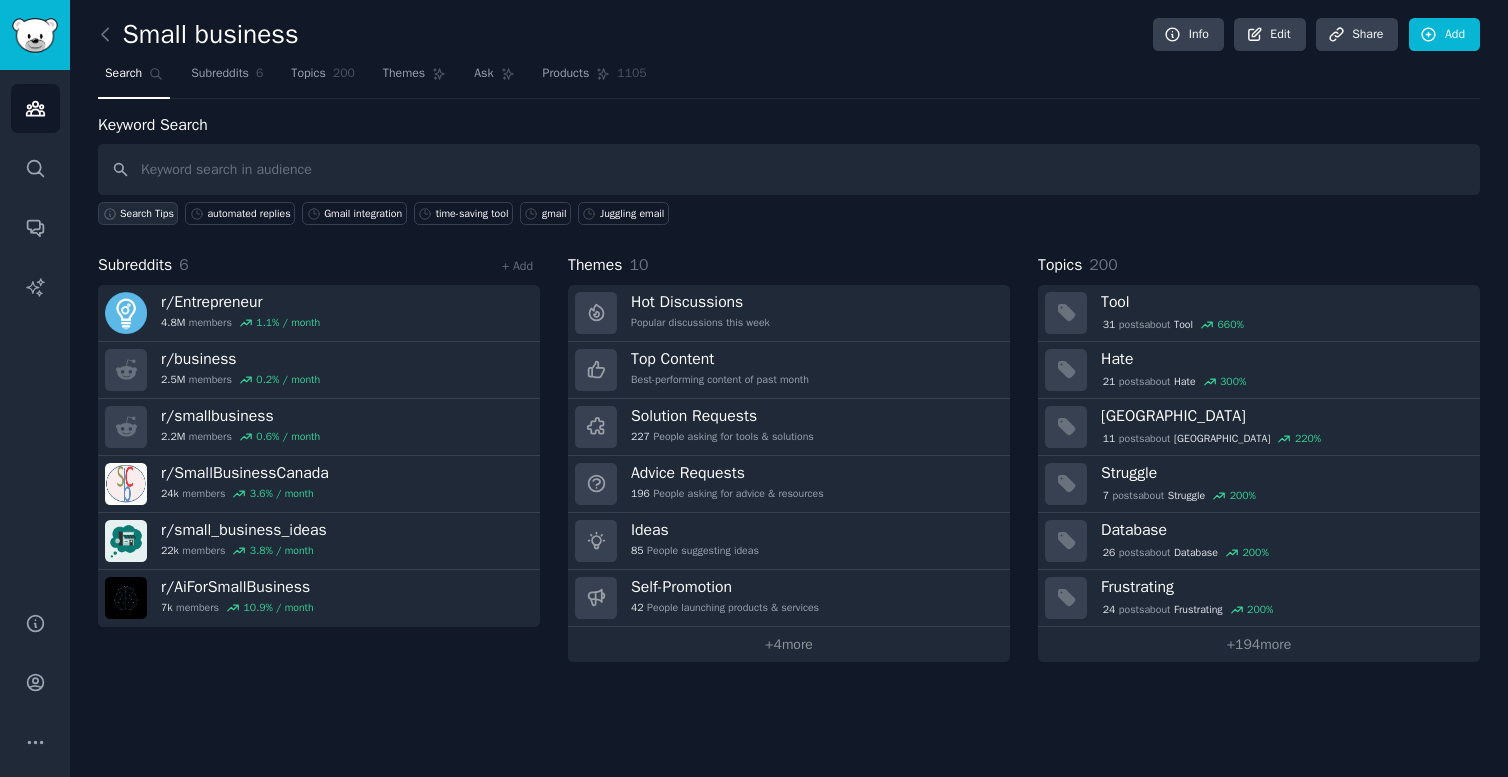 click on "Search Tips" at bounding box center [147, 214] 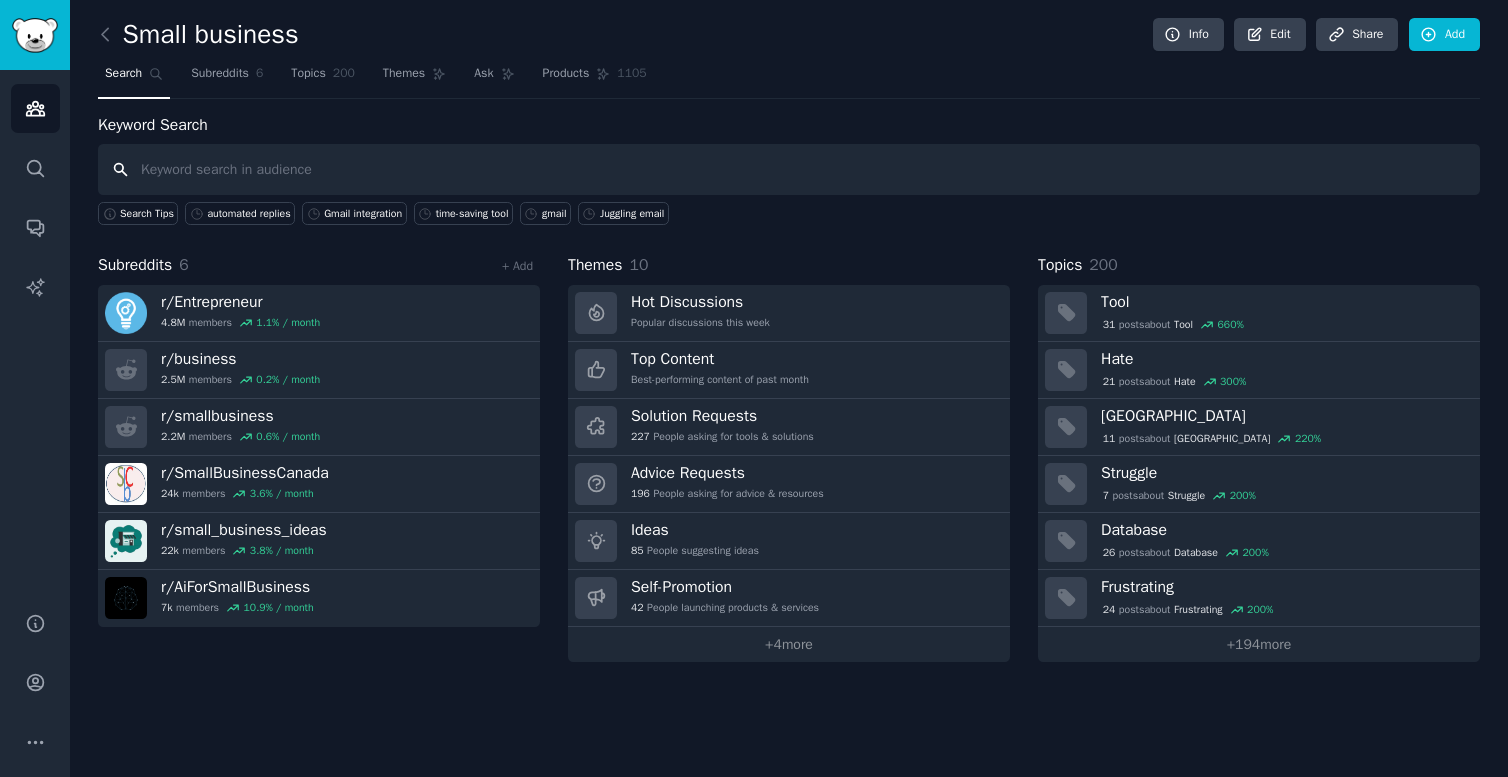 click at bounding box center [789, 169] 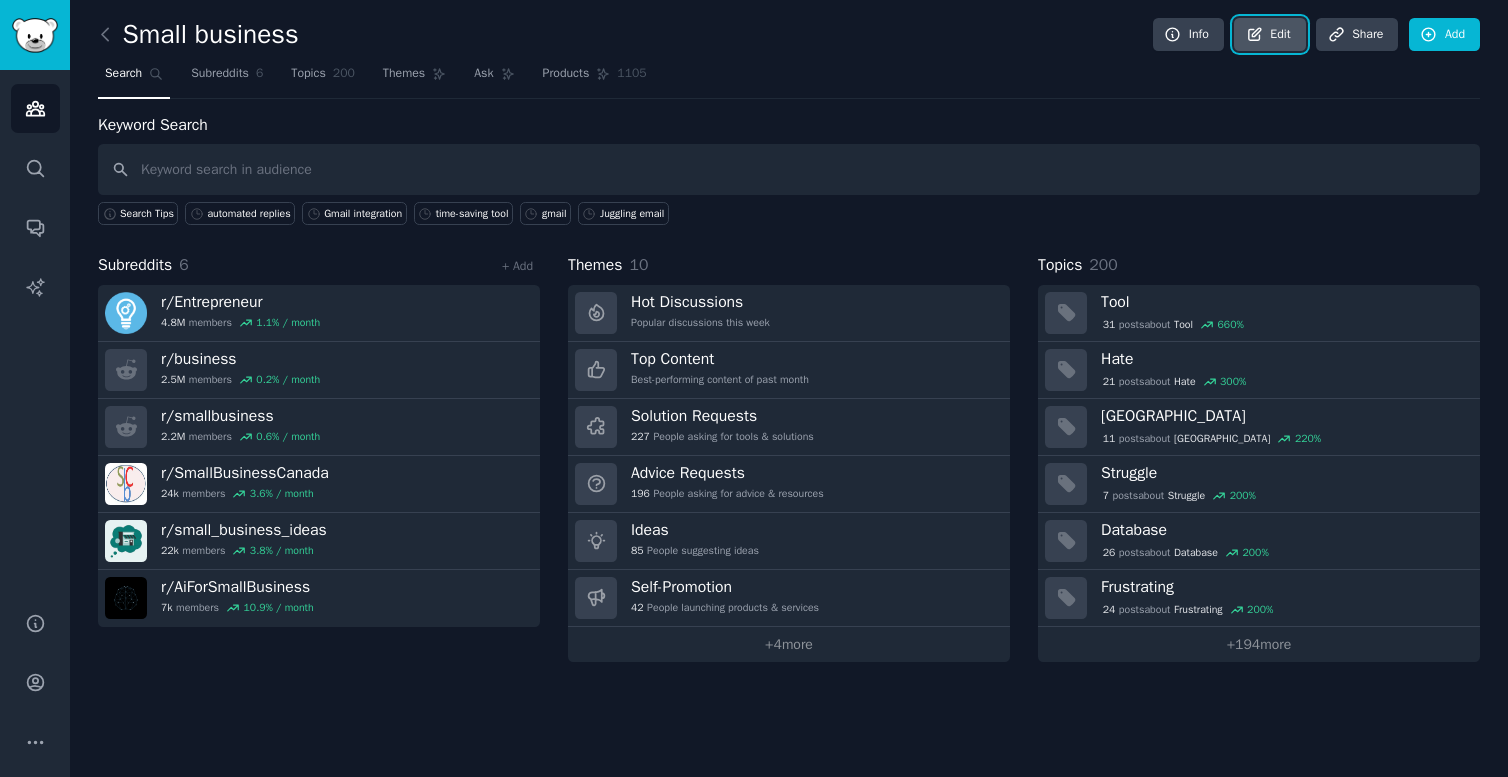 click on "Edit" at bounding box center (1269, 35) 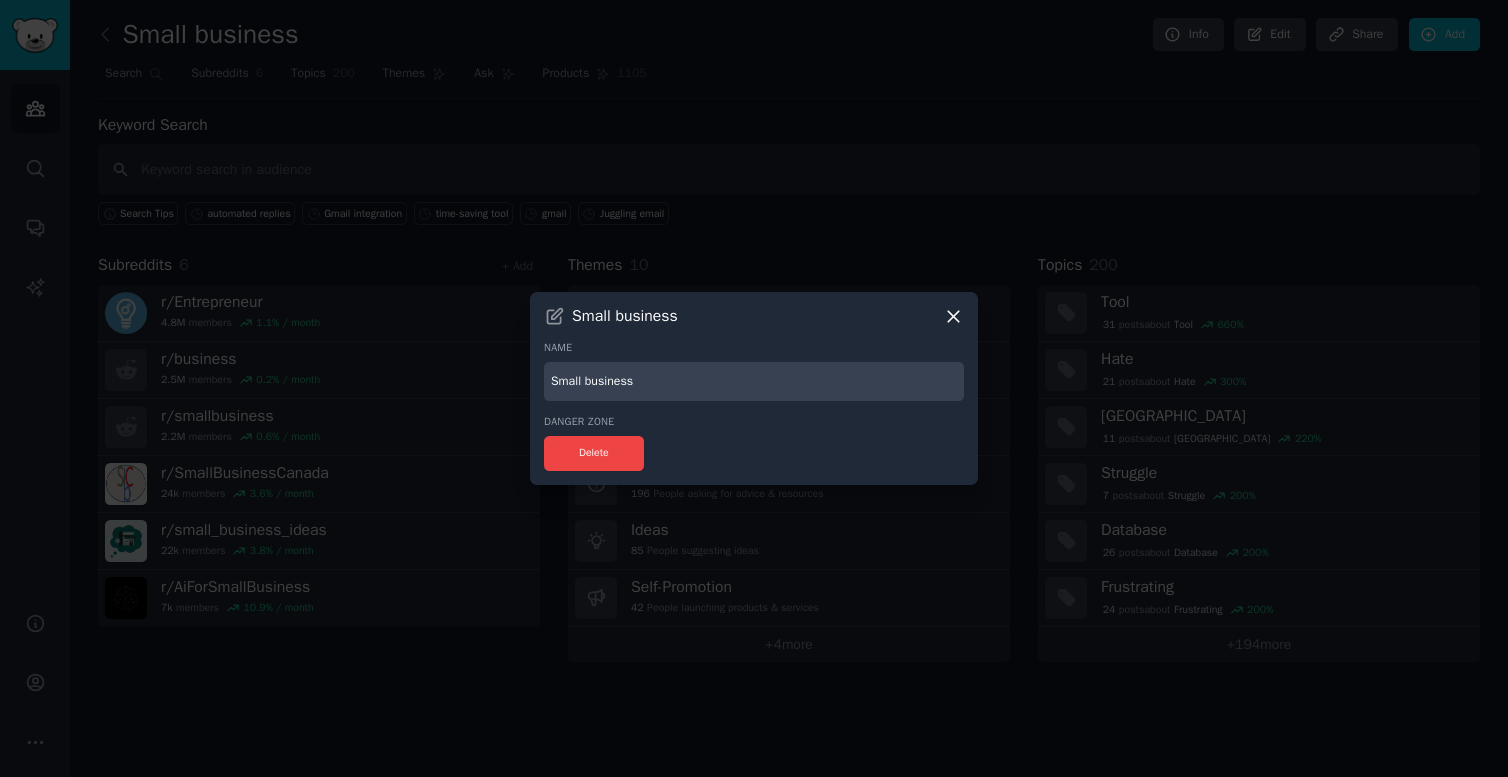 click 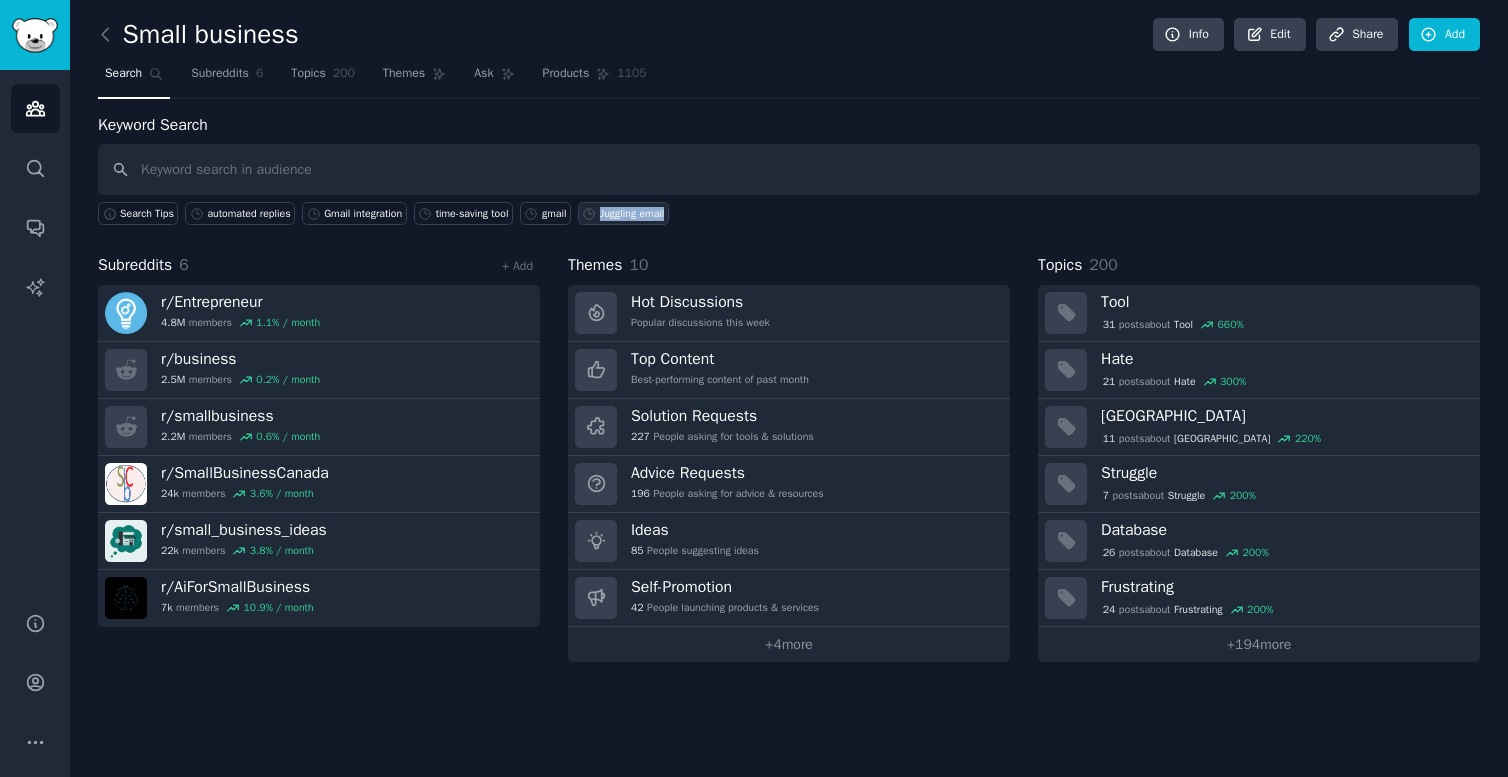 drag, startPoint x: 736, startPoint y: 212, endPoint x: 631, endPoint y: 215, distance: 105.04285 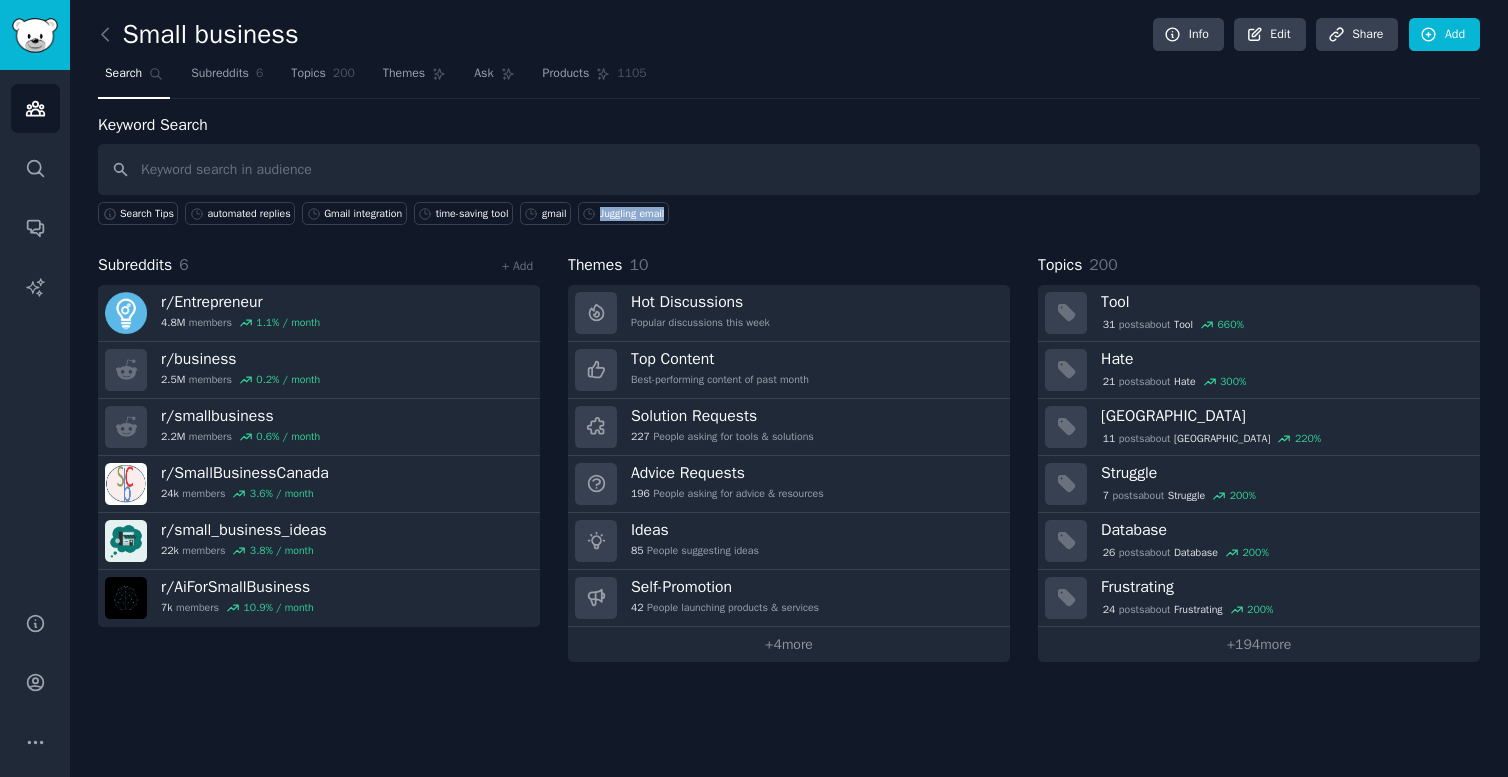 copy on "Juggling email" 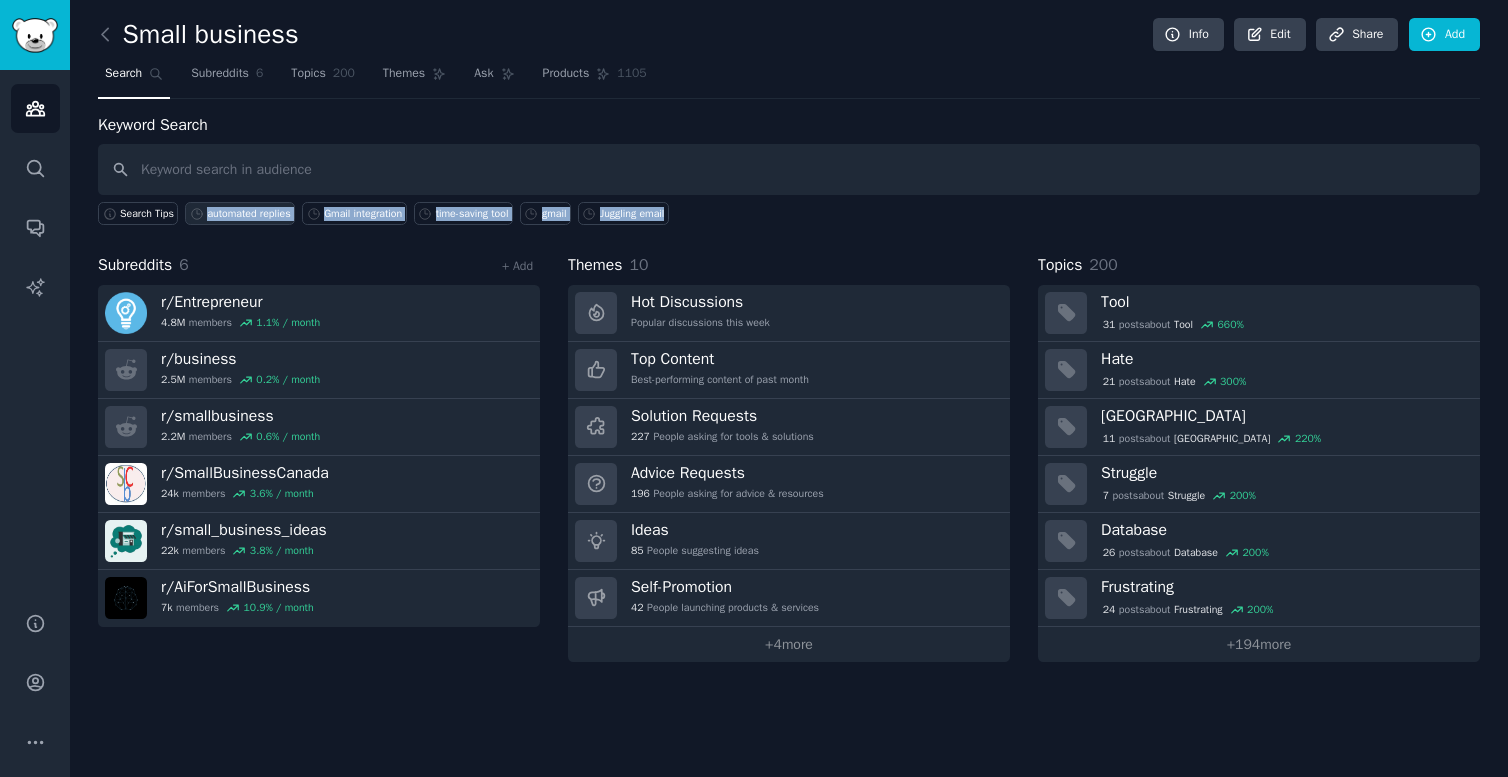 drag, startPoint x: 604, startPoint y: 217, endPoint x: 194, endPoint y: 219, distance: 410.00488 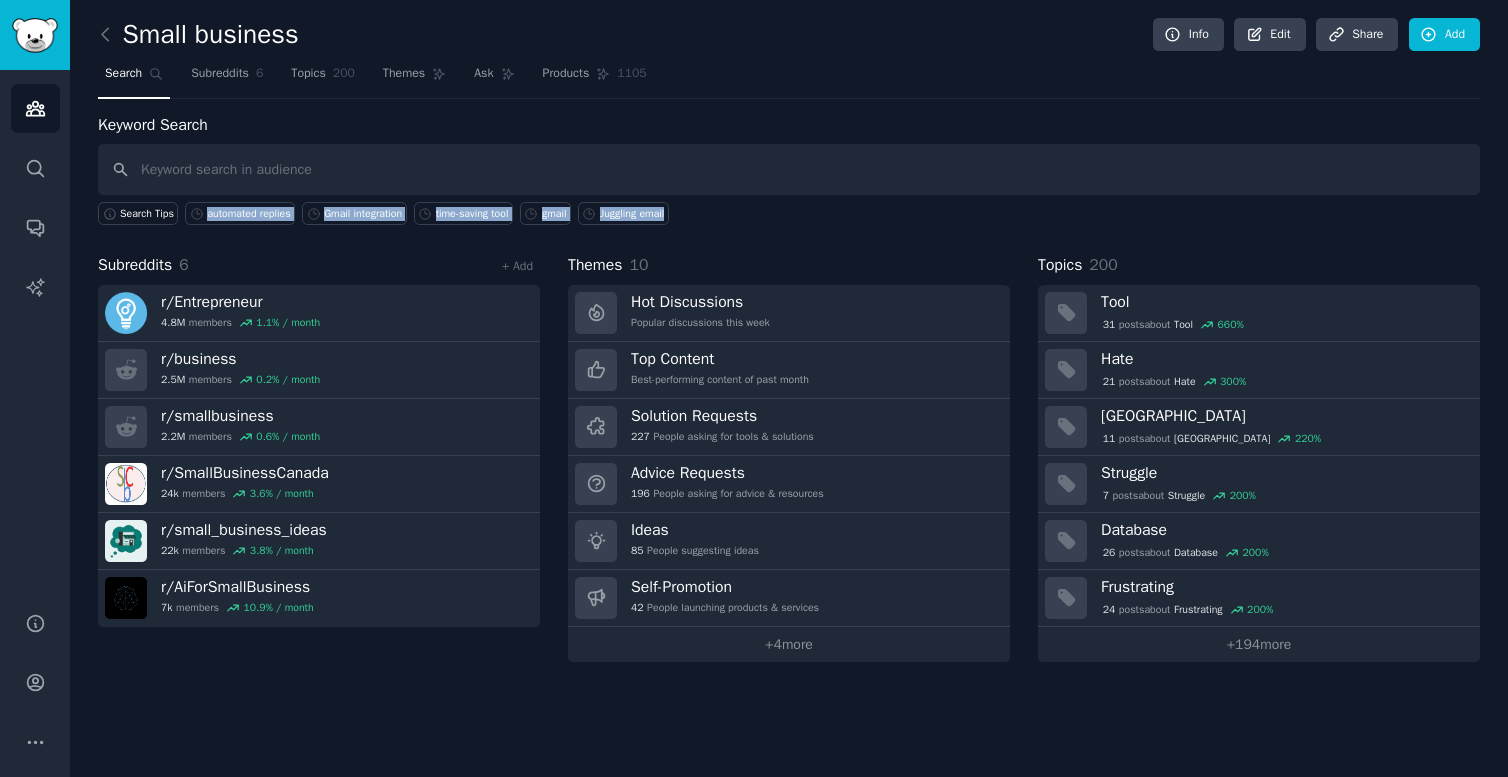 copy on "automated replies Gmail integration time-saving tool gmail Juggling email" 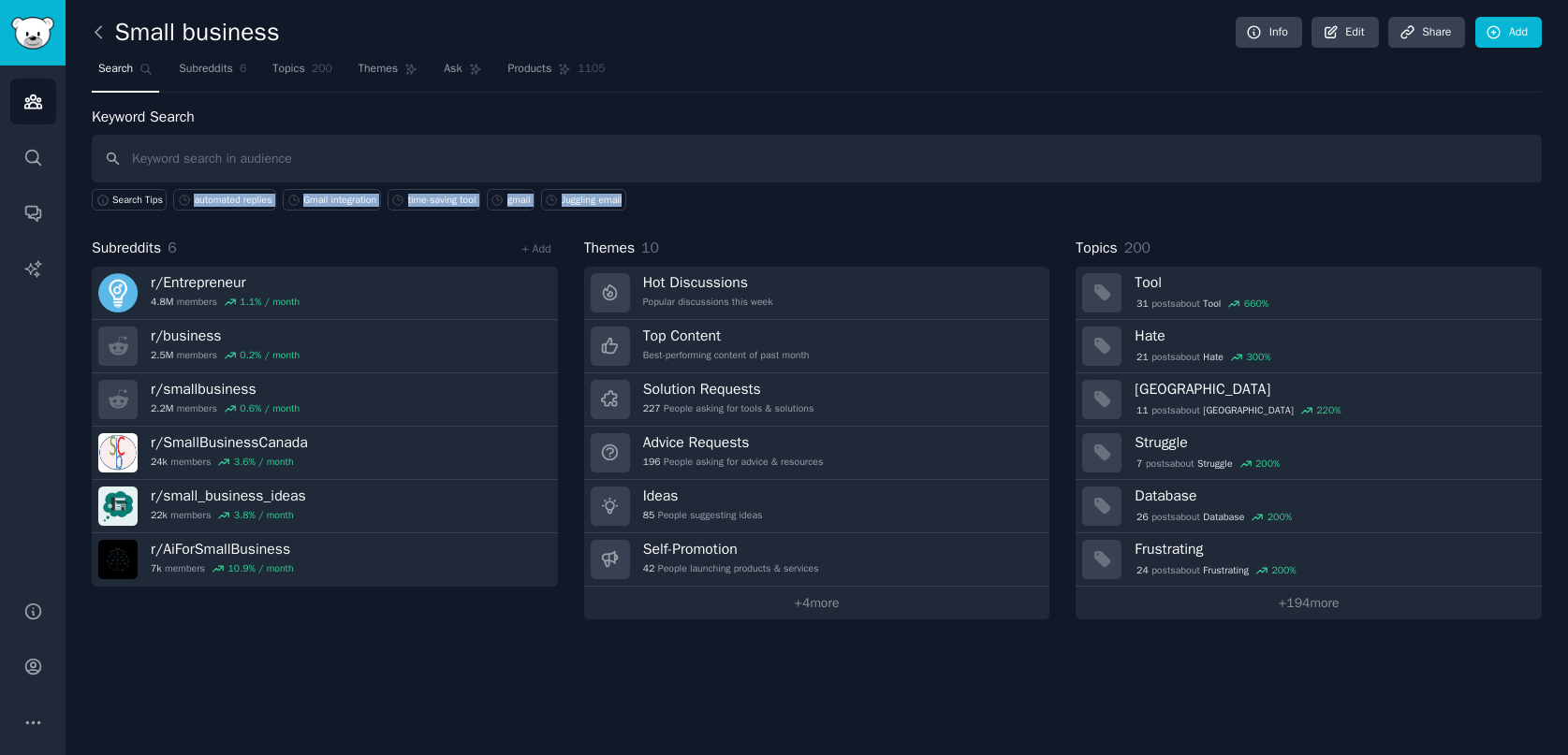 click 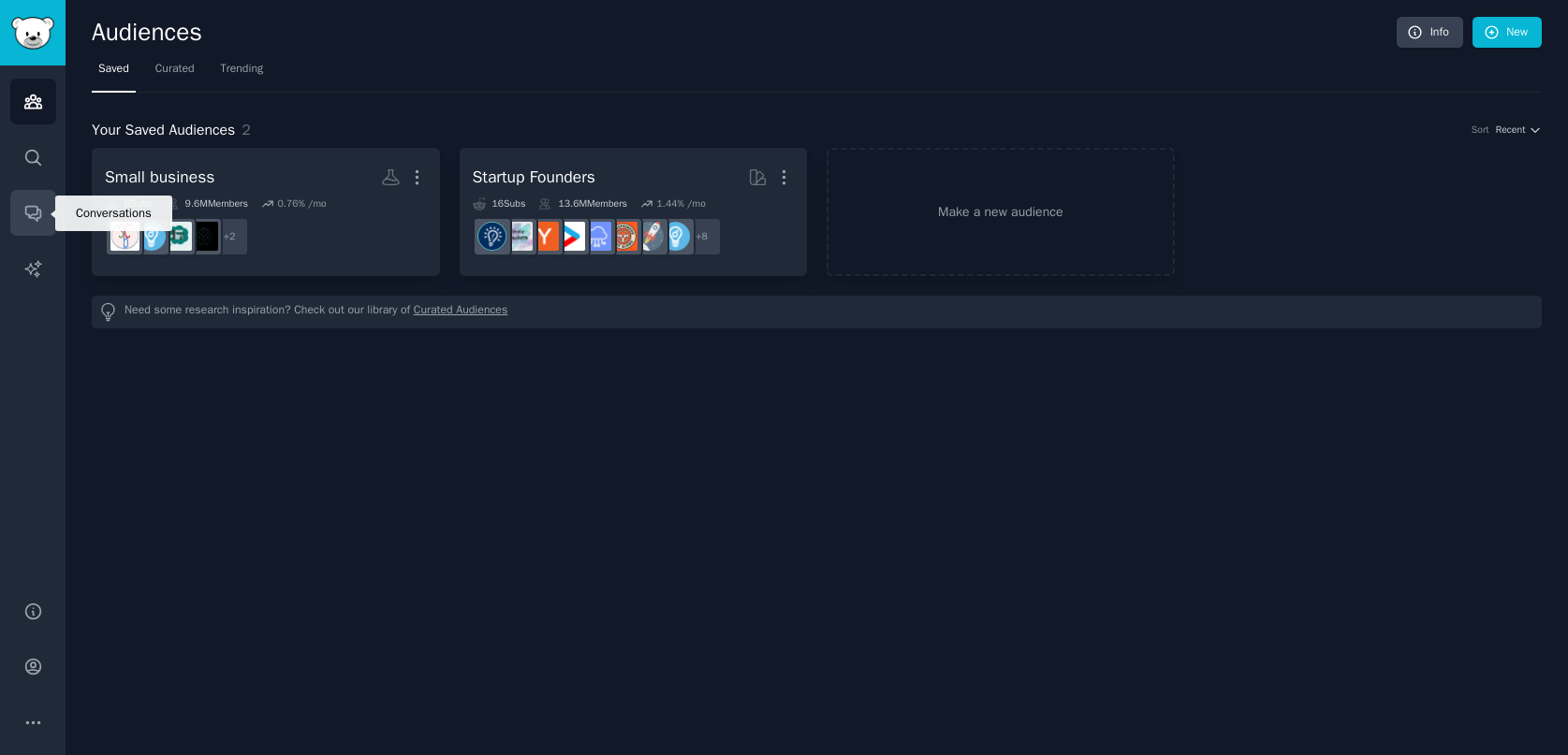 click 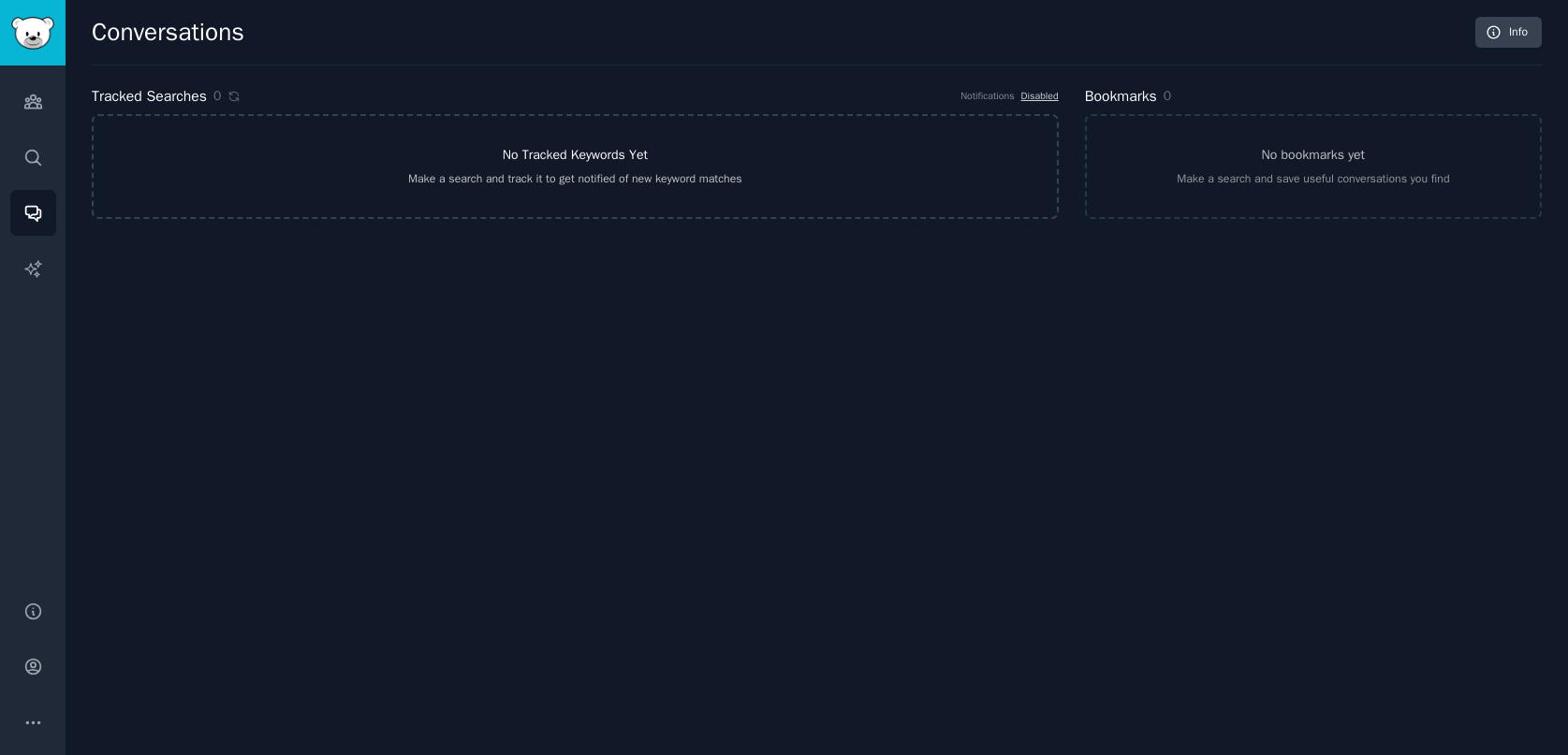 click on "Make a search and track it to get notified of new keyword matches" at bounding box center (575, 180) 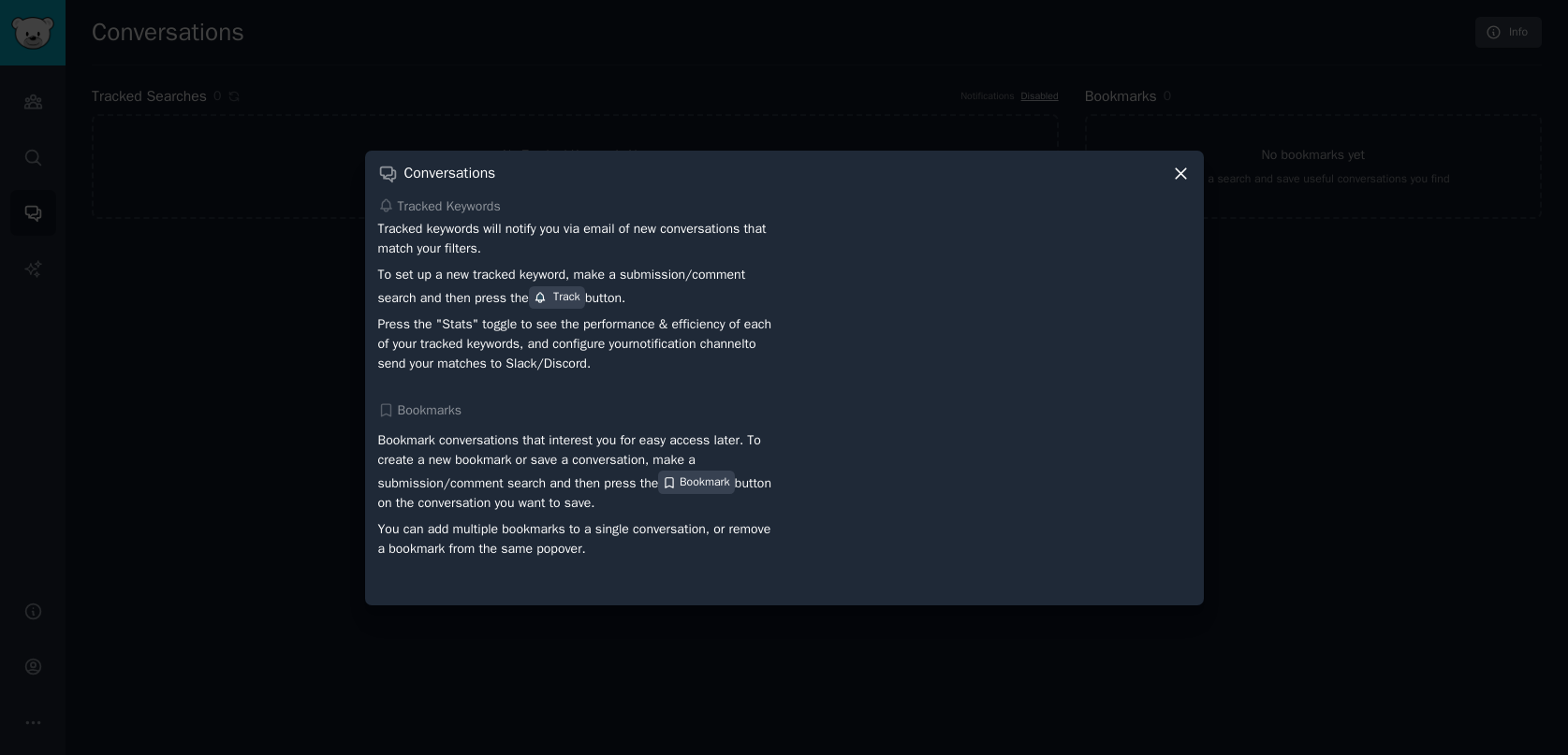 click on "Conversations Tracked Keywords Tracked keywords will notify you via email of new conversations that match your filters. To set up a new tracked keyword, make a submission/comment search and then press the   Track  button. Press the "Stats" toggle to see the performance & efficiency of each of your tracked keywords, and configure your  notification channel  to send your matches to Slack/Discord. Bookmarks Bookmark conversations that interest you for easy access later. To create a new bookmark or save a conversation, make a submission/comment search and then press the    Bookmark  button on the conversation you want to save. You can add multiple bookmarks to a single conversation, or remove a bookmark from the same popover." at bounding box center [784, 378] 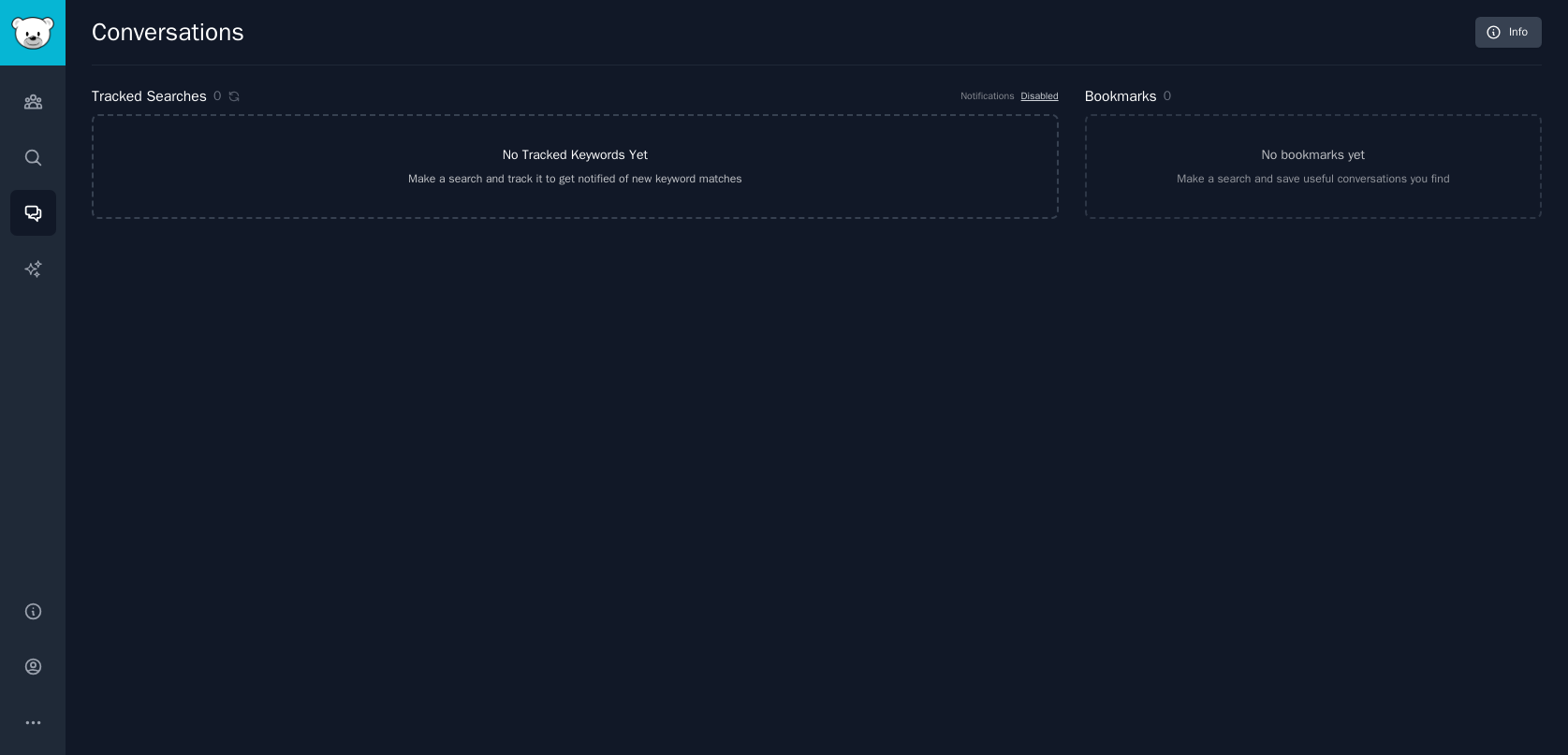click on "No Tracked Keywords Yet" at bounding box center [575, 154] 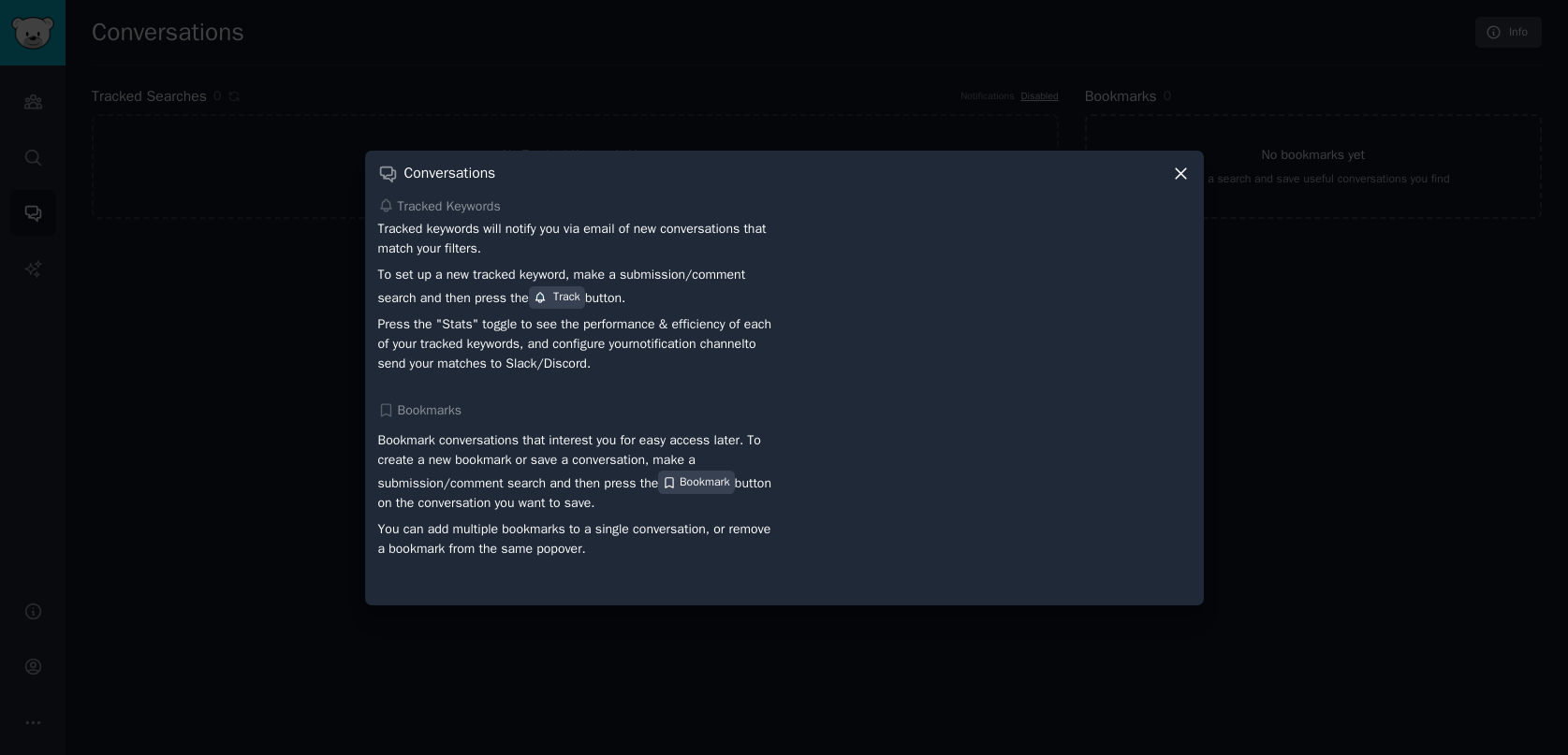 click 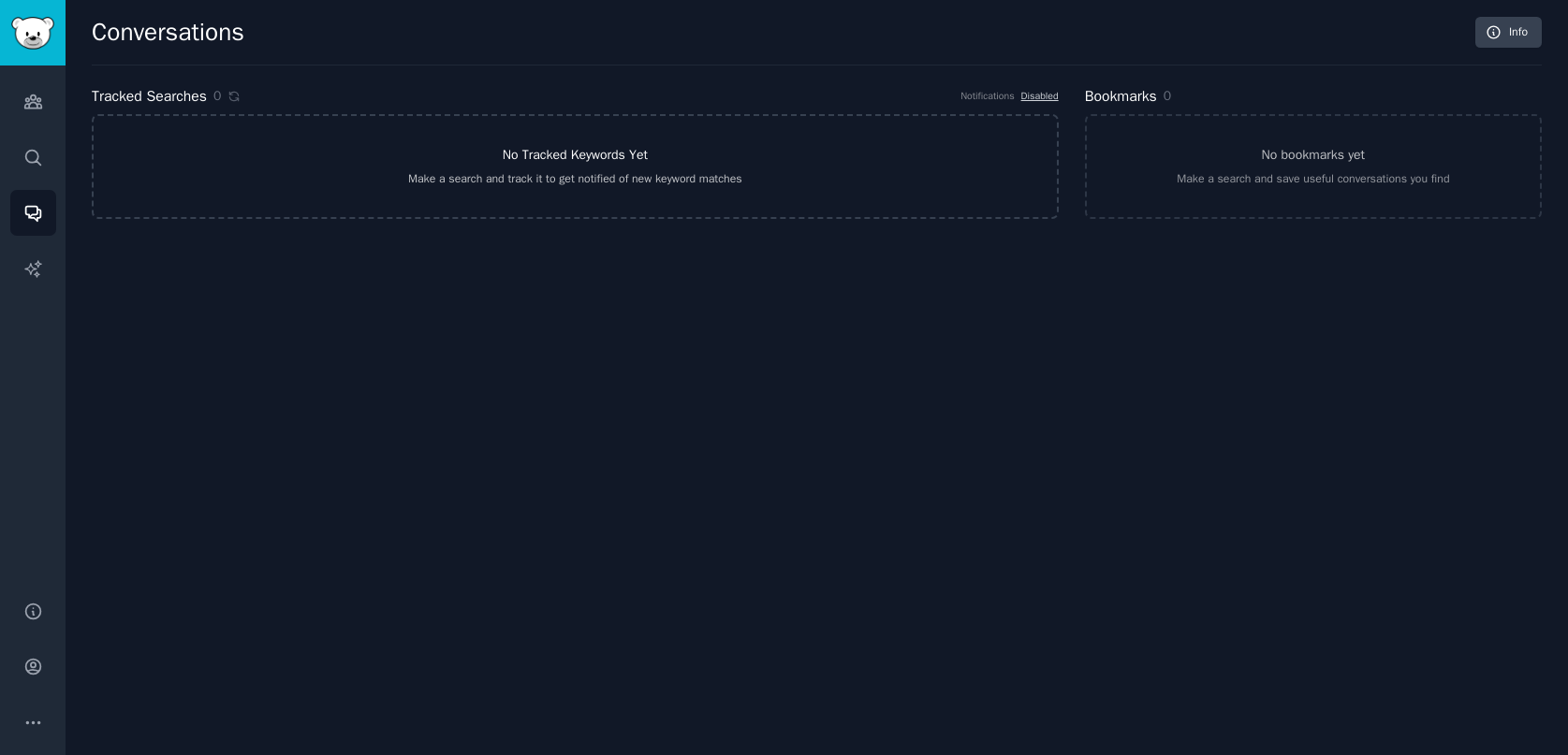 click on "No Tracked Keywords Yet Make a search and track it to get notified of new keyword matches" at bounding box center (575, 167) 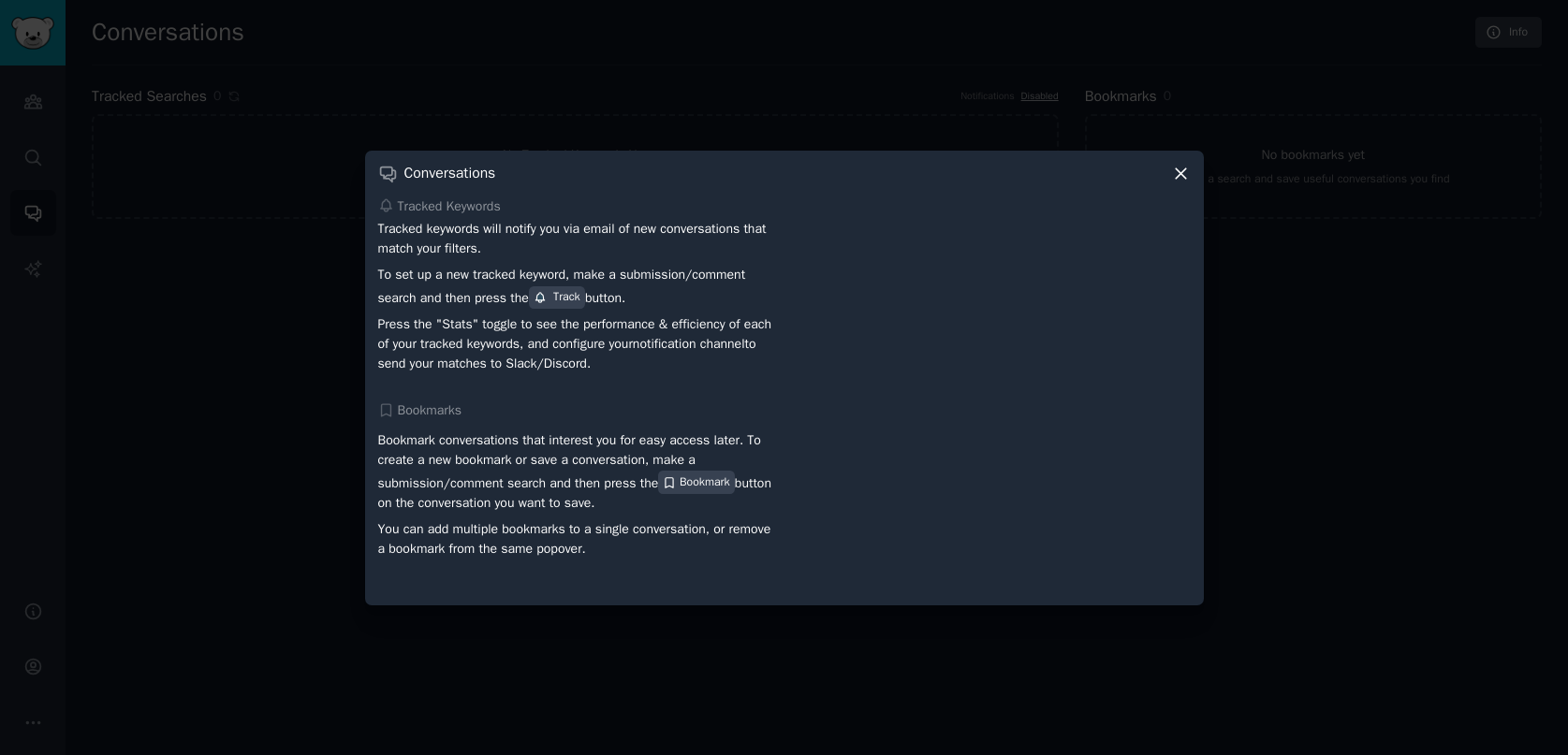 click at bounding box center (784, 377) 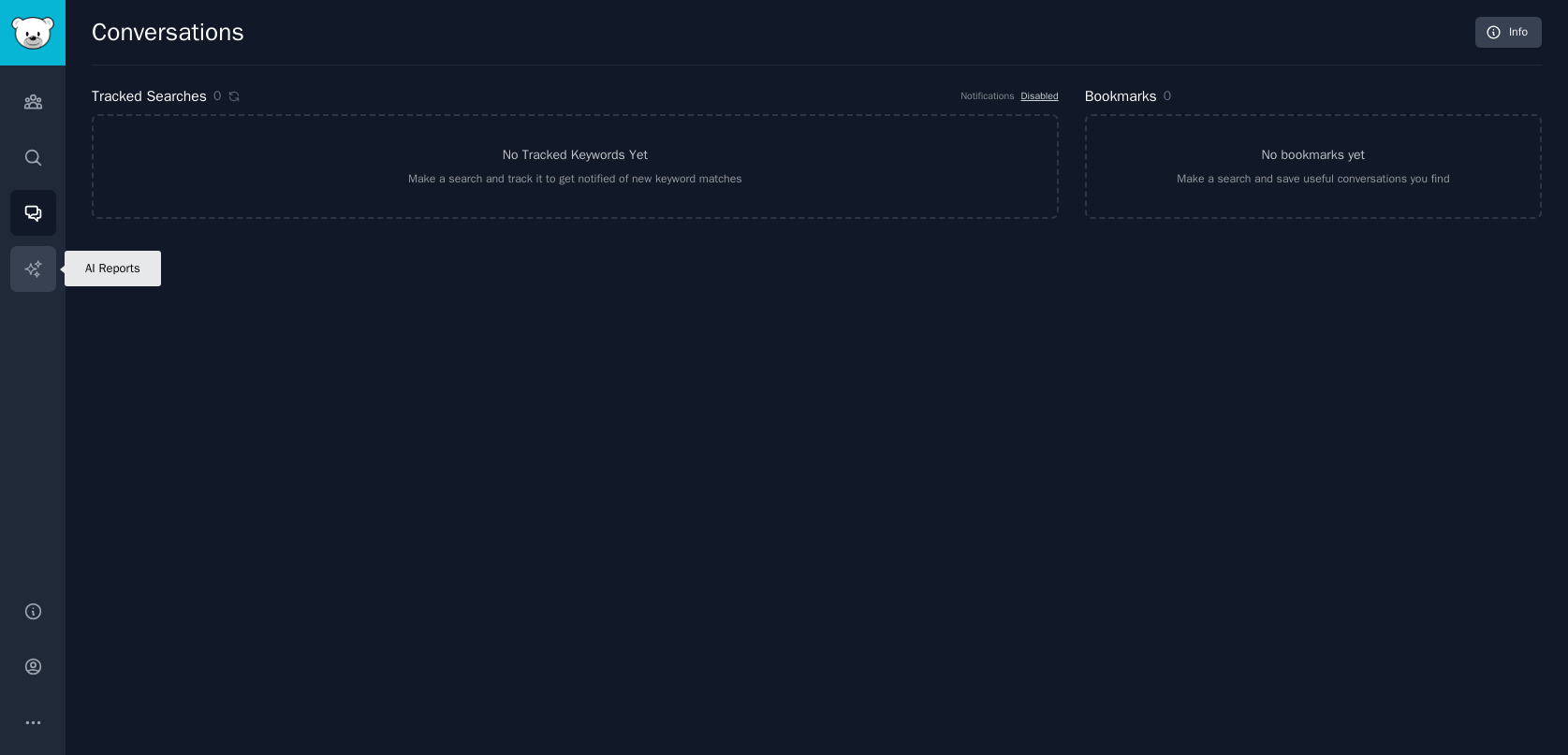 click 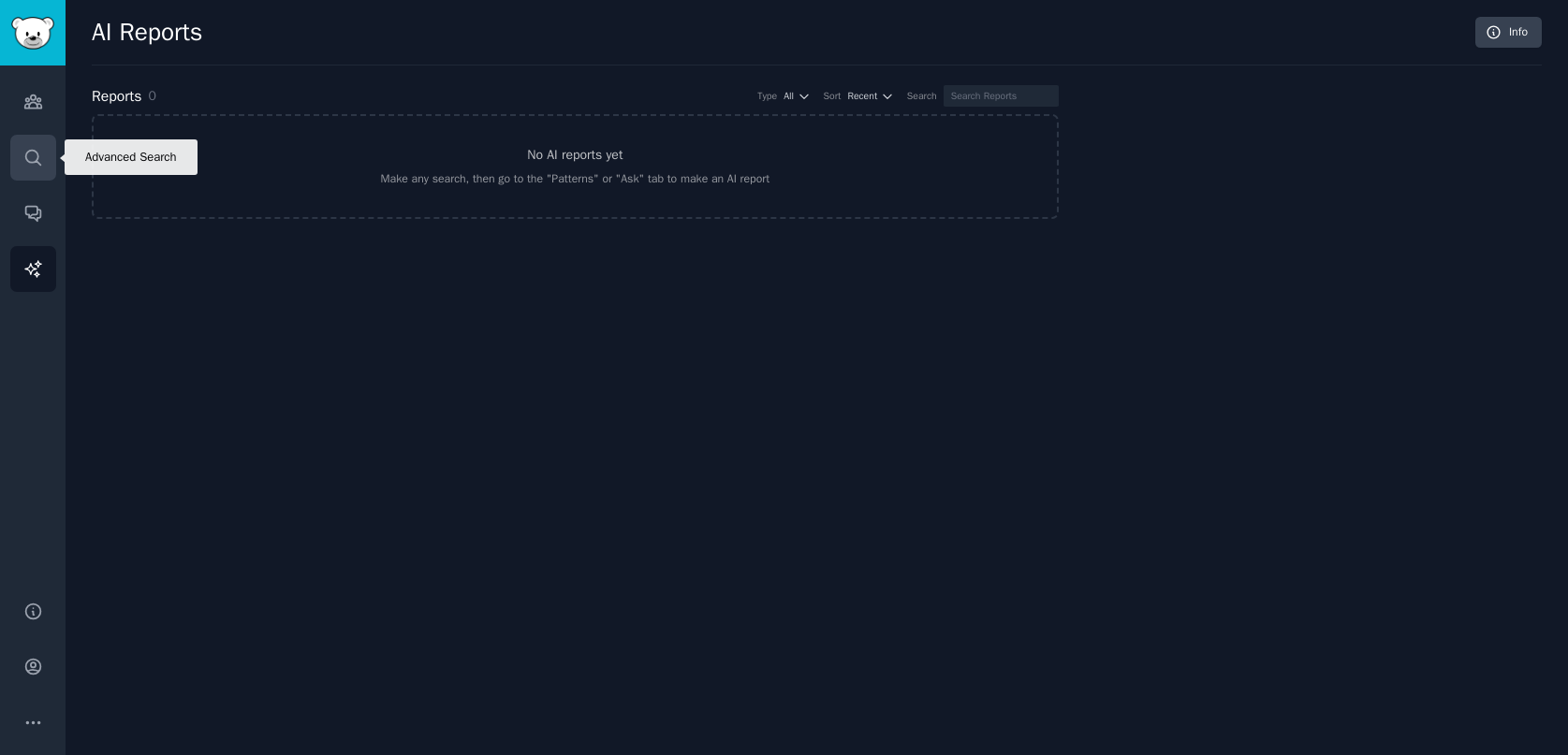 click on "Search" at bounding box center (33, 157) 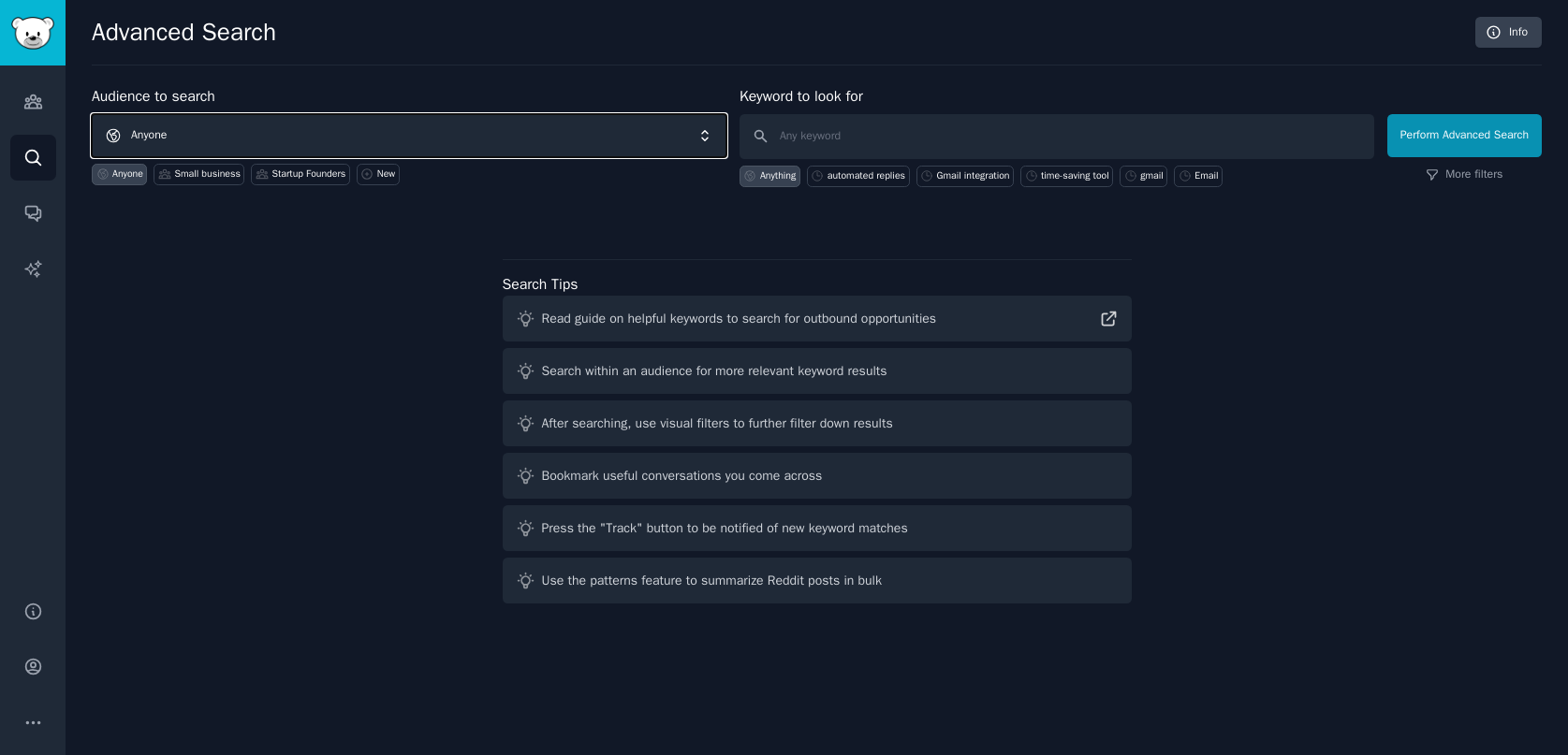click on "Anyone" at bounding box center (409, 136) 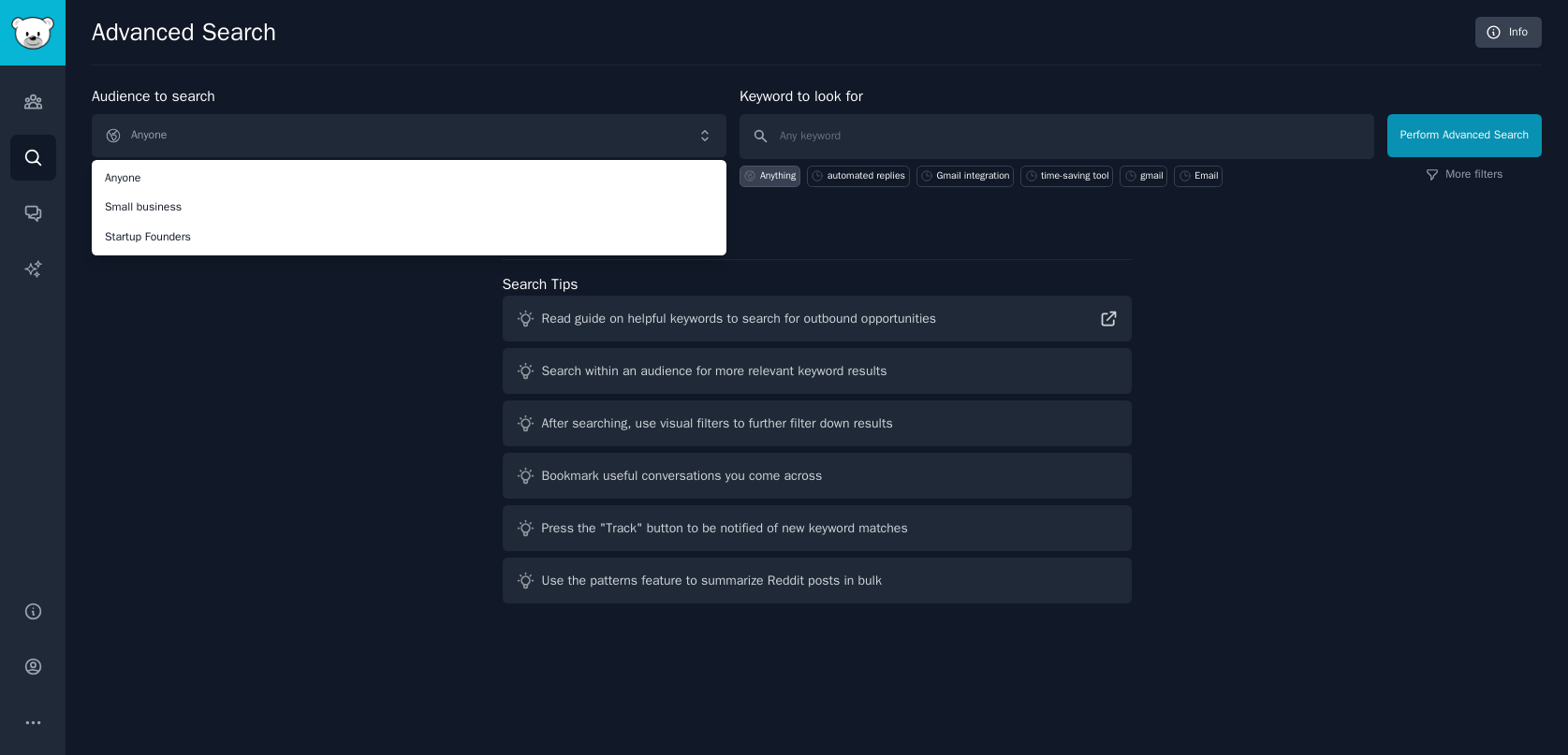 click on "Advanced Search Info Audience to search Anyone Anyone Small business Startup Founders Anyone Small business Startup Founders New Keyword to look for Anything automated replies Gmail integration time-saving tool gmail Email   Perform Advanced Search More filters Search Tips Read guide on helpful keywords to search for outbound opportunities Search within an audience for more relevant keyword results After searching, use visual filters to further filter down results Bookmark useful conversations you come across Press the "Track" button to be notified of new keyword matches Use the patterns feature to summarize Reddit posts in bulk" 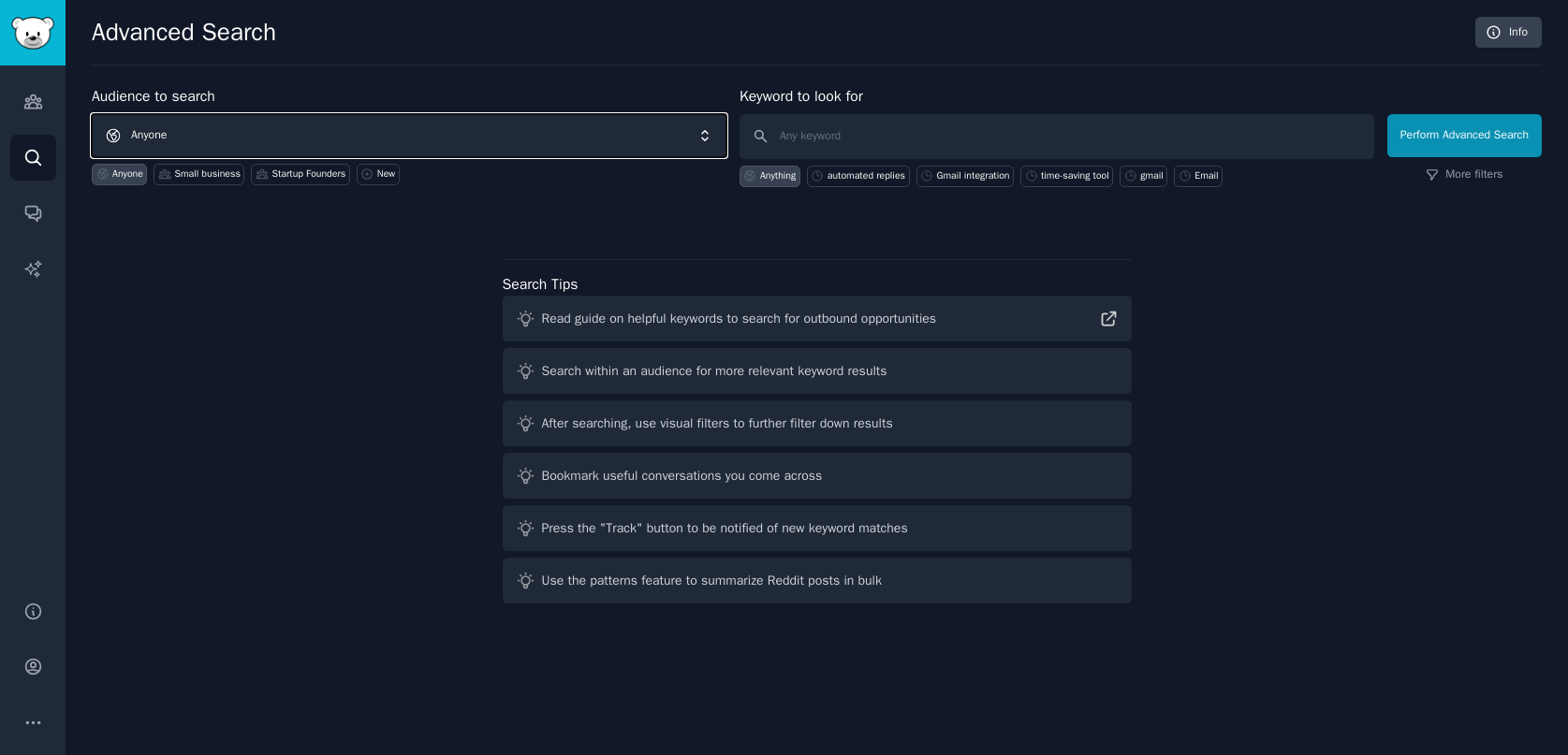 drag, startPoint x: 177, startPoint y: 133, endPoint x: 174, endPoint y: 152, distance: 19.235384 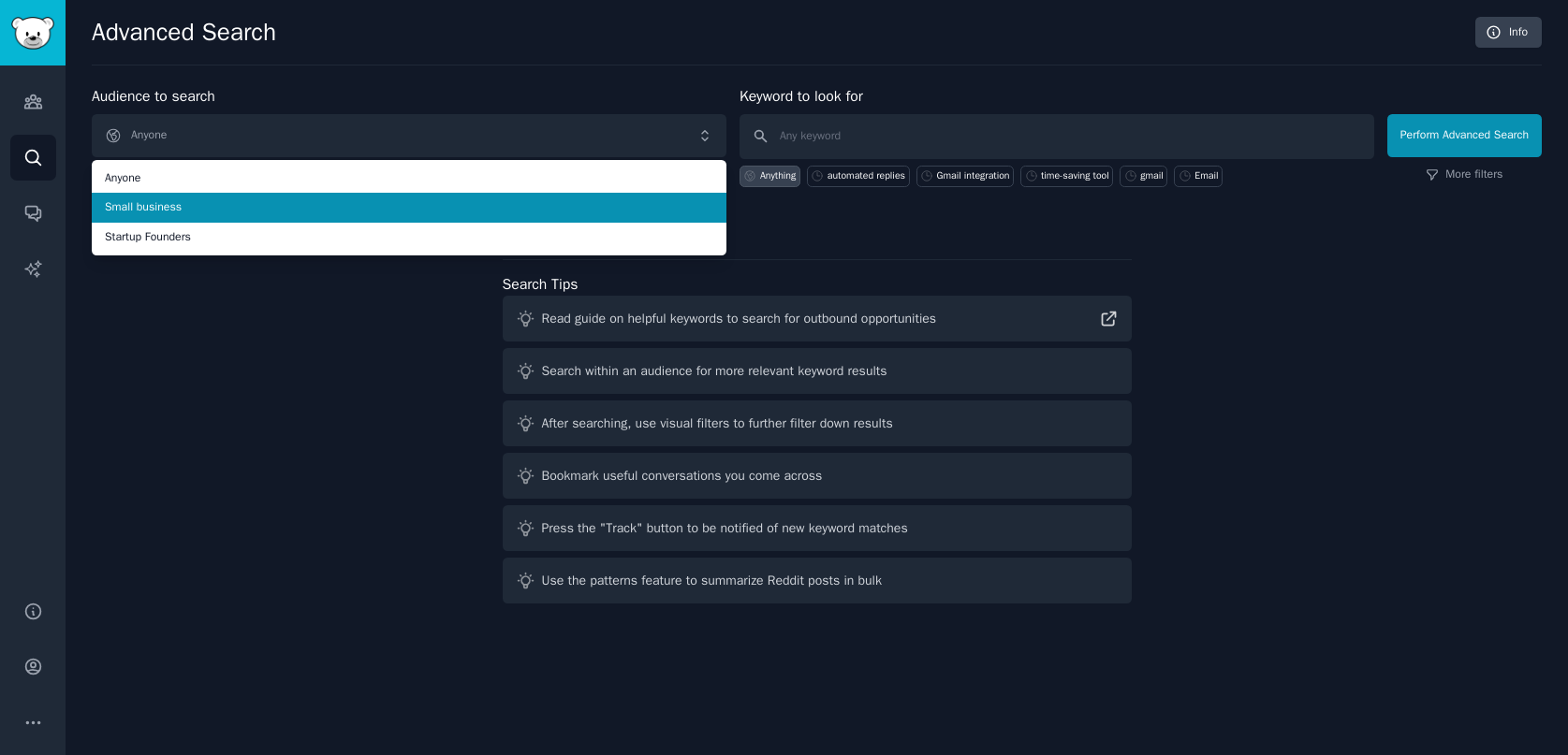 click on "Small business" at bounding box center (409, 208) 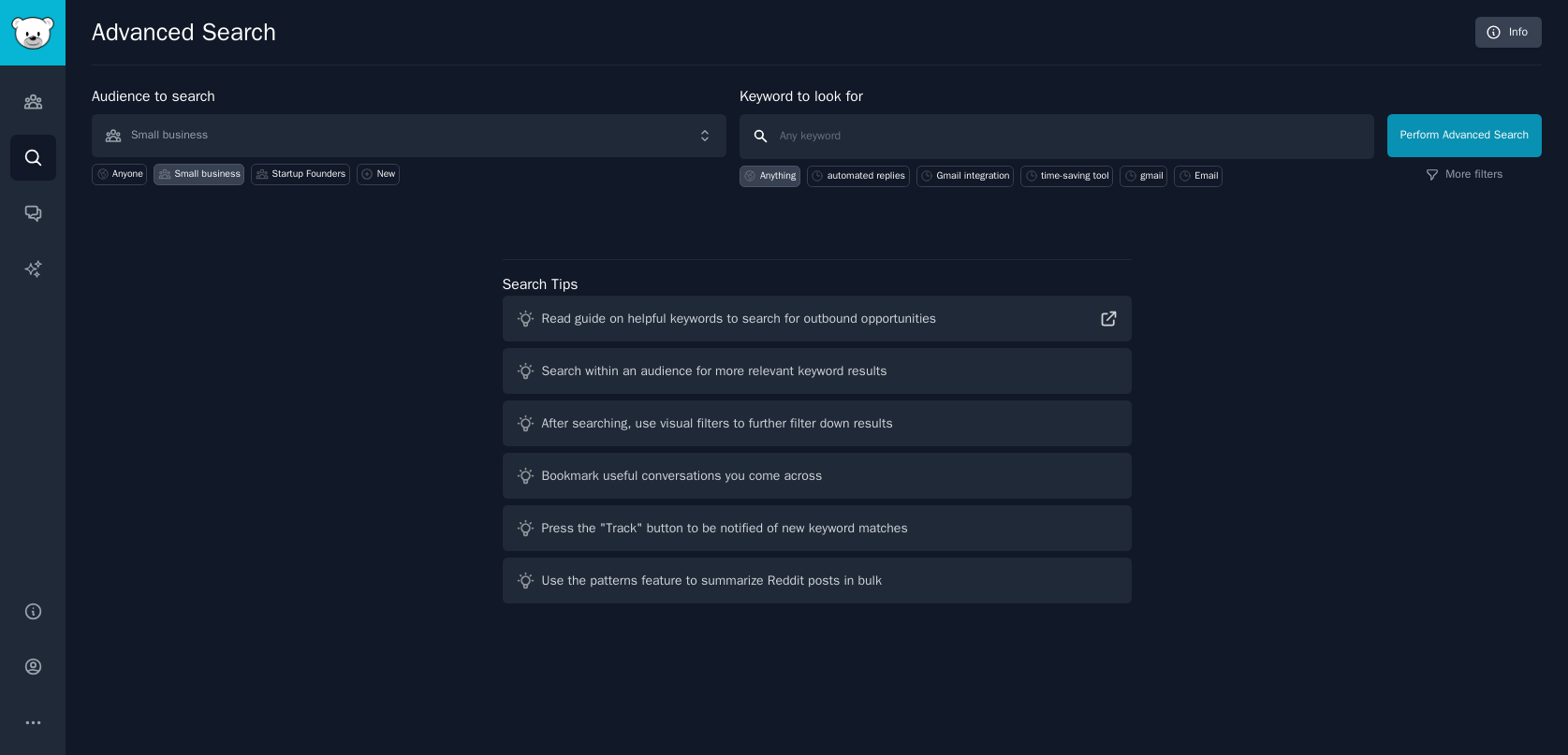 click at bounding box center [1057, 137] 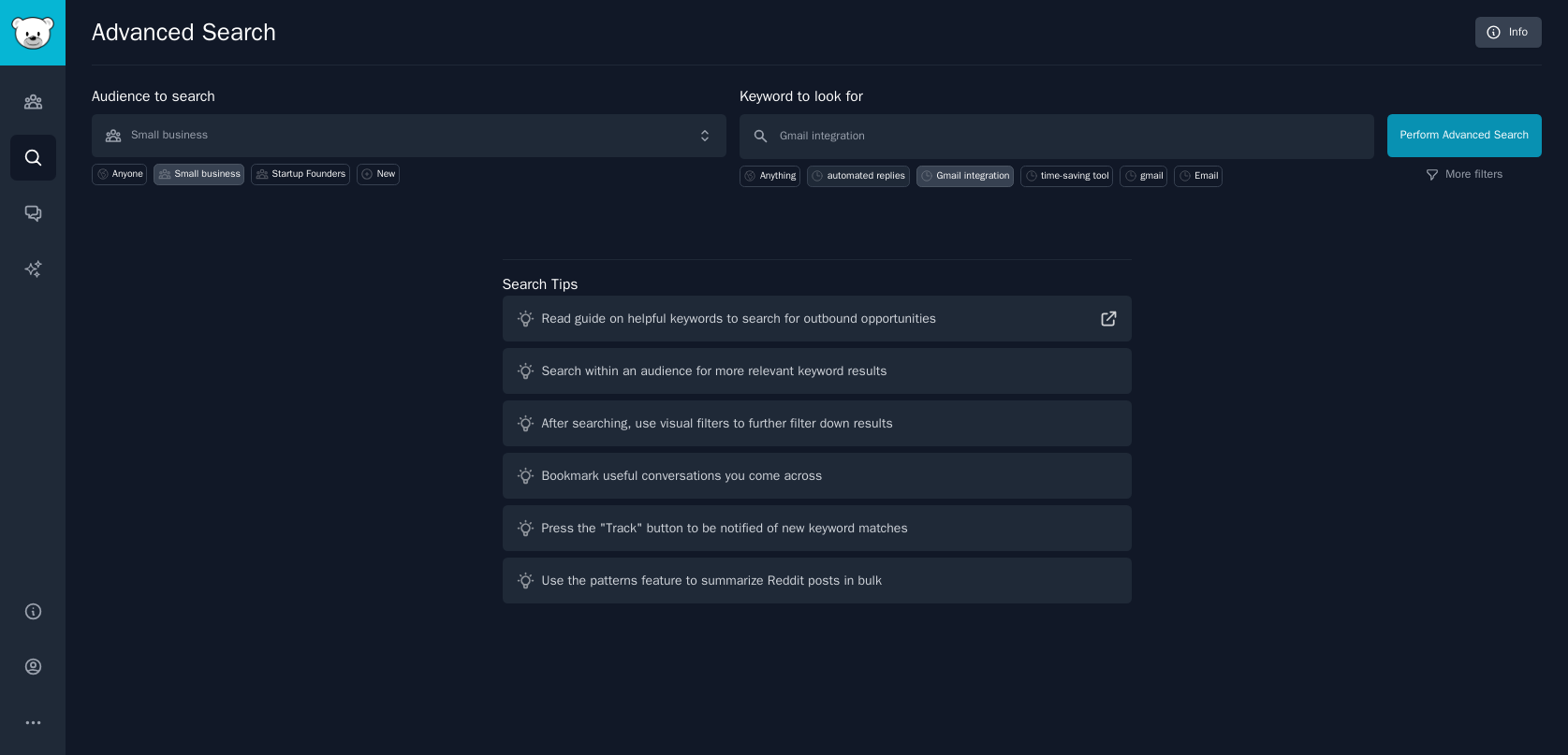 click on "automated replies" at bounding box center (866, 176) 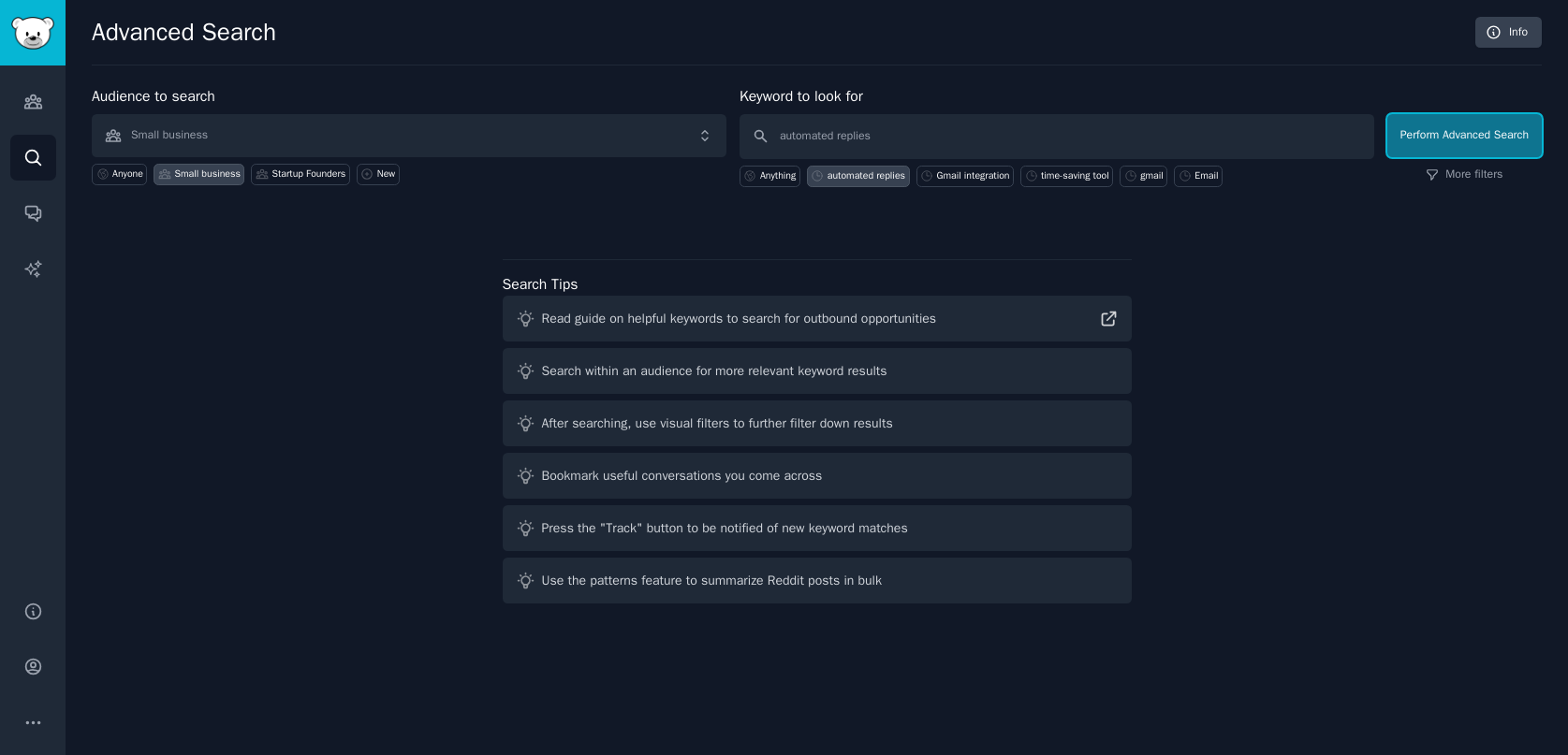click on "Perform Advanced Search" at bounding box center (1464, 136) 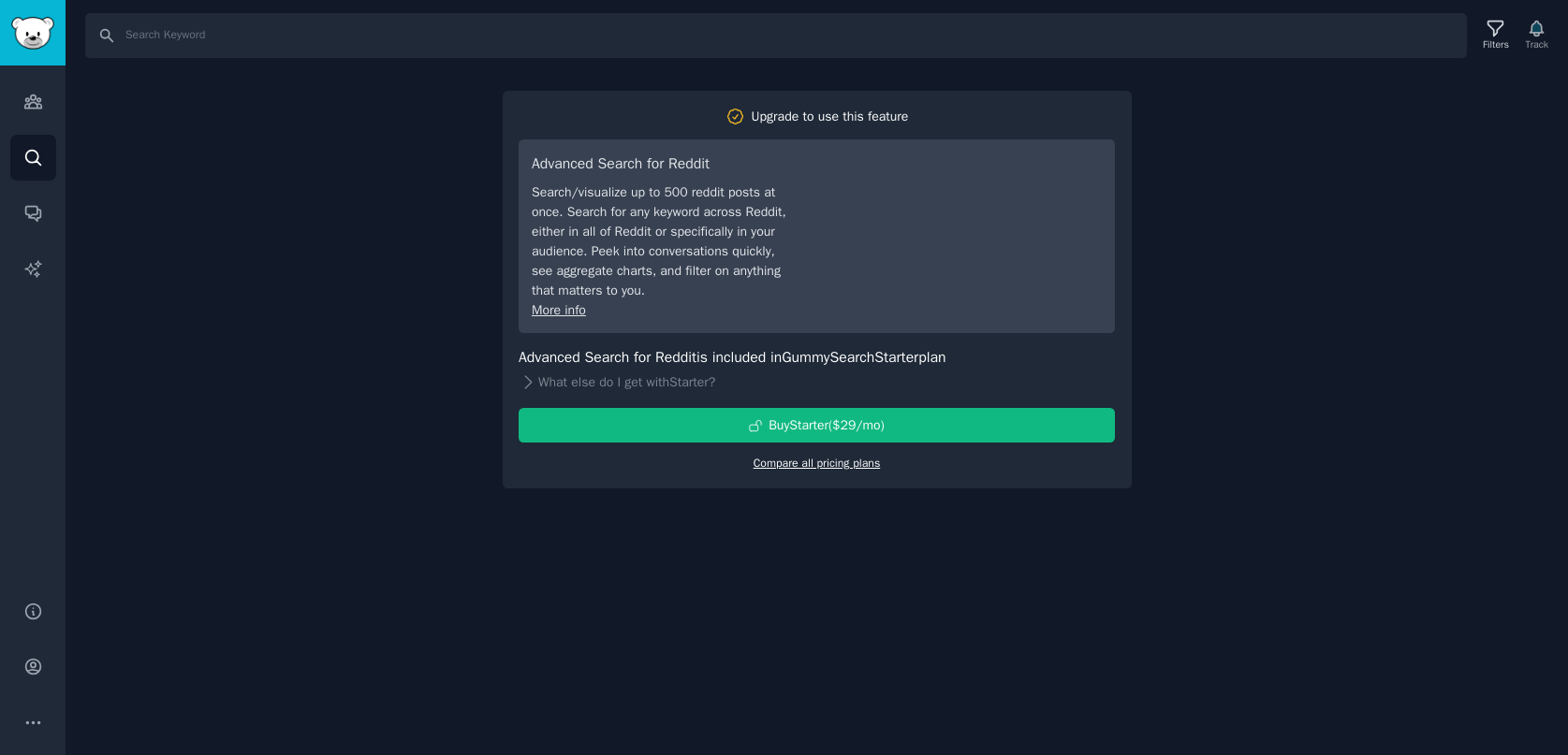 click on "Compare all pricing plans" at bounding box center (817, 463) 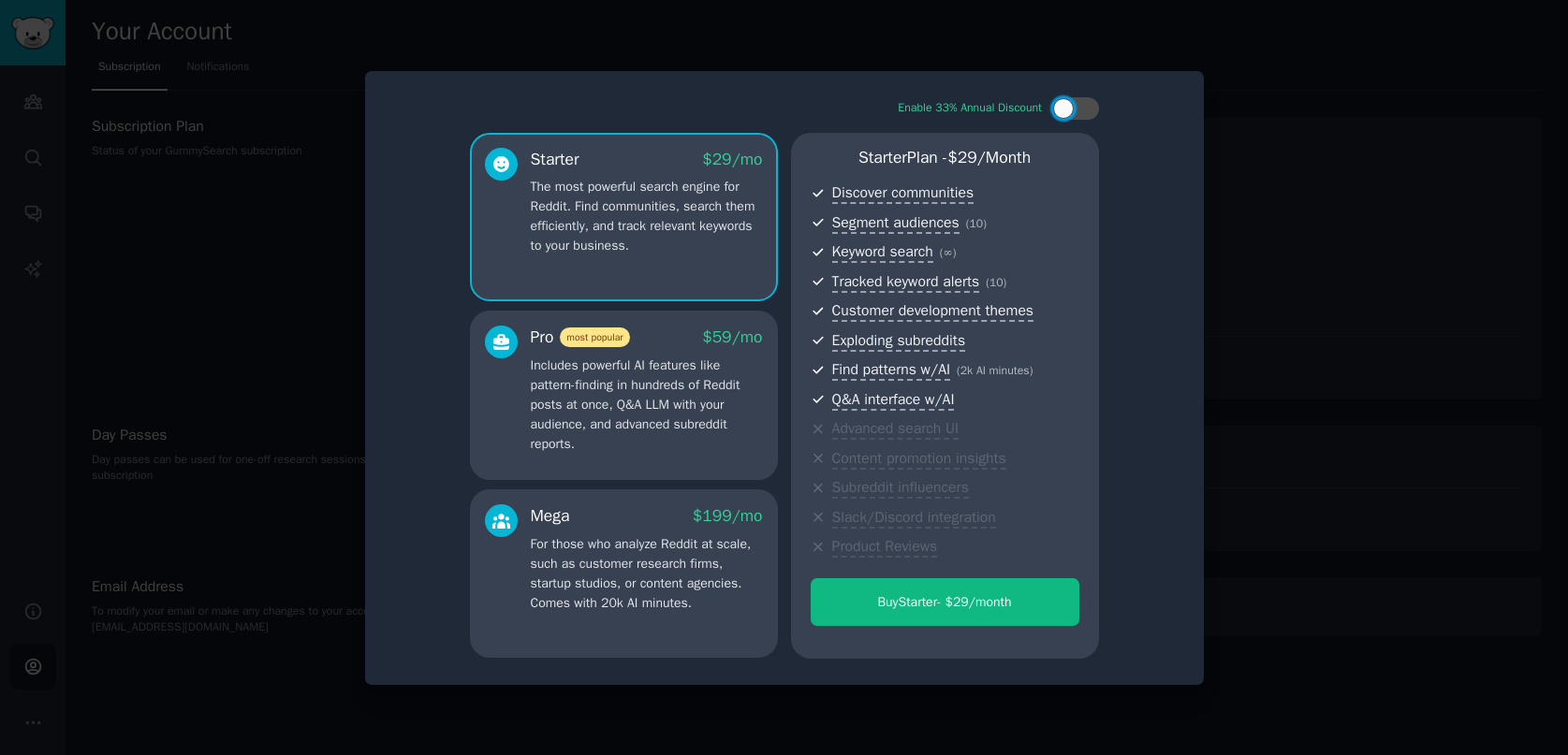 click at bounding box center (784, 377) 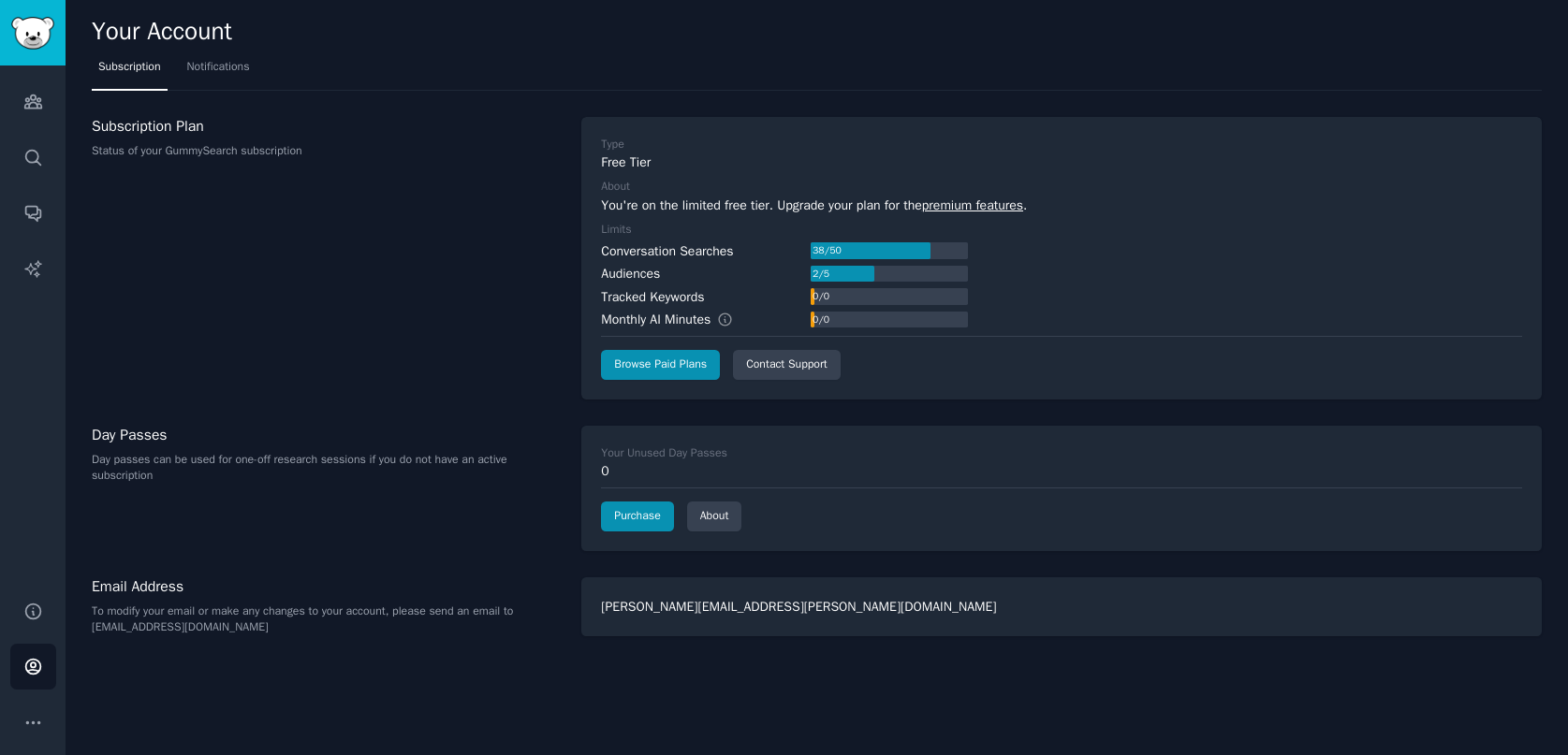 click on "Subscription Plan Status of your GummySearch subscription" at bounding box center [327, 258] 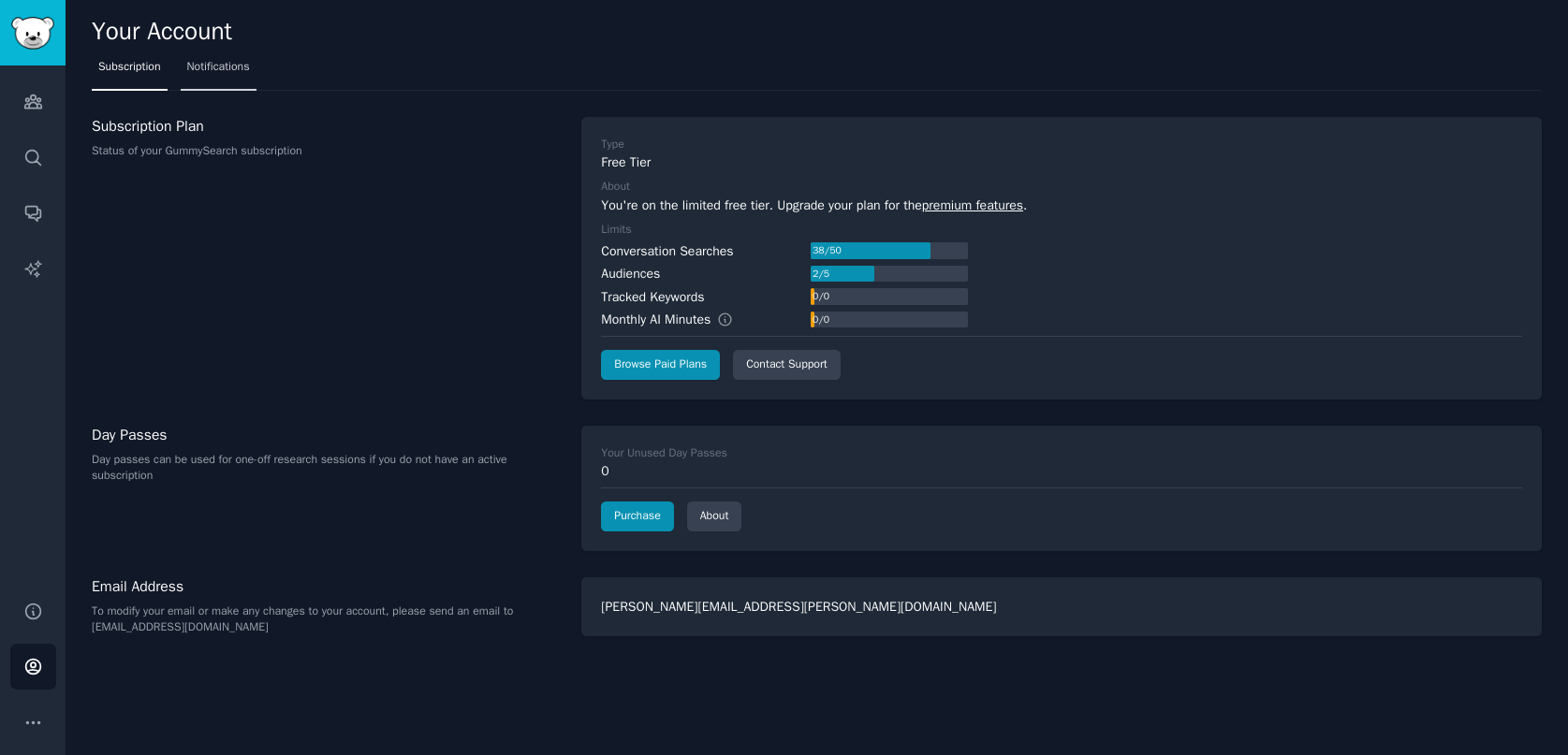 click on "Notifications" at bounding box center (218, 67) 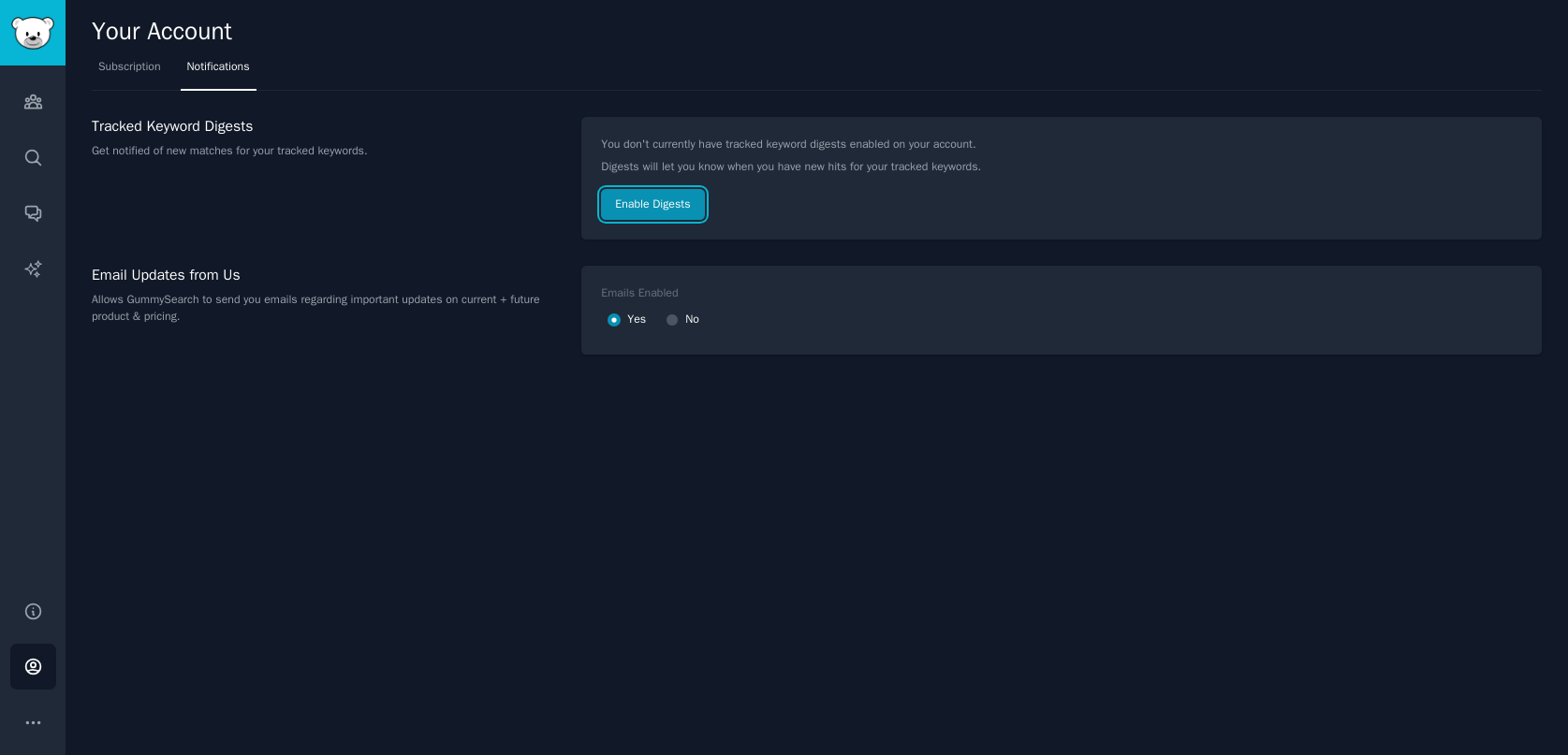 click on "Enable Digests" at bounding box center [652, 205] 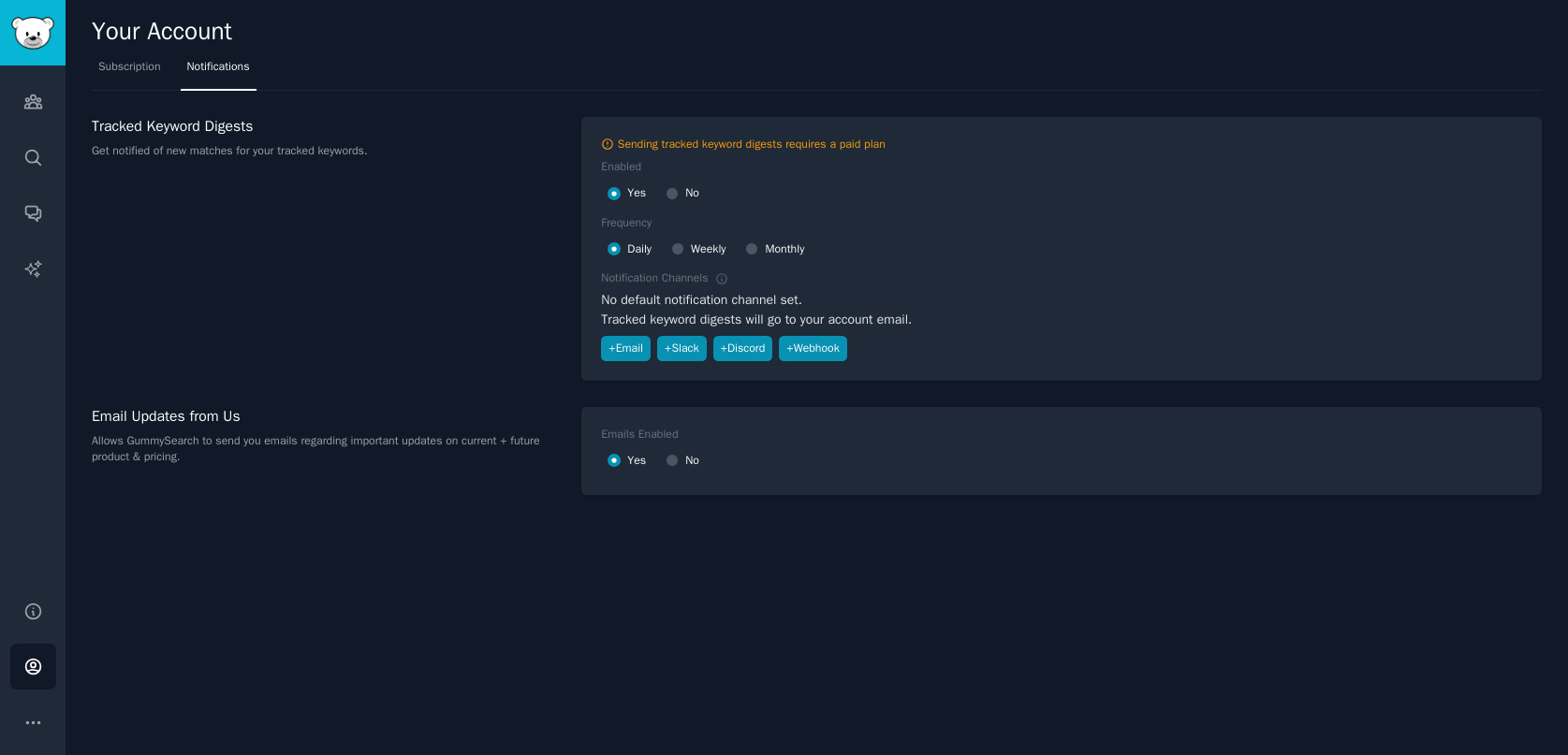 click on "Tracked Keyword Digests Get notified of new matches for your tracked keywords." at bounding box center [327, 249] 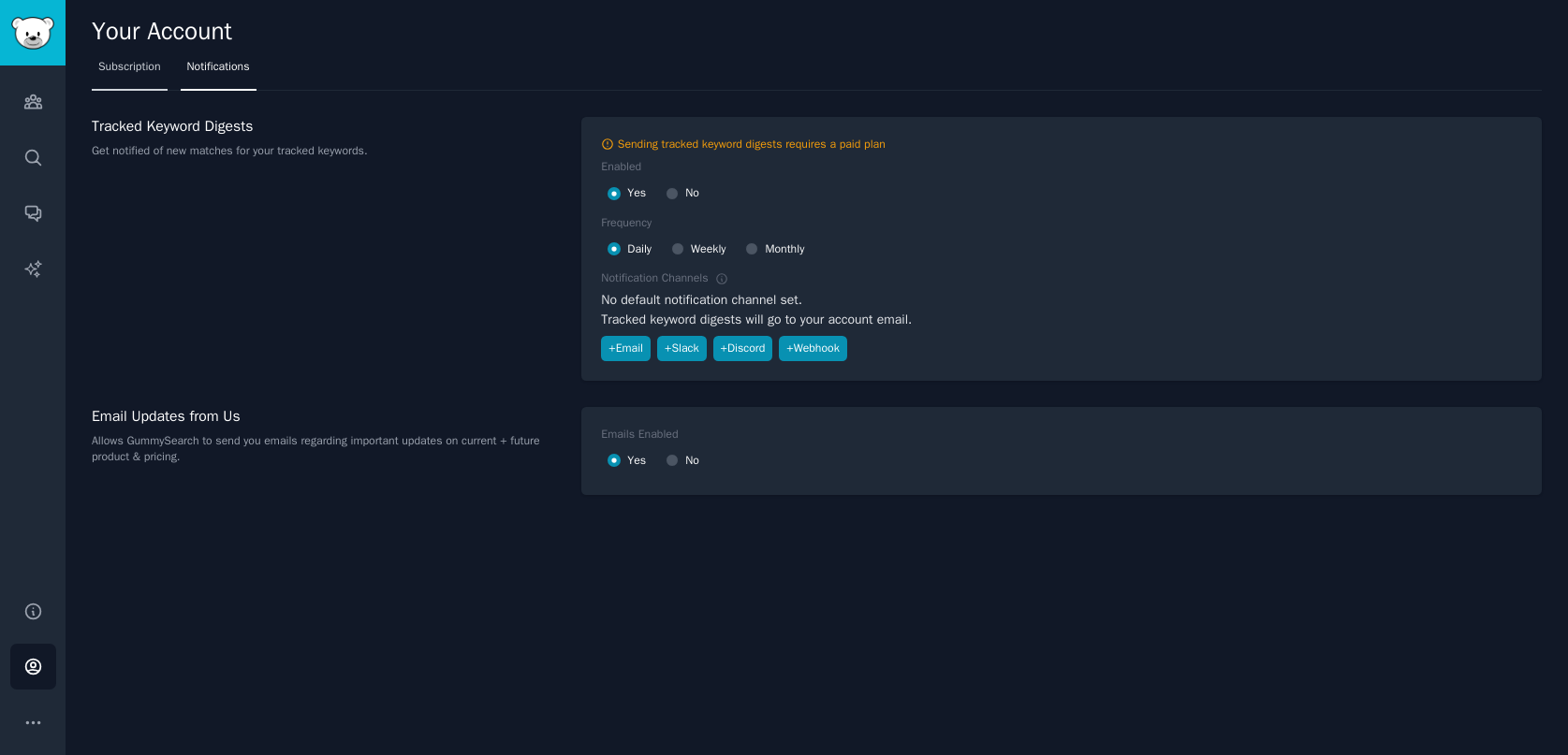 click on "Subscription" at bounding box center (129, 67) 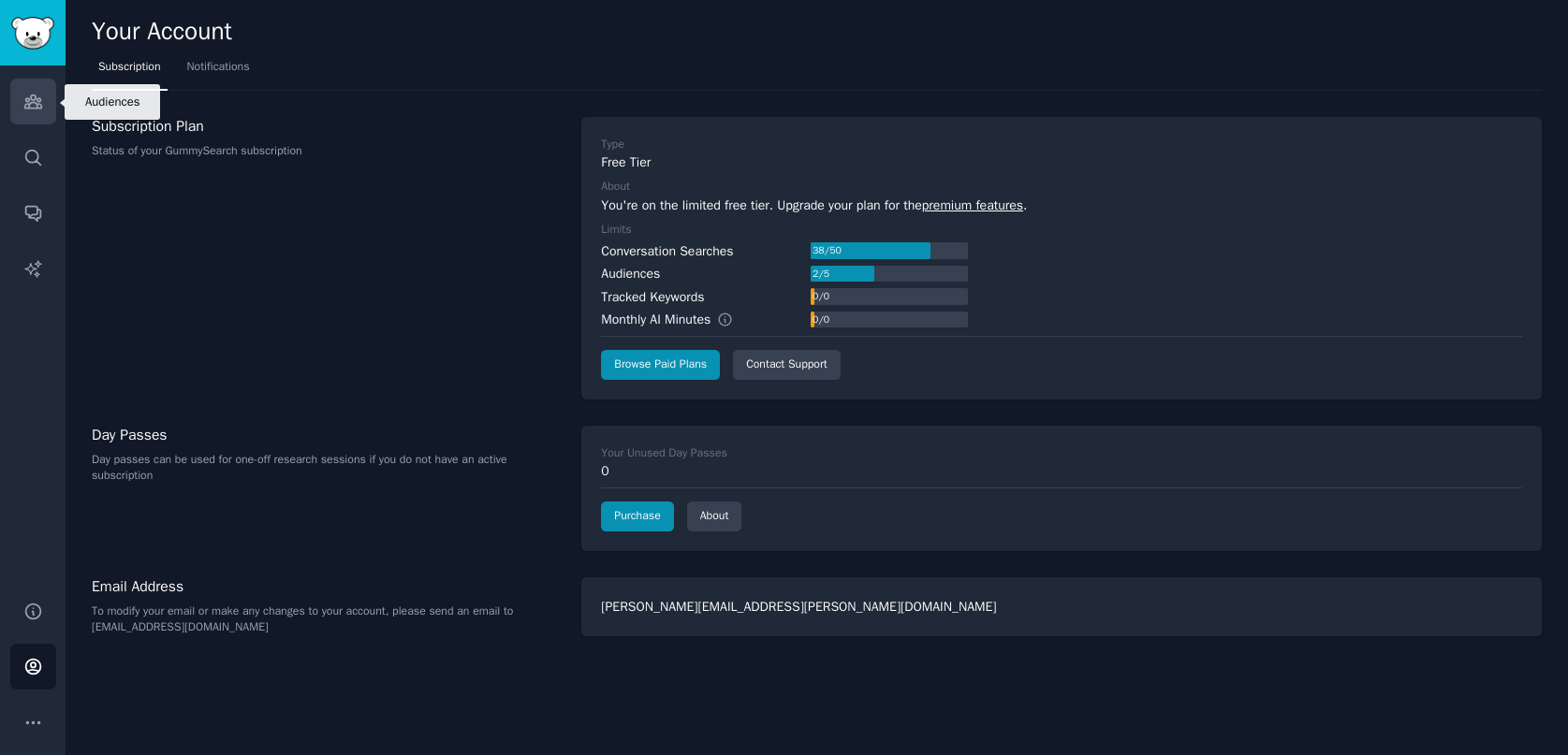 click on "Audiences" at bounding box center [33, 101] 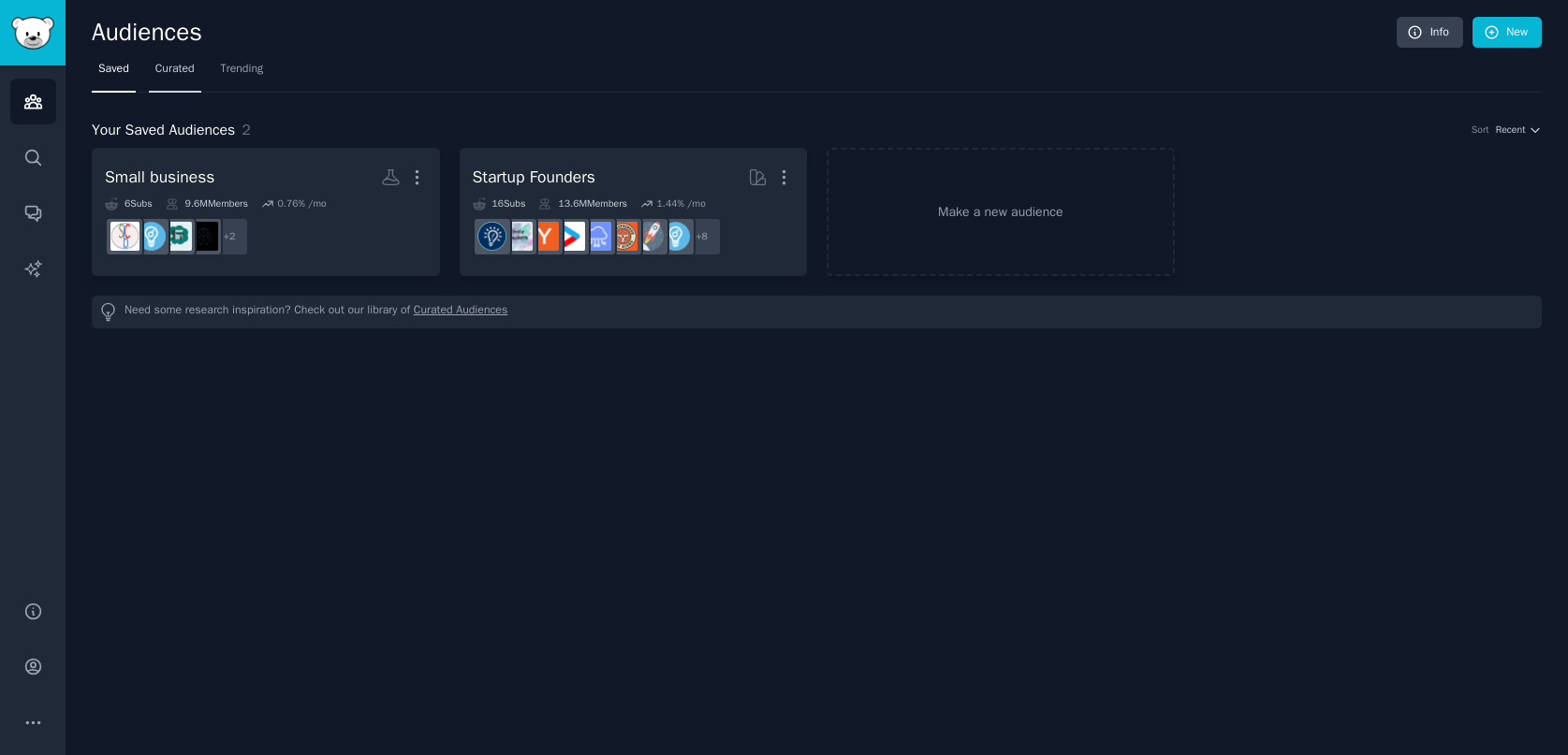 click on "Curated" at bounding box center (175, 69) 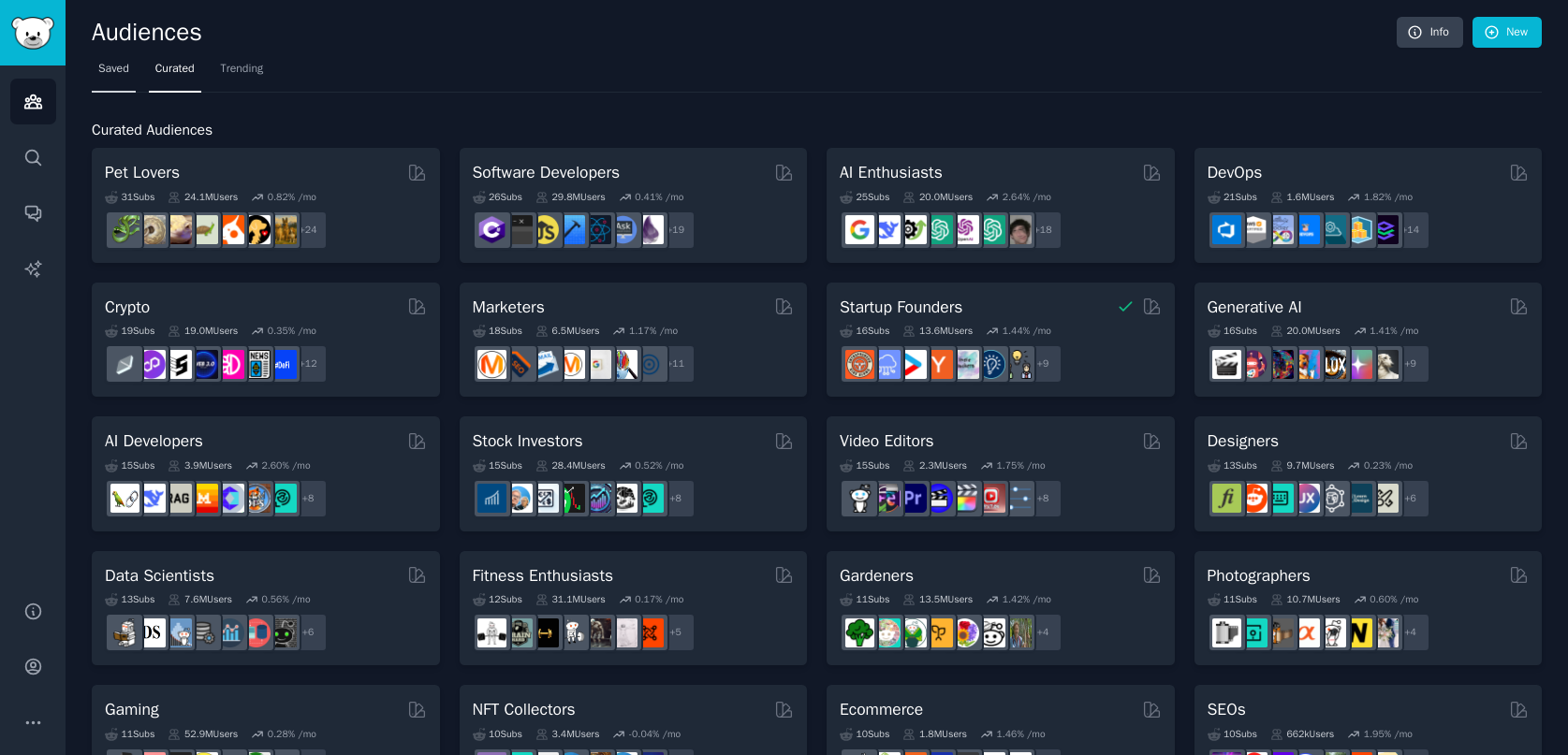 click on "Saved" at bounding box center (113, 73) 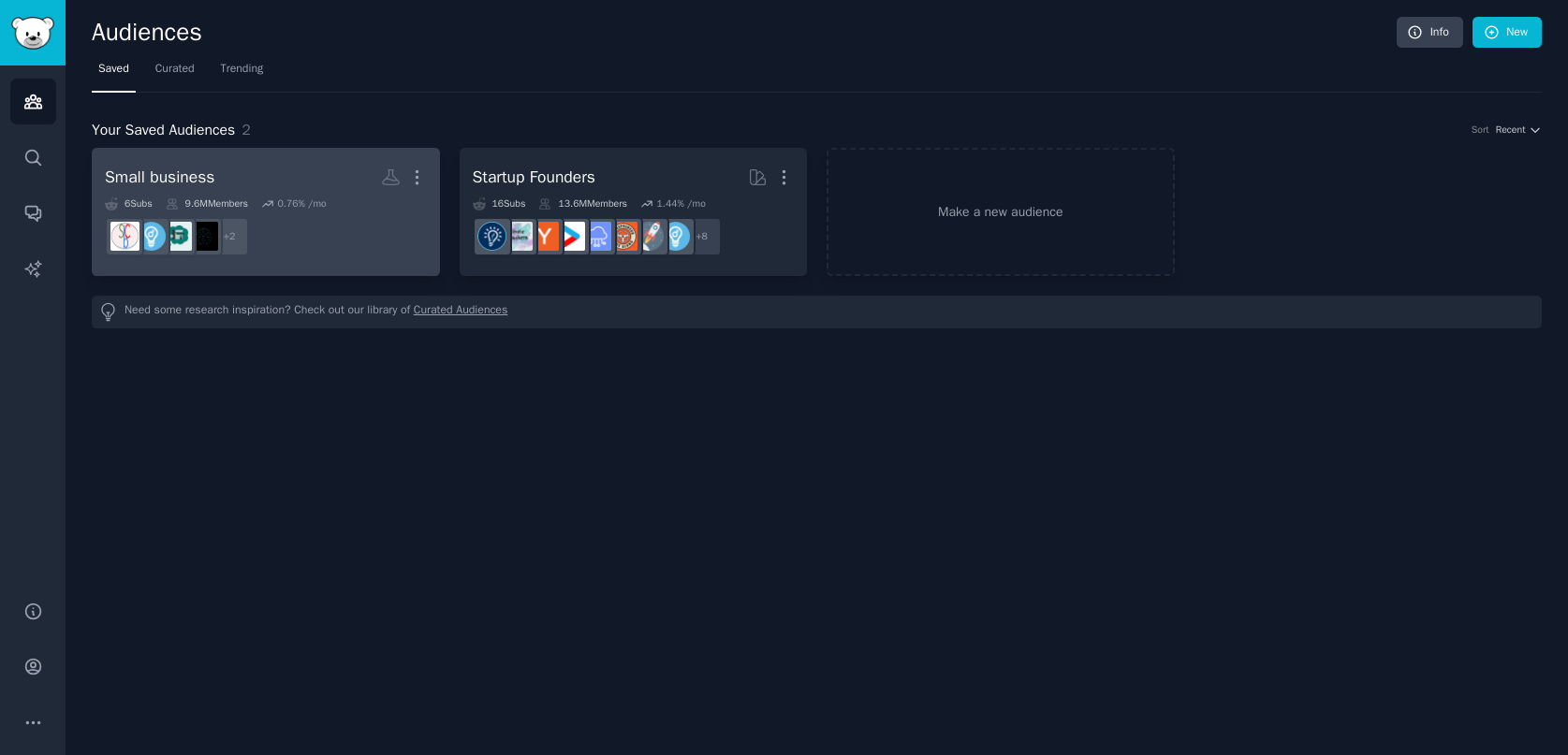 click on "Small business More" at bounding box center [266, 177] 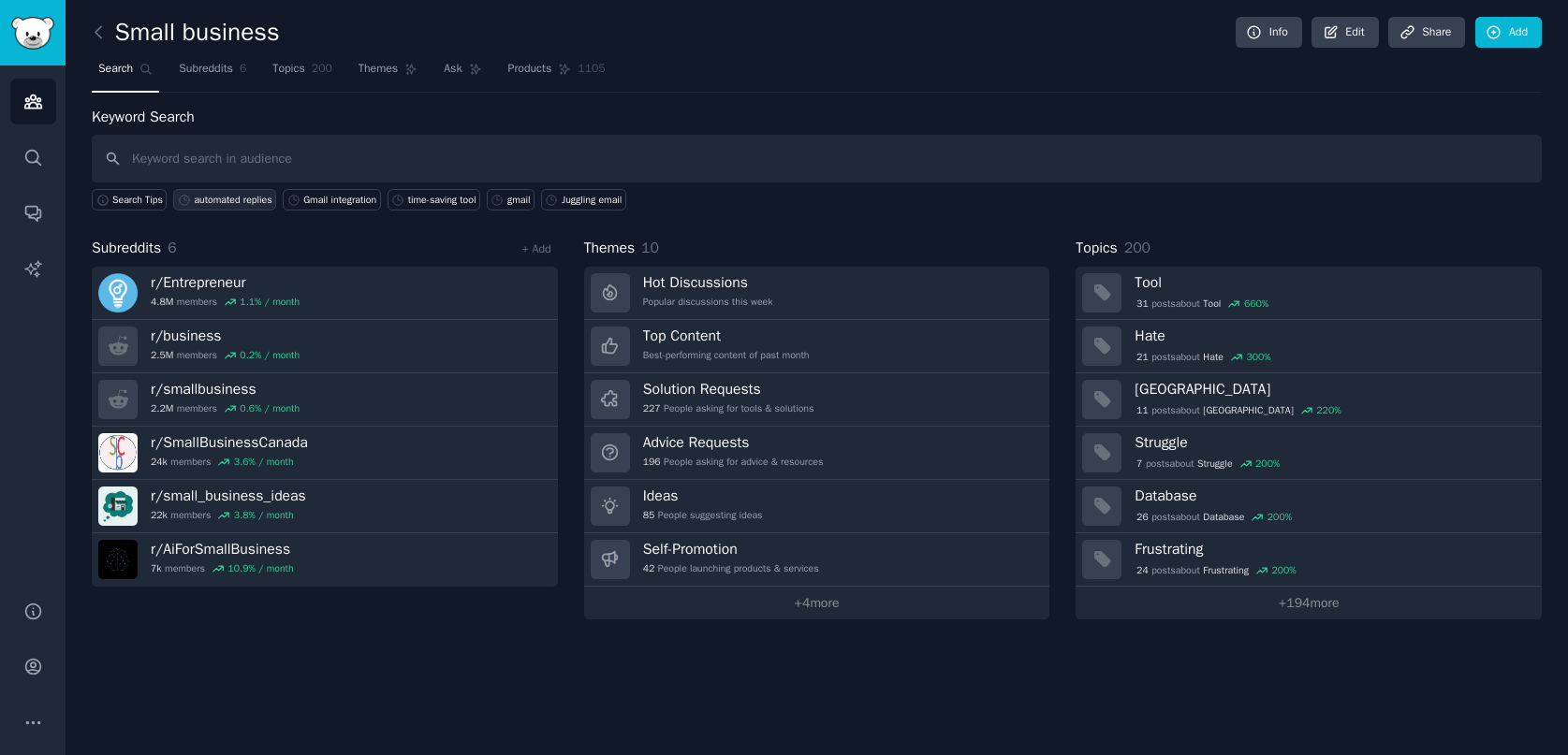 click on "automated replies" at bounding box center (232, 200) 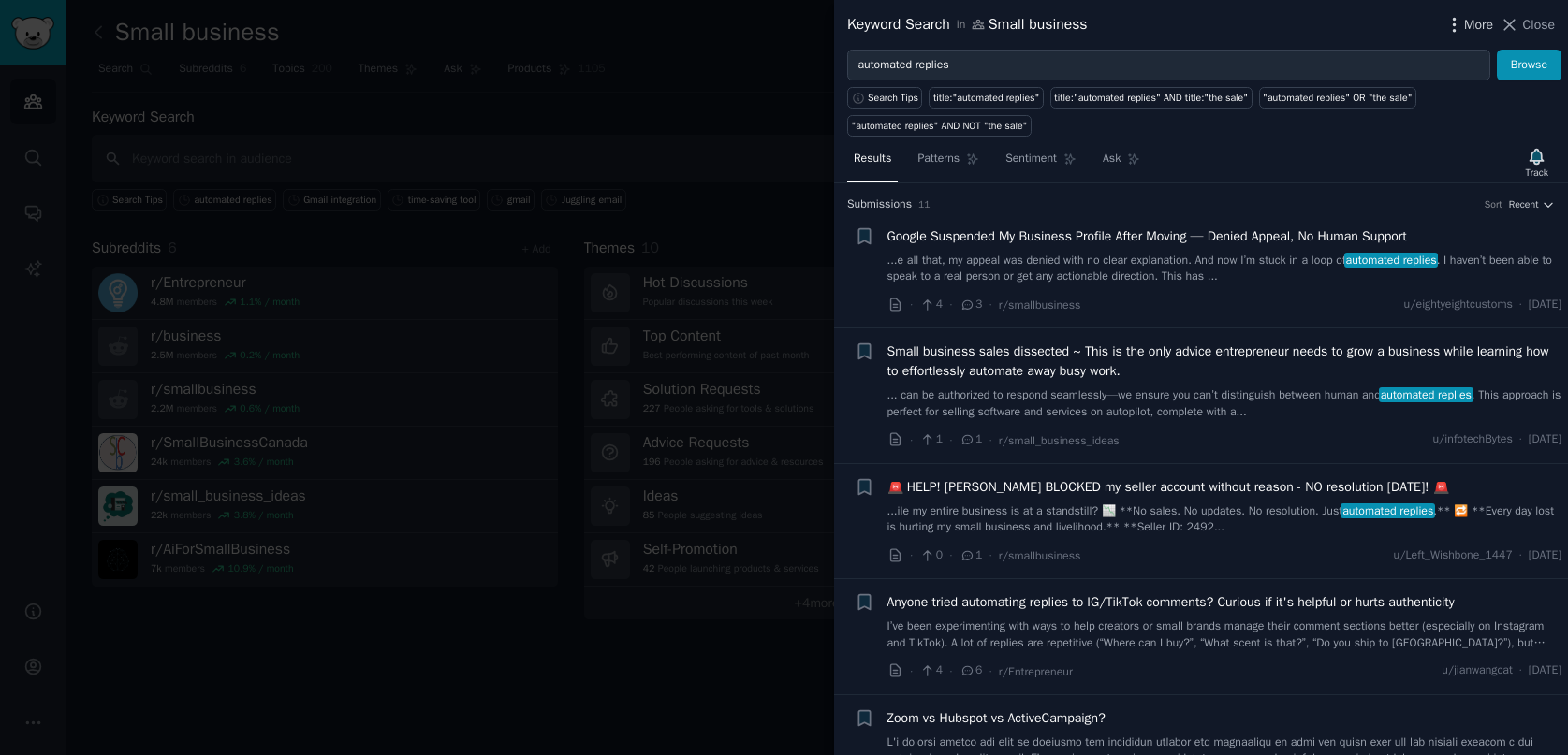 click on "More" at bounding box center (1478, 24) 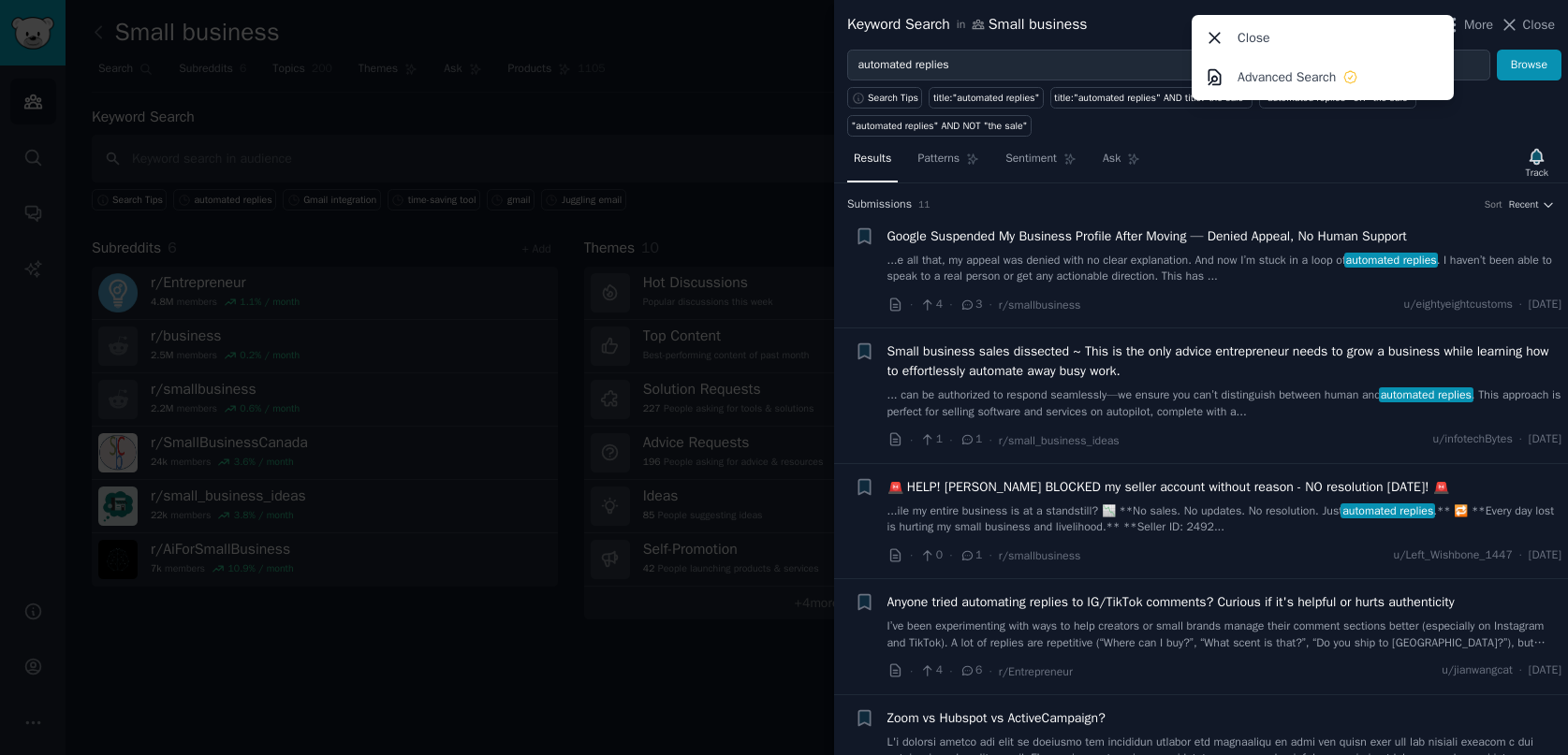 click on "Results Patterns Sentiment Ask Track" at bounding box center [1201, 163] 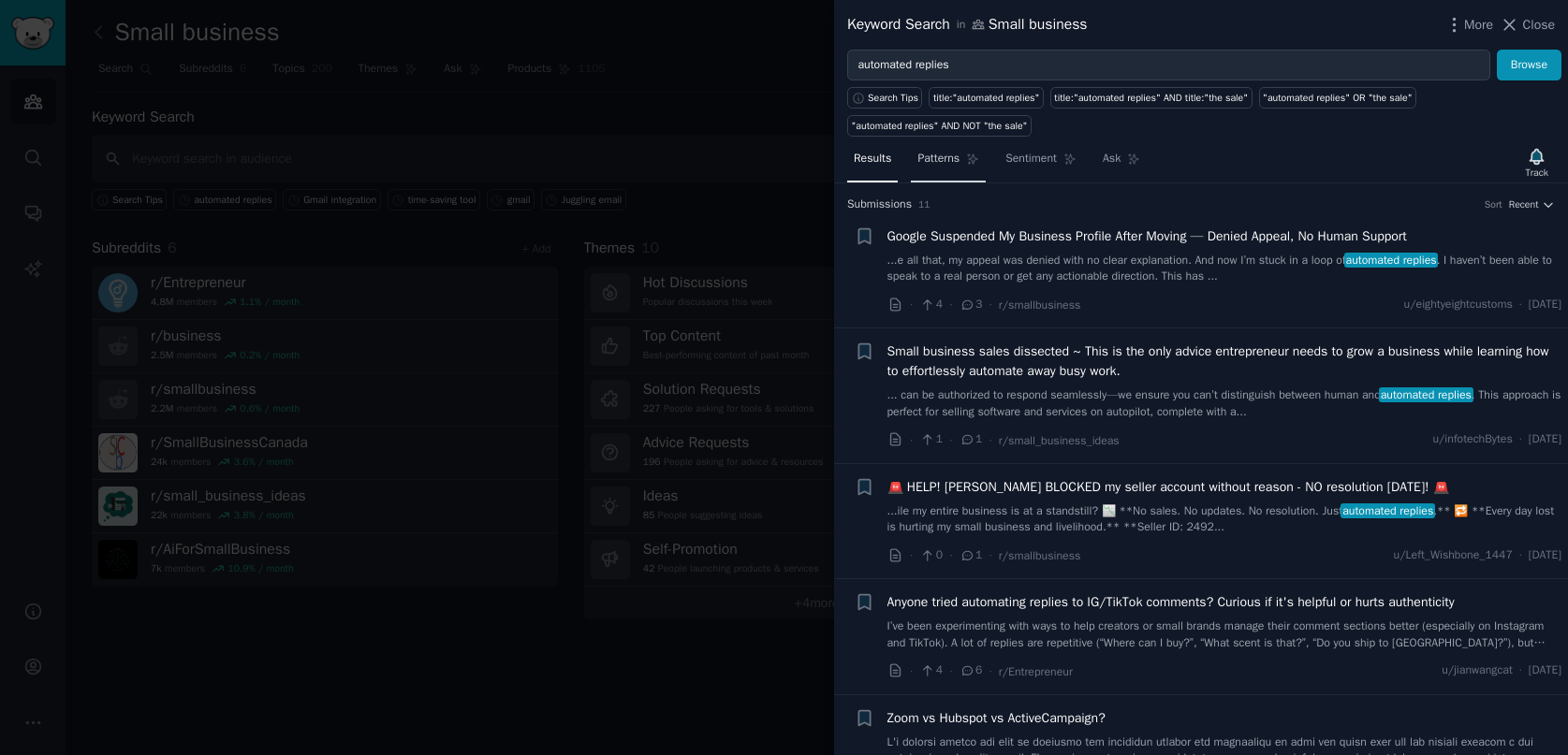 click on "Patterns" at bounding box center (938, 159) 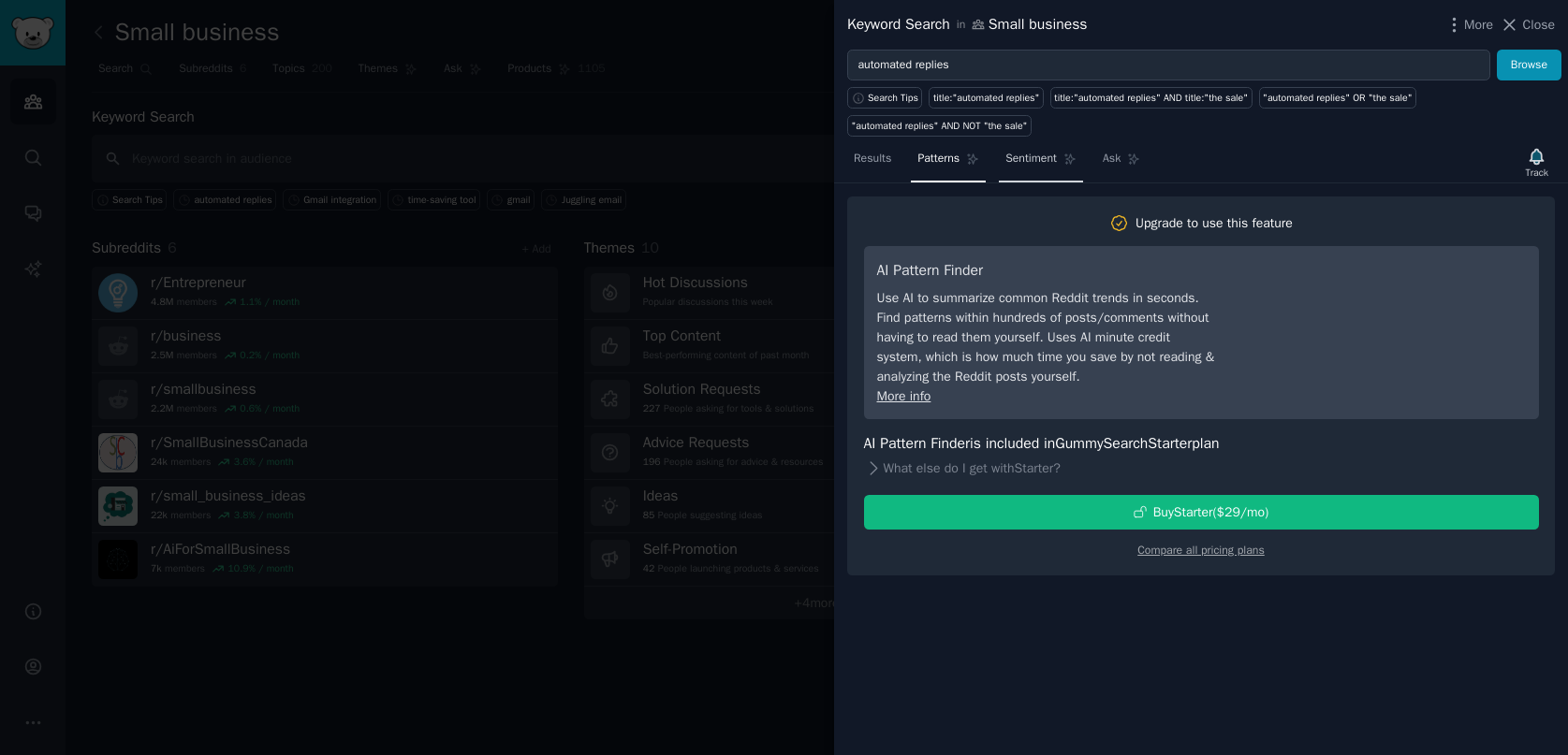 click on "Sentiment" at bounding box center [1031, 159] 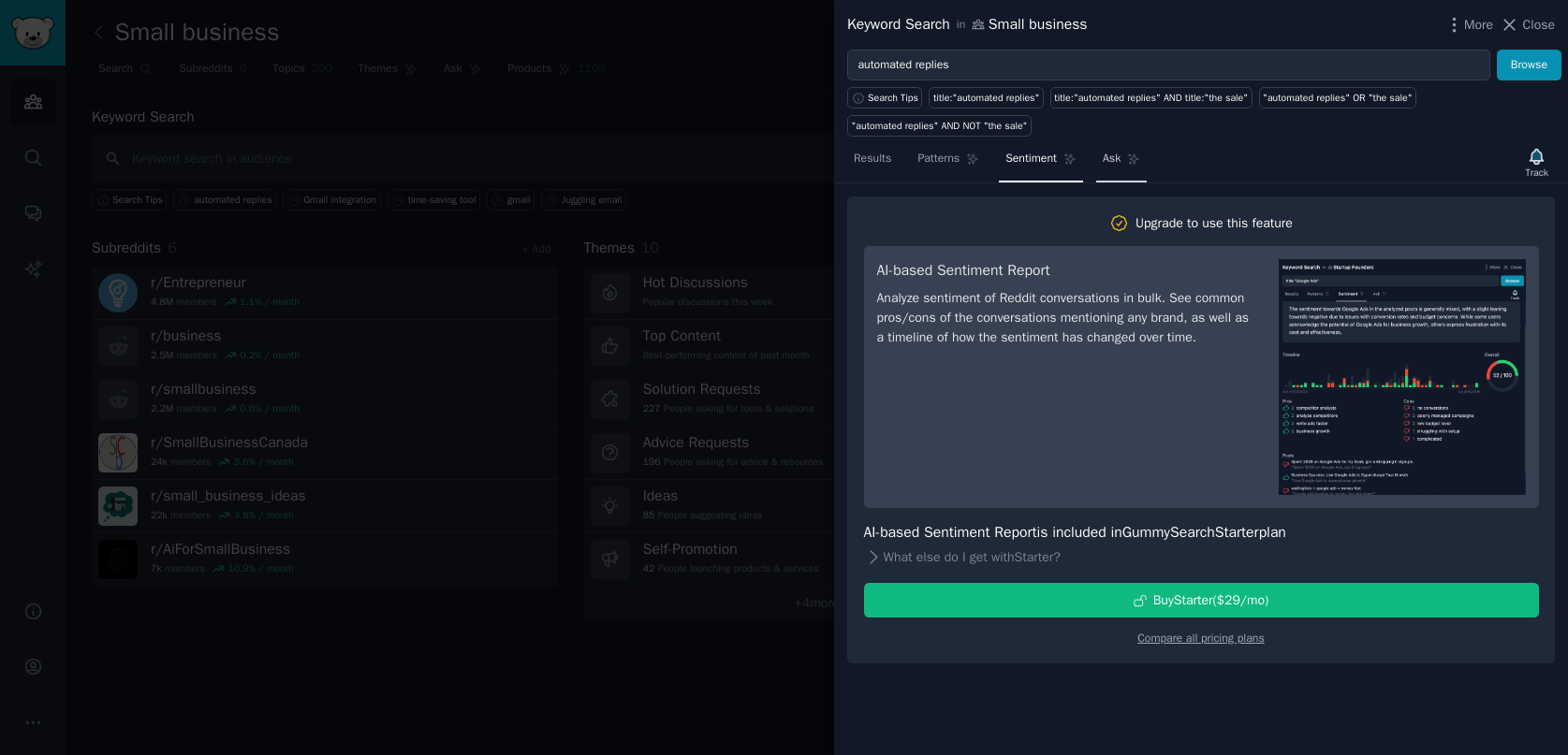 click on "Ask" at bounding box center (1111, 159) 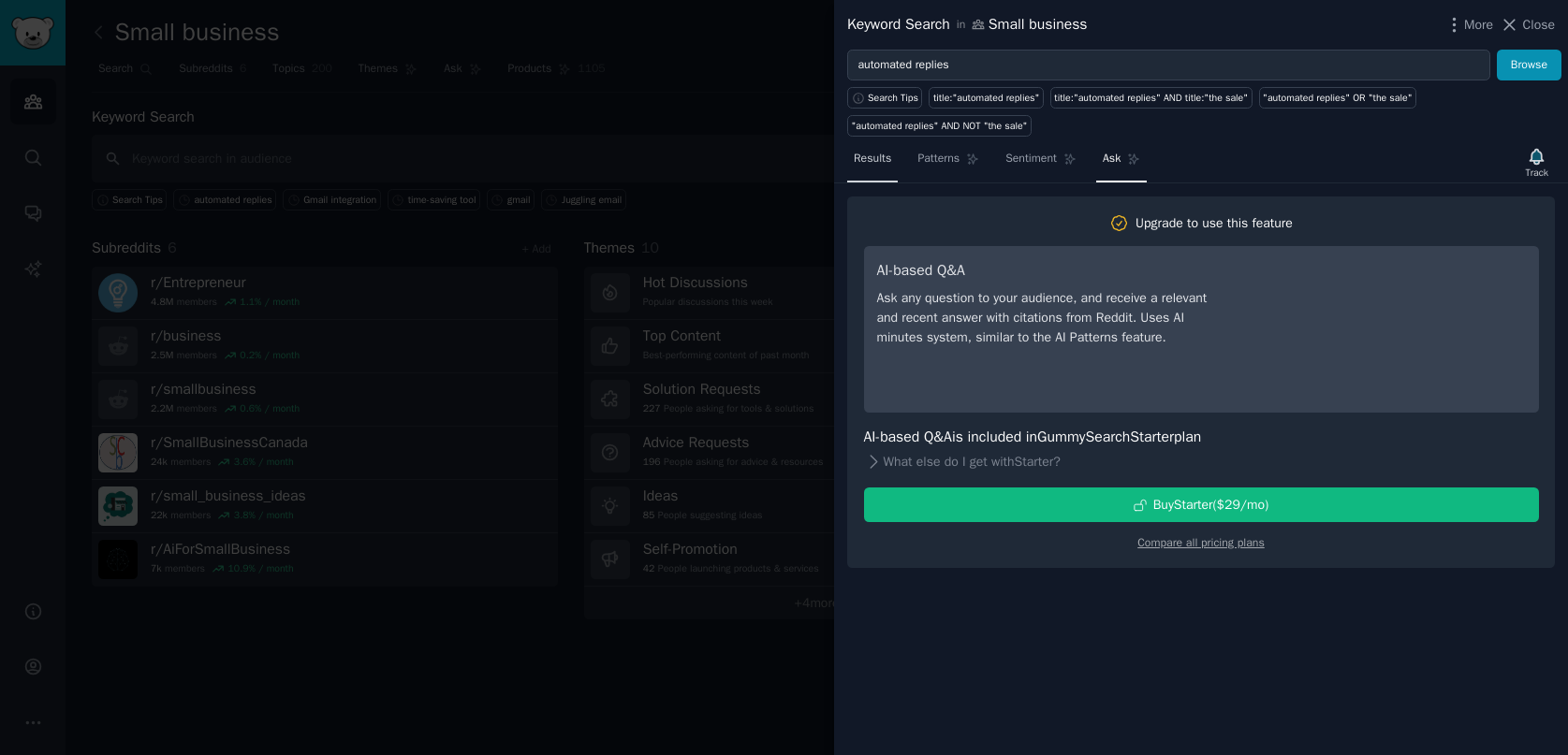 click on "Results" at bounding box center [872, 159] 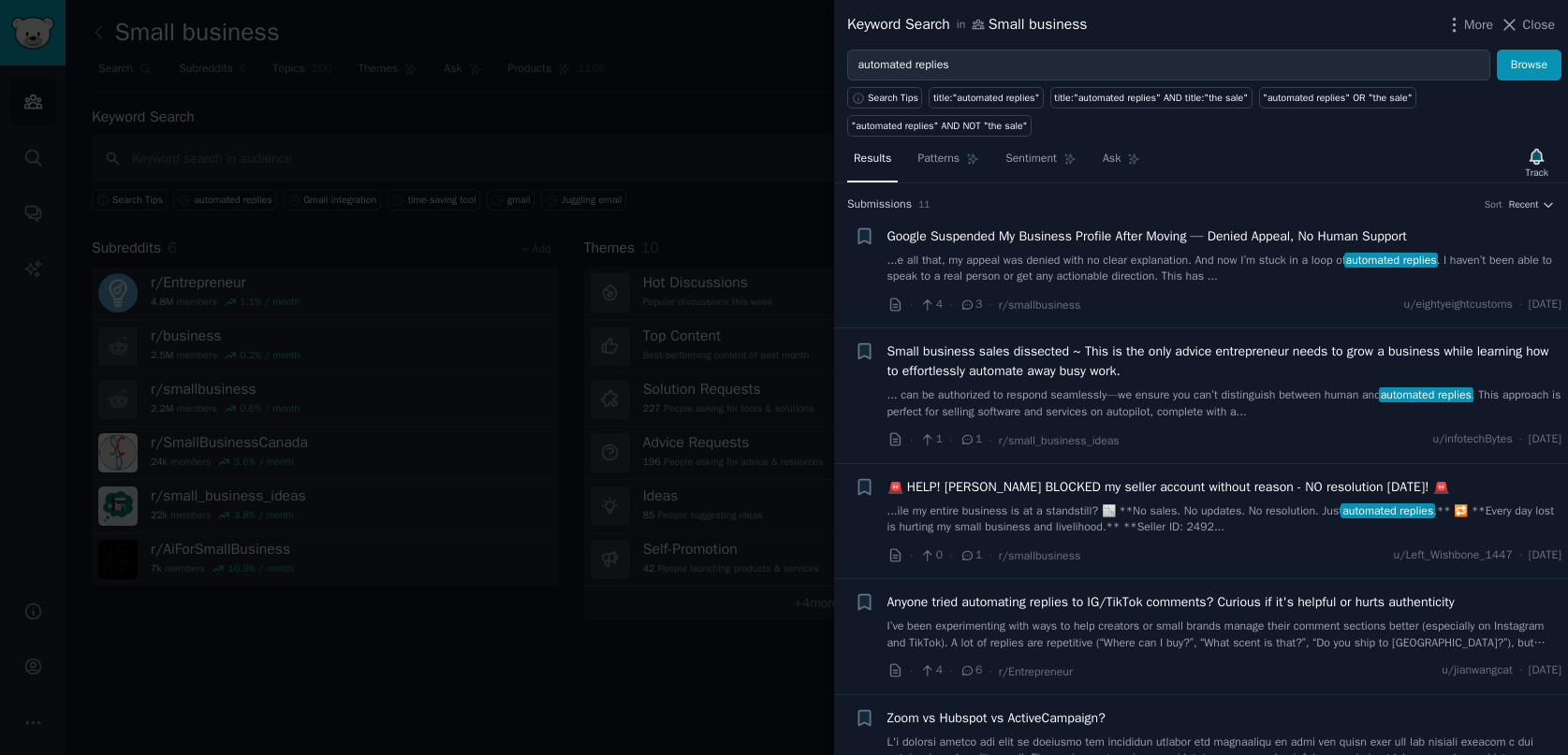 click at bounding box center (784, 377) 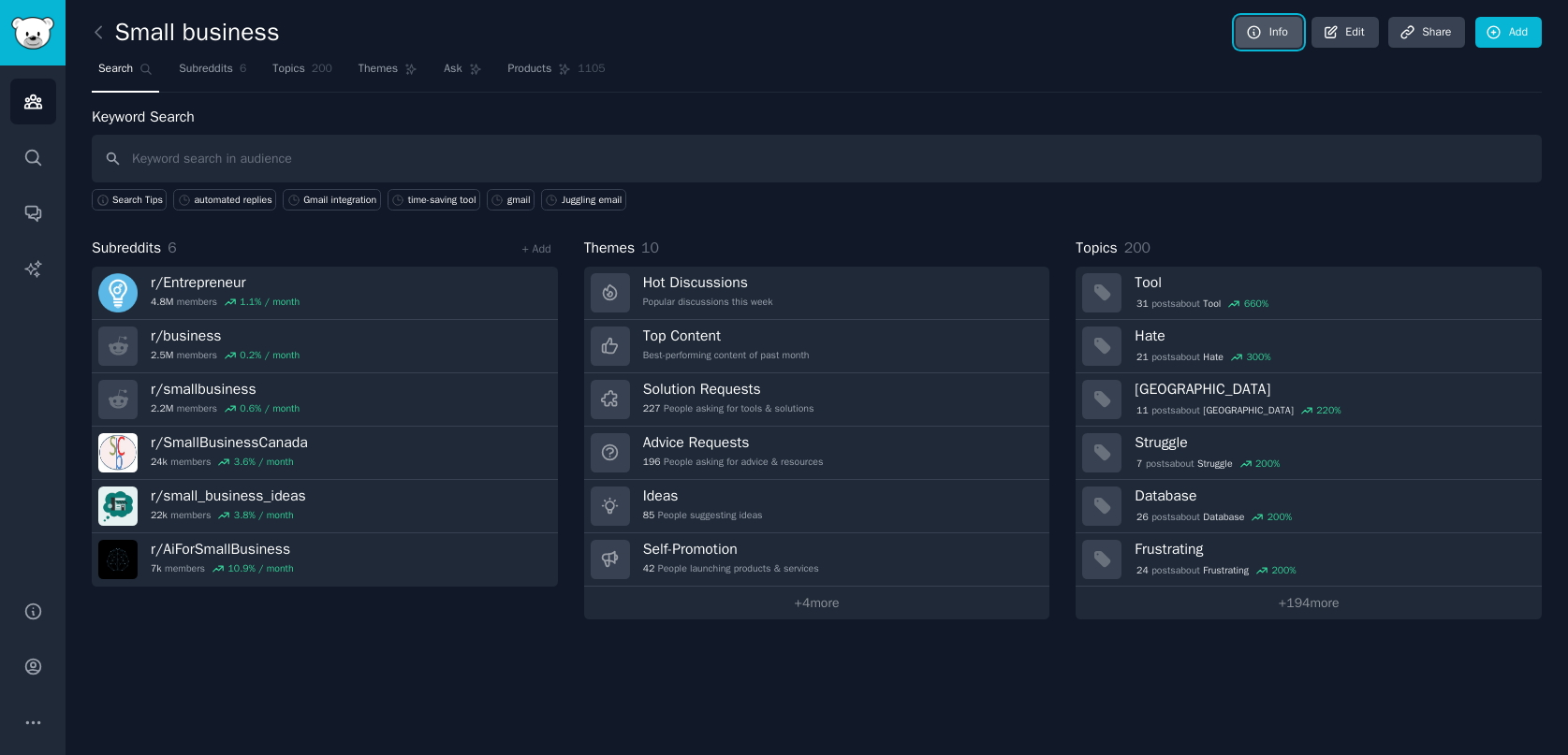 click on "Info" at bounding box center [1268, 33] 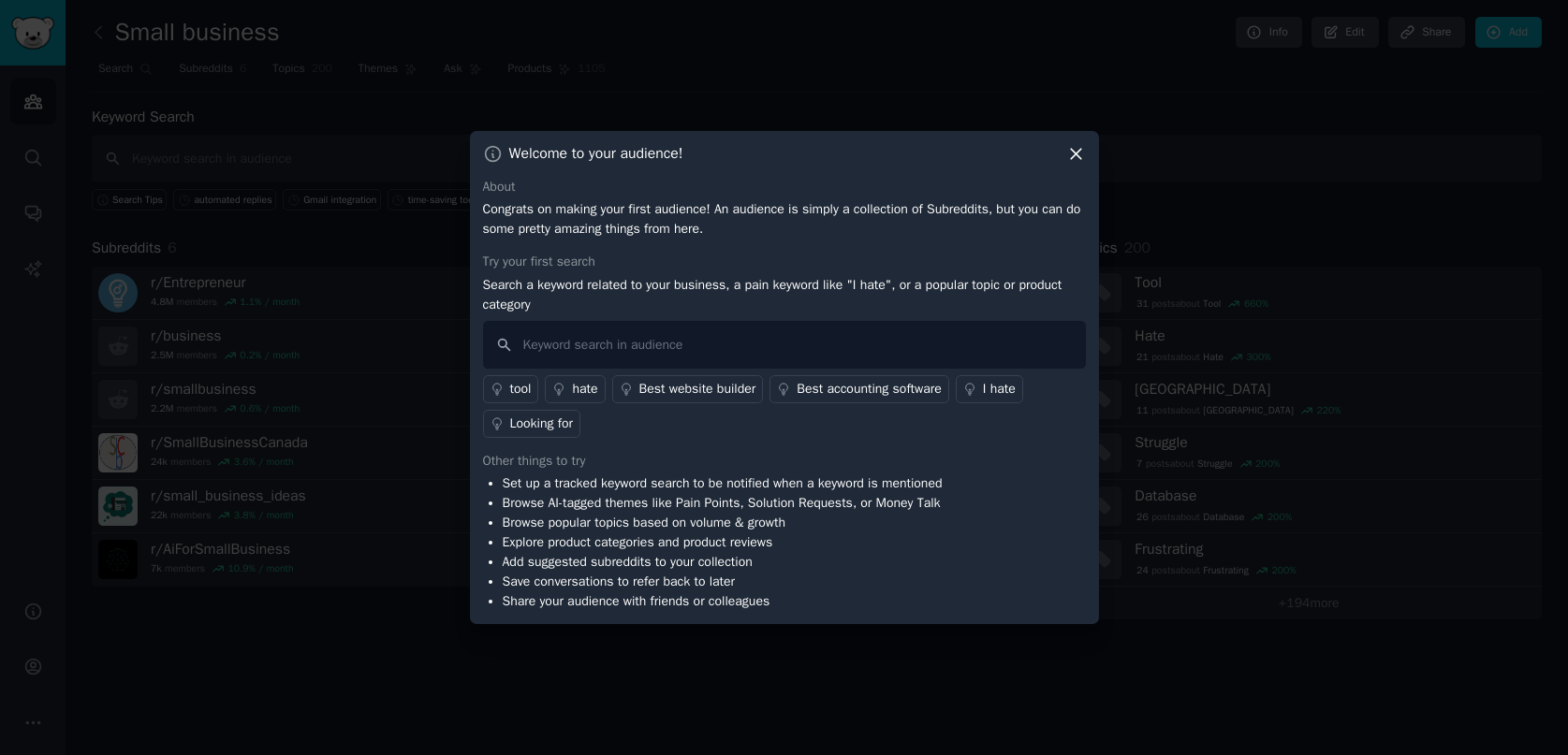 click 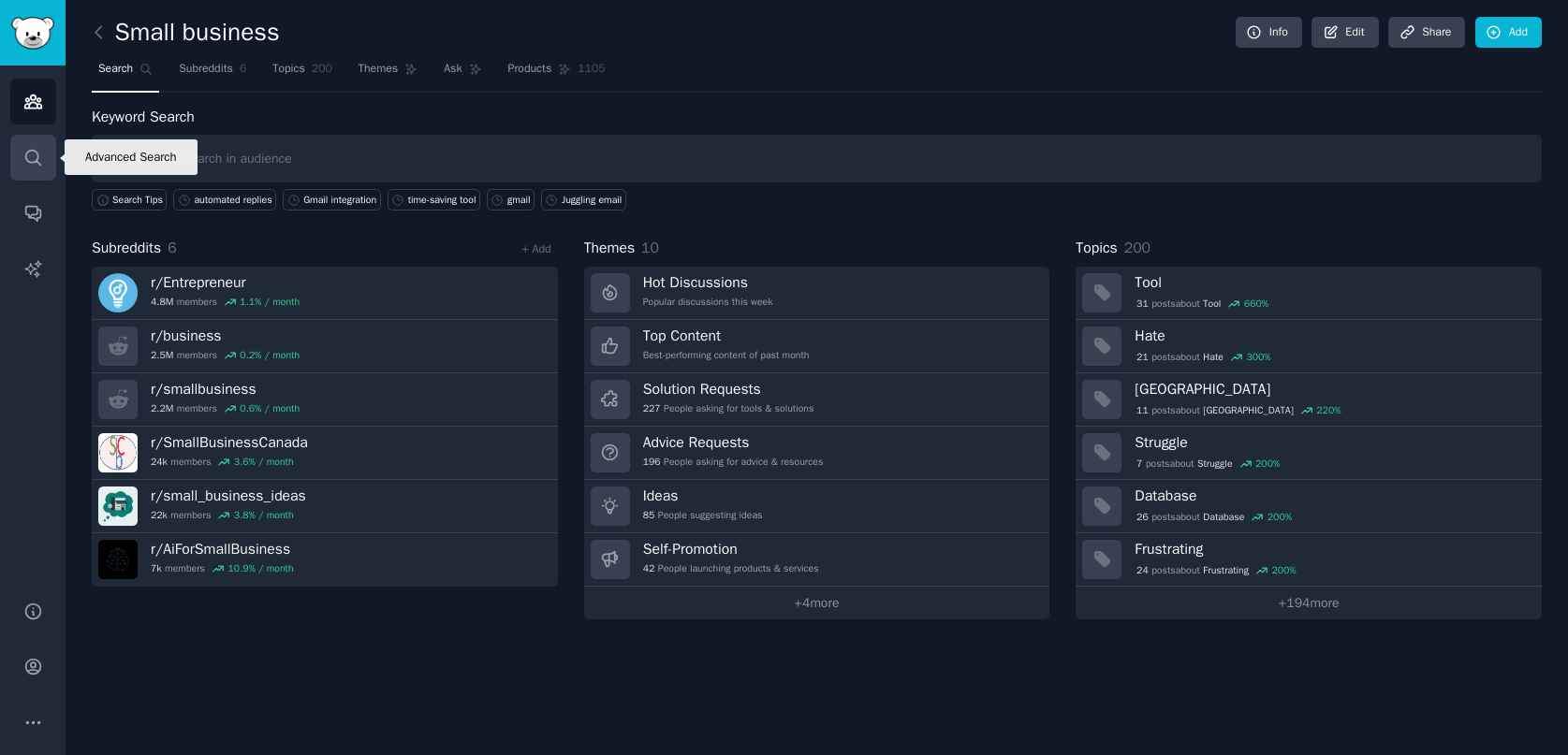 click 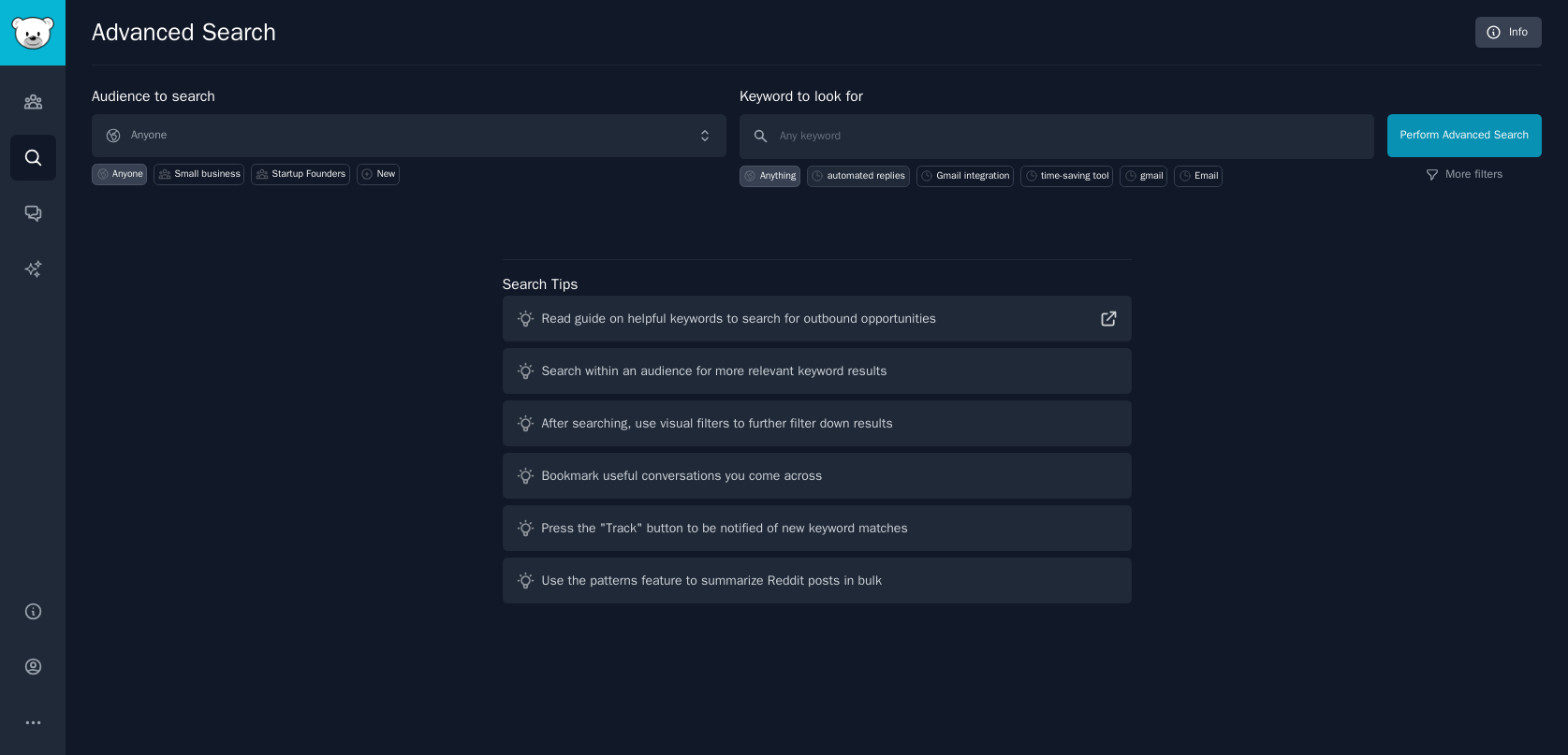 click on "automated replies" at bounding box center (866, 176) 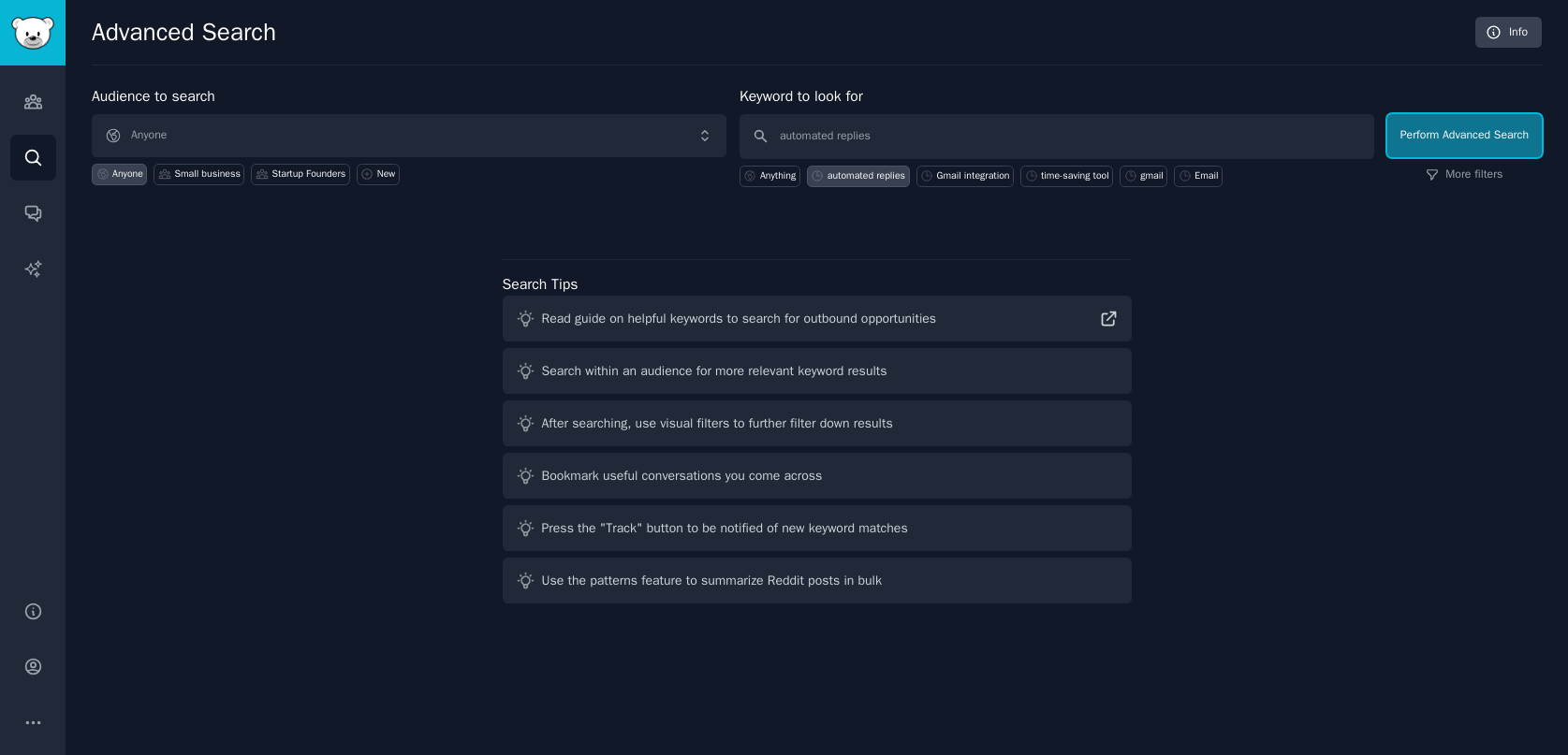 click on "Perform Advanced Search" at bounding box center (1464, 136) 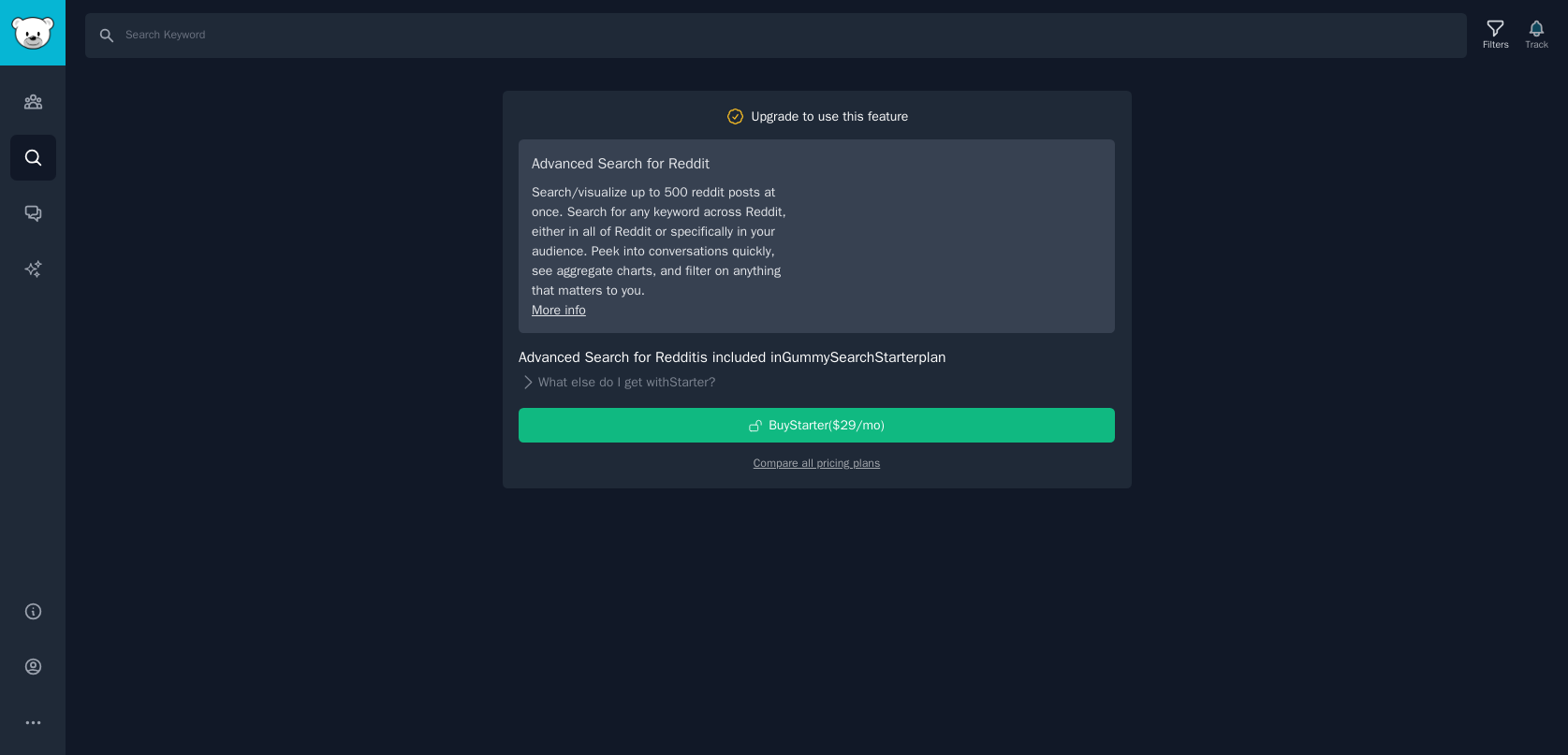 click on "Search Filters Track Upgrade to use this feature Advanced Search for Reddit Search/visualize up to 500 reddit posts at once. Search for any keyword across Reddit, either in all of Reddit or specifically in your audience. Peek into conversations quickly, see aggregate charts, and filter on anything that matters to you. More info Advanced Search for Reddit  is included in  GummySearch  Starter  plan What else do I get with  Starter ? Buy  Starter  ($ 29 /mo ) Compare all pricing plans" at bounding box center (816, 377) 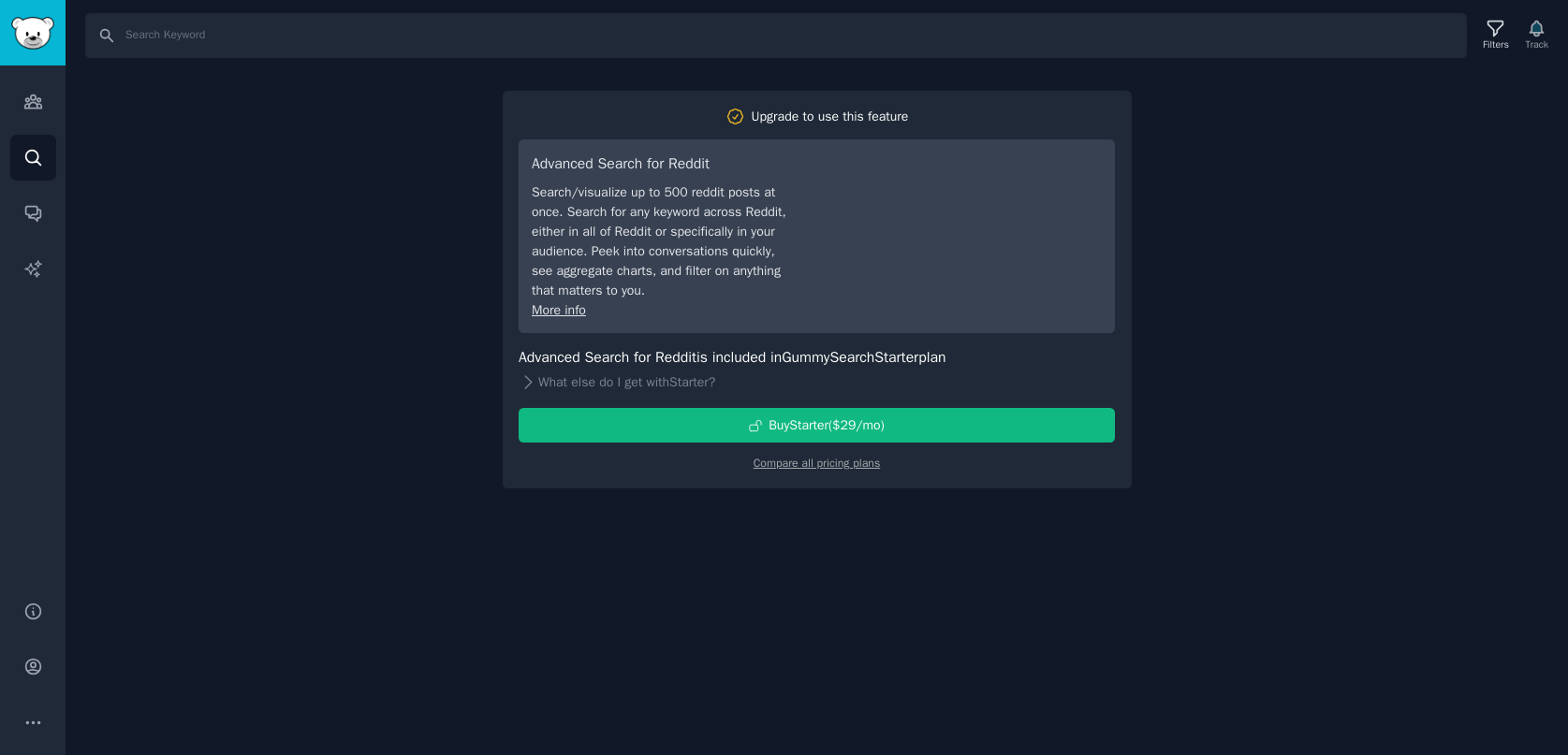 click on "Search Filters Track Upgrade to use this feature Advanced Search for Reddit Search/visualize up to 500 reddit posts at once. Search for any keyword across Reddit, either in all of Reddit or specifically in your audience. Peek into conversations quickly, see aggregate charts, and filter on anything that matters to you. More info Advanced Search for Reddit  is included in  GummySearch  Starter  plan What else do I get with  Starter ? Buy  Starter  ($ 29 /mo ) Compare all pricing plans" at bounding box center [816, 377] 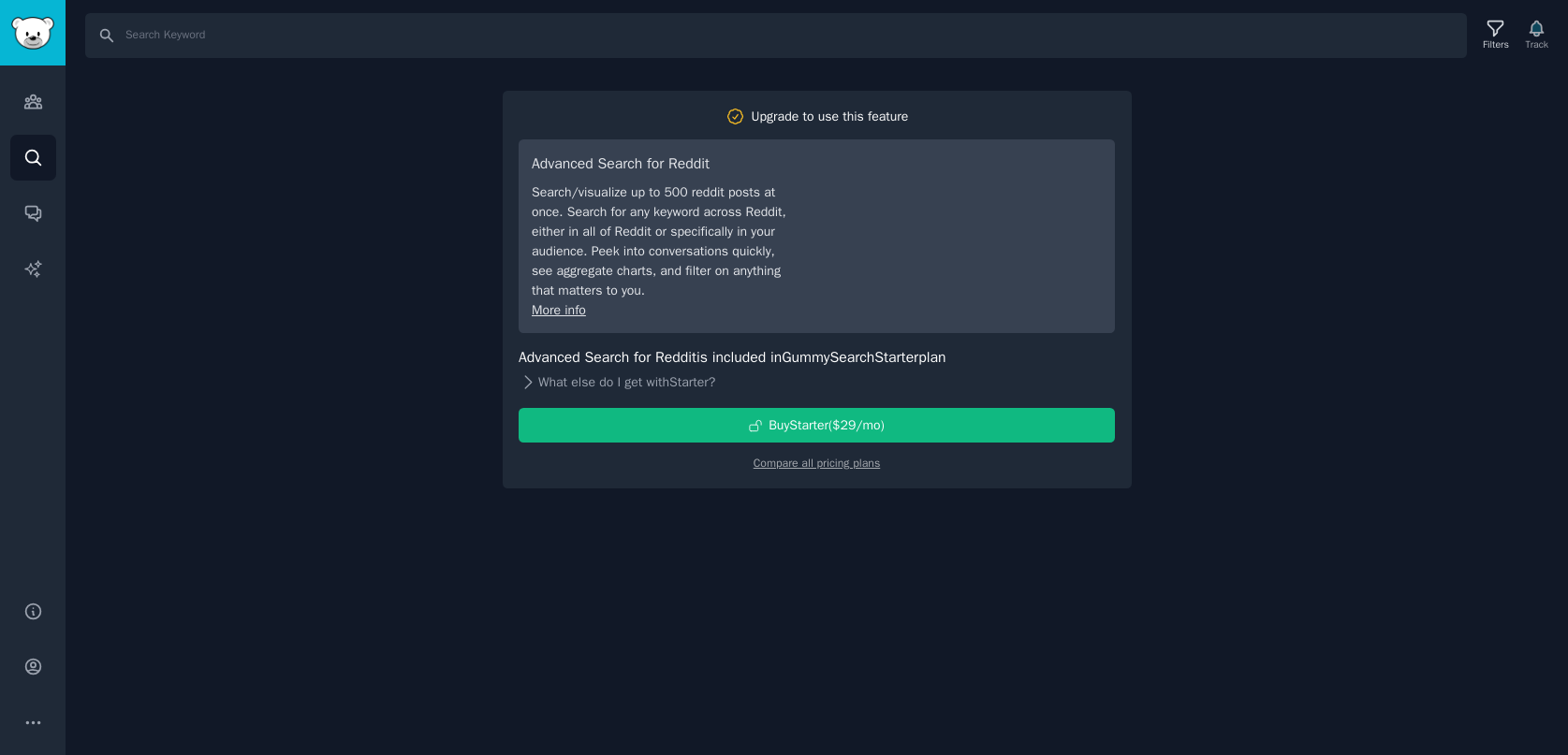 drag, startPoint x: 1255, startPoint y: 404, endPoint x: 953, endPoint y: 380, distance: 302.95214 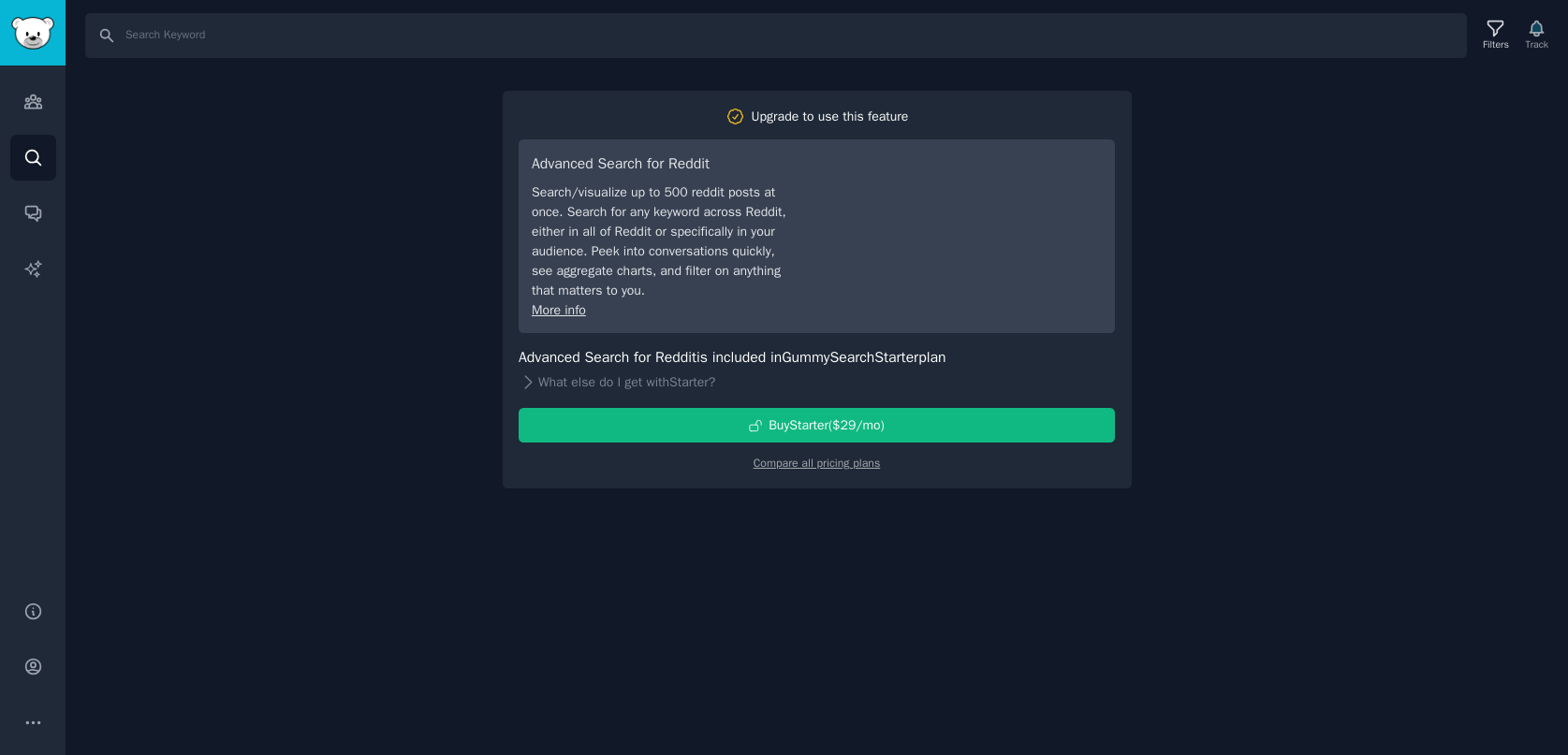 click on "Search Filters Track Upgrade to use this feature Advanced Search for Reddit Search/visualize up to 500 reddit posts at once. Search for any keyword across Reddit, either in all of Reddit or specifically in your audience. Peek into conversations quickly, see aggregate charts, and filter on anything that matters to you. More info Advanced Search for Reddit  is included in  GummySearch  Starter  plan What else do I get with  Starter ? Buy  Starter  ($ 29 /mo ) Compare all pricing plans" at bounding box center [816, 377] 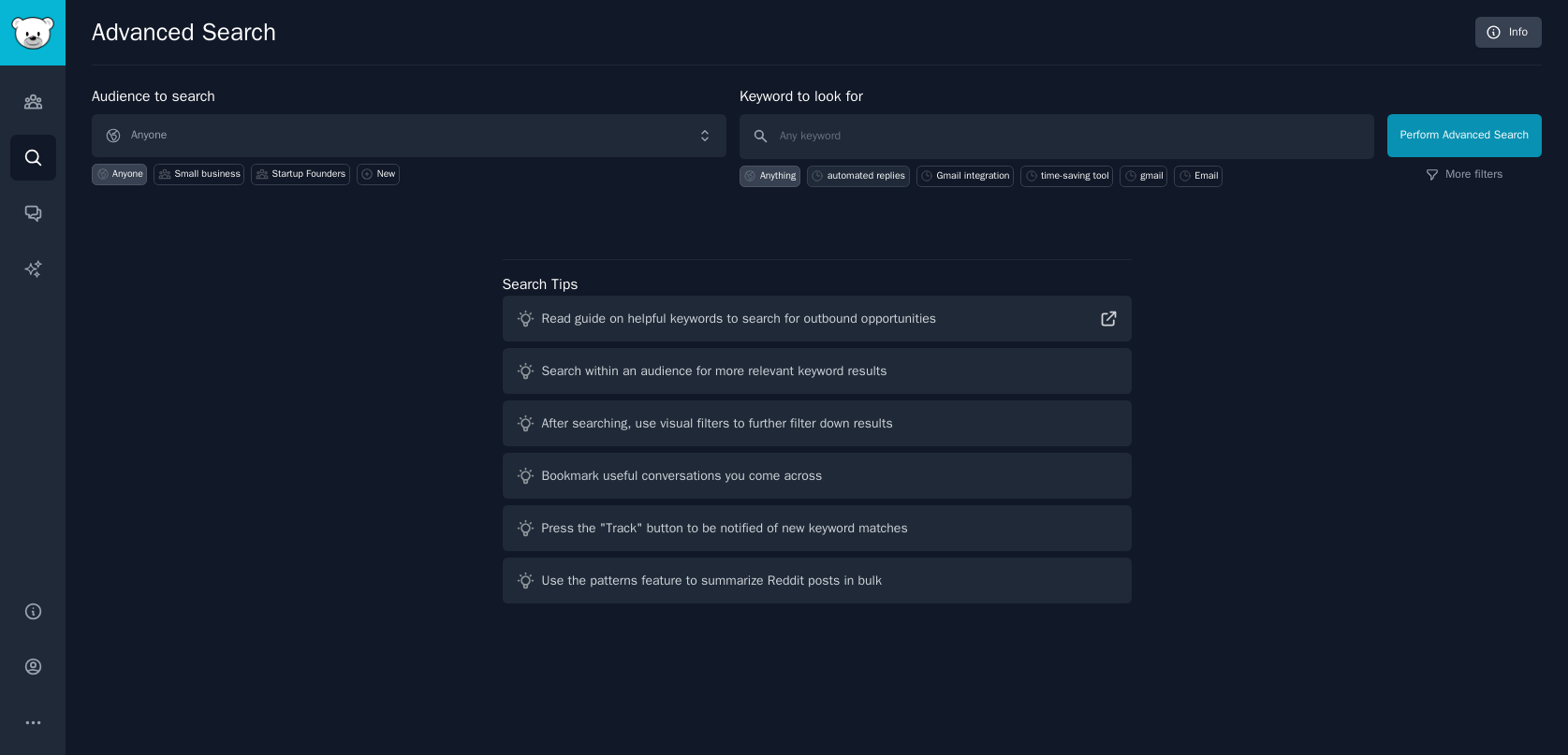 click on "automated replies" at bounding box center [866, 176] 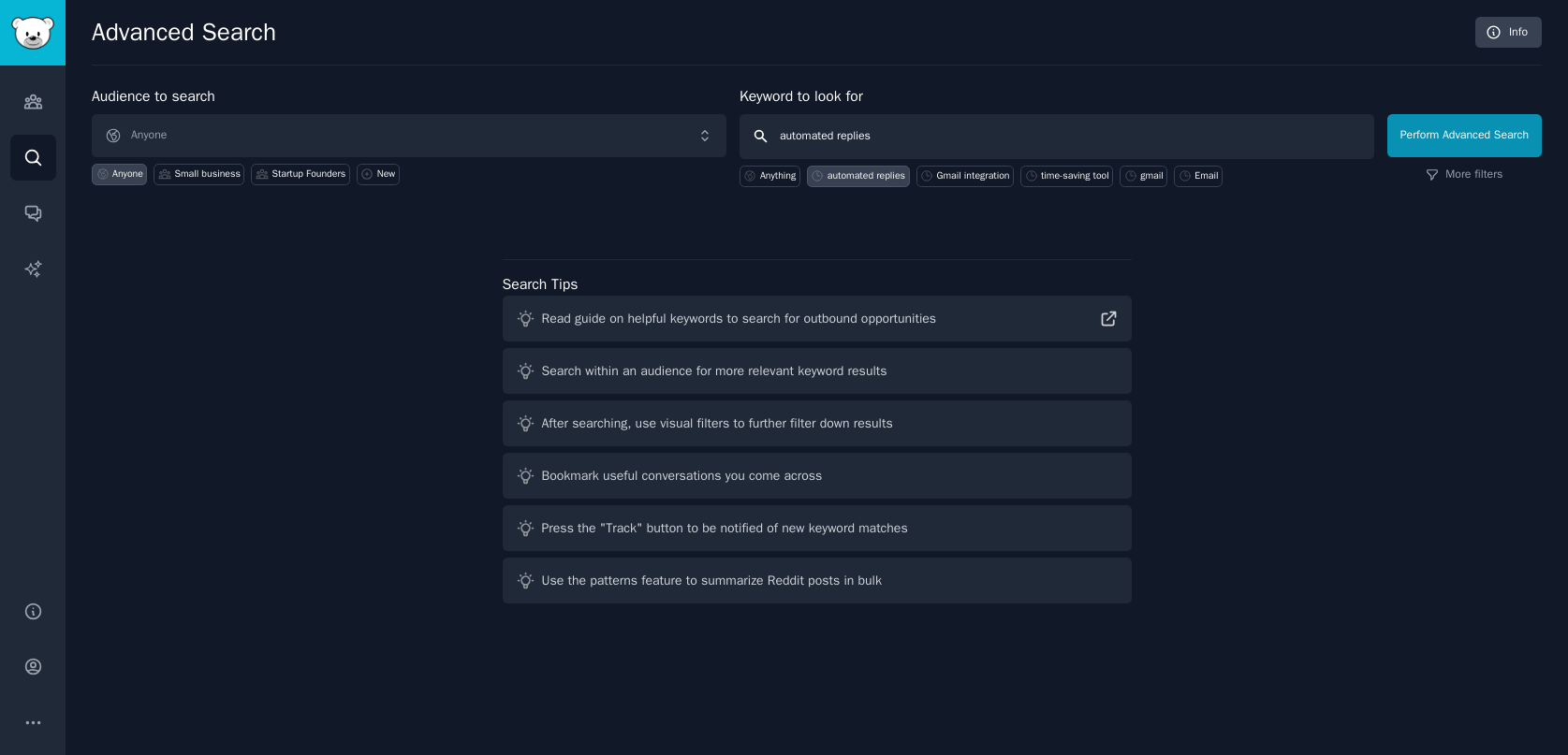 click on "automated replies" at bounding box center [1057, 137] 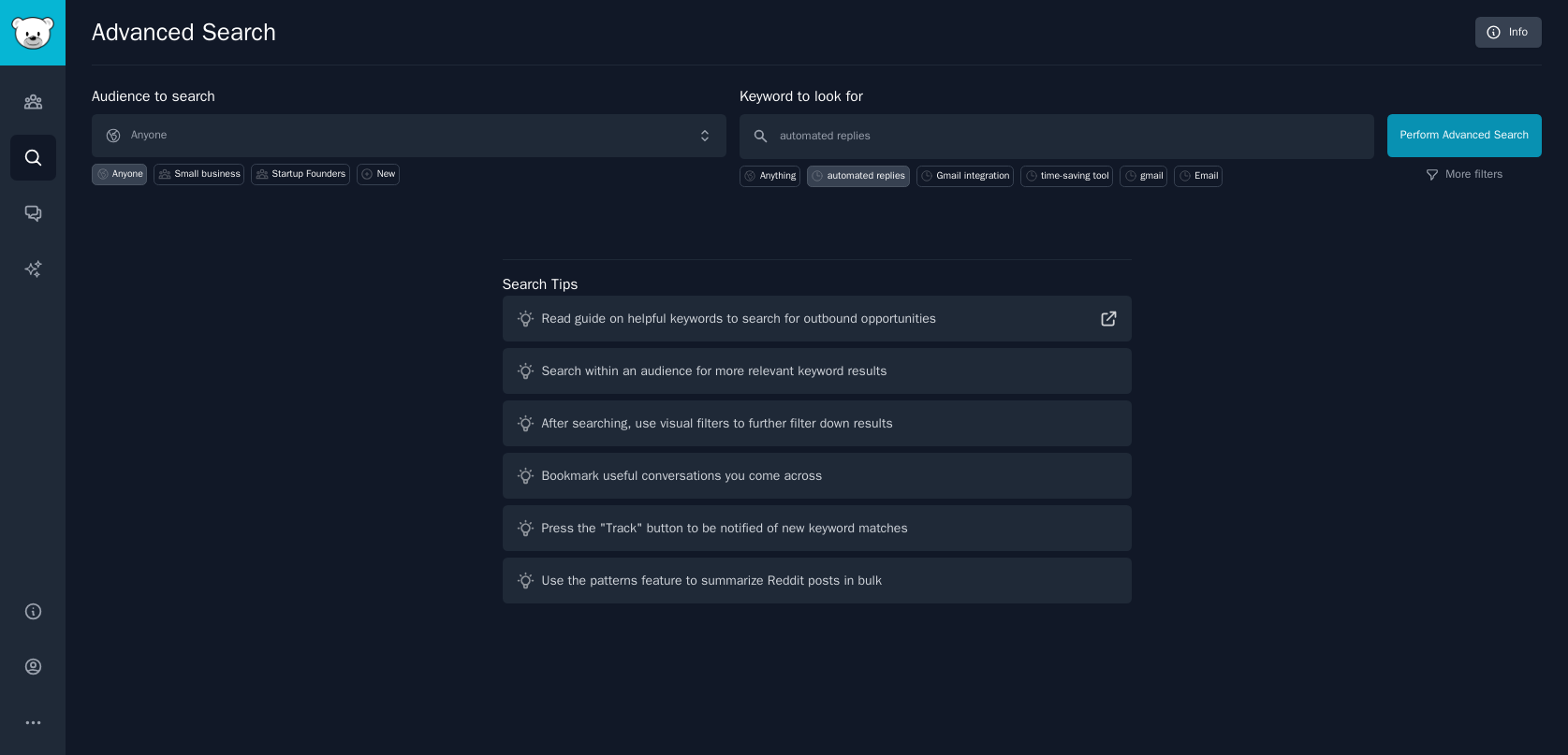 click on "Perform Advanced Search More filters" at bounding box center [1464, 140] 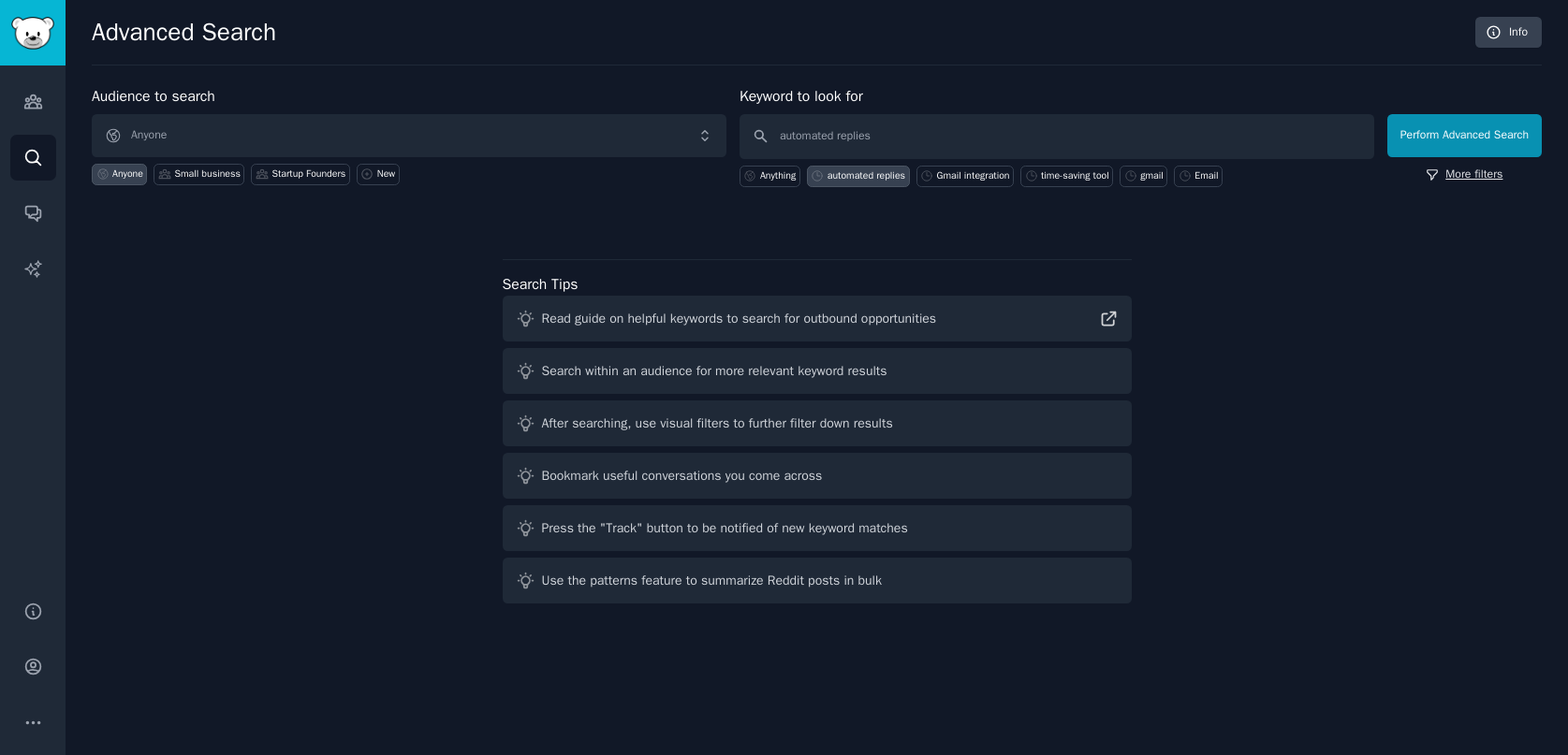 click on "More filters" at bounding box center [1464, 175] 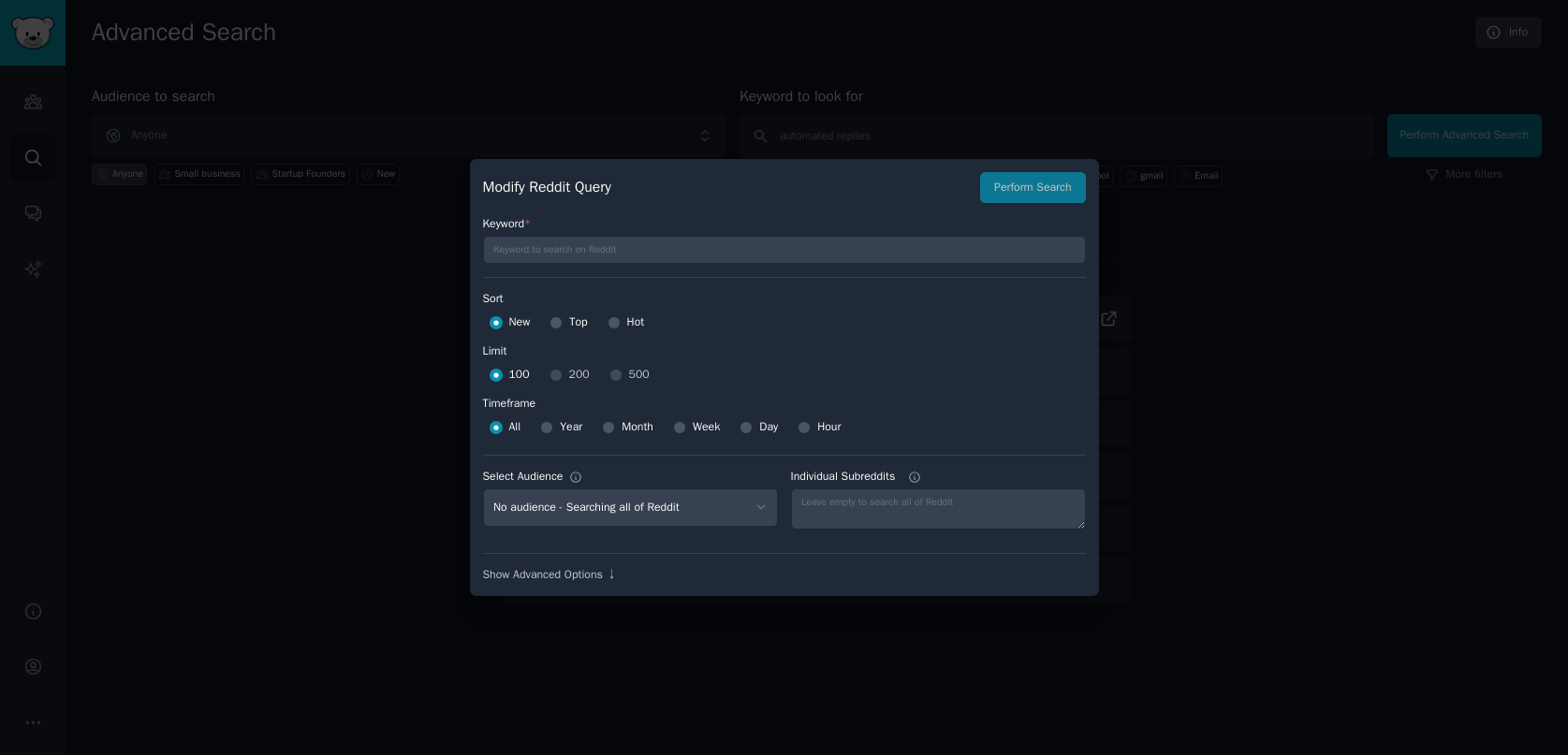 click at bounding box center [784, 377] 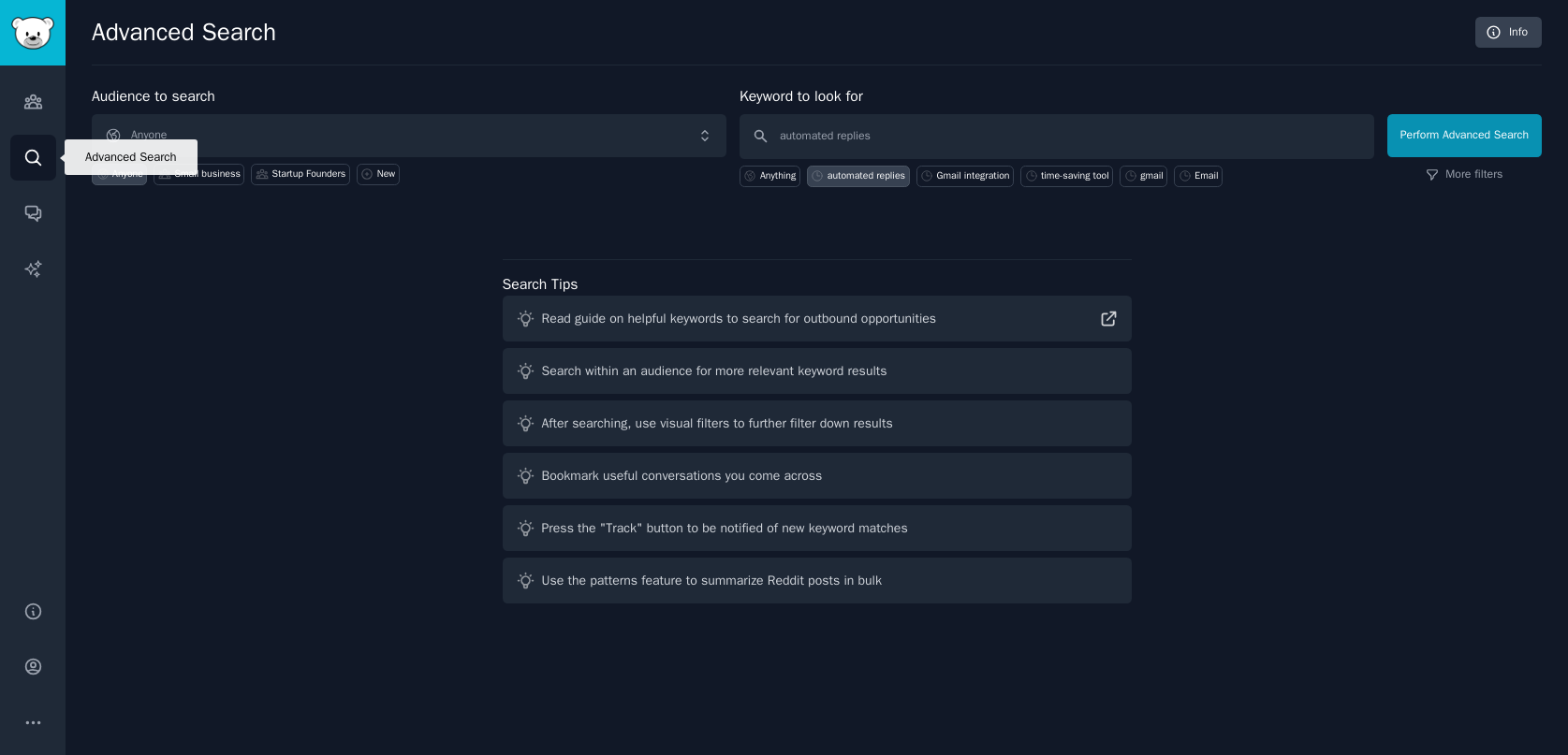 click 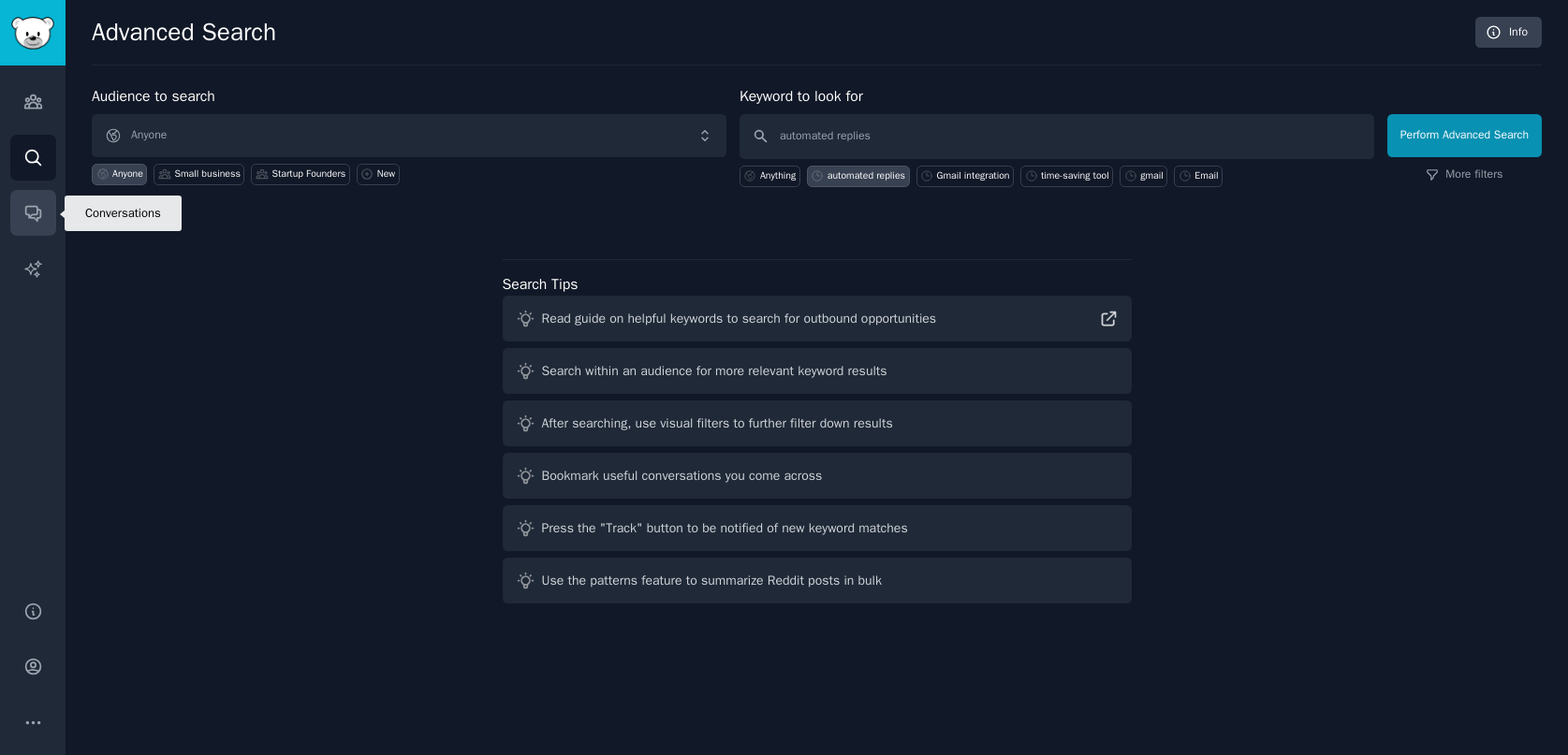 click 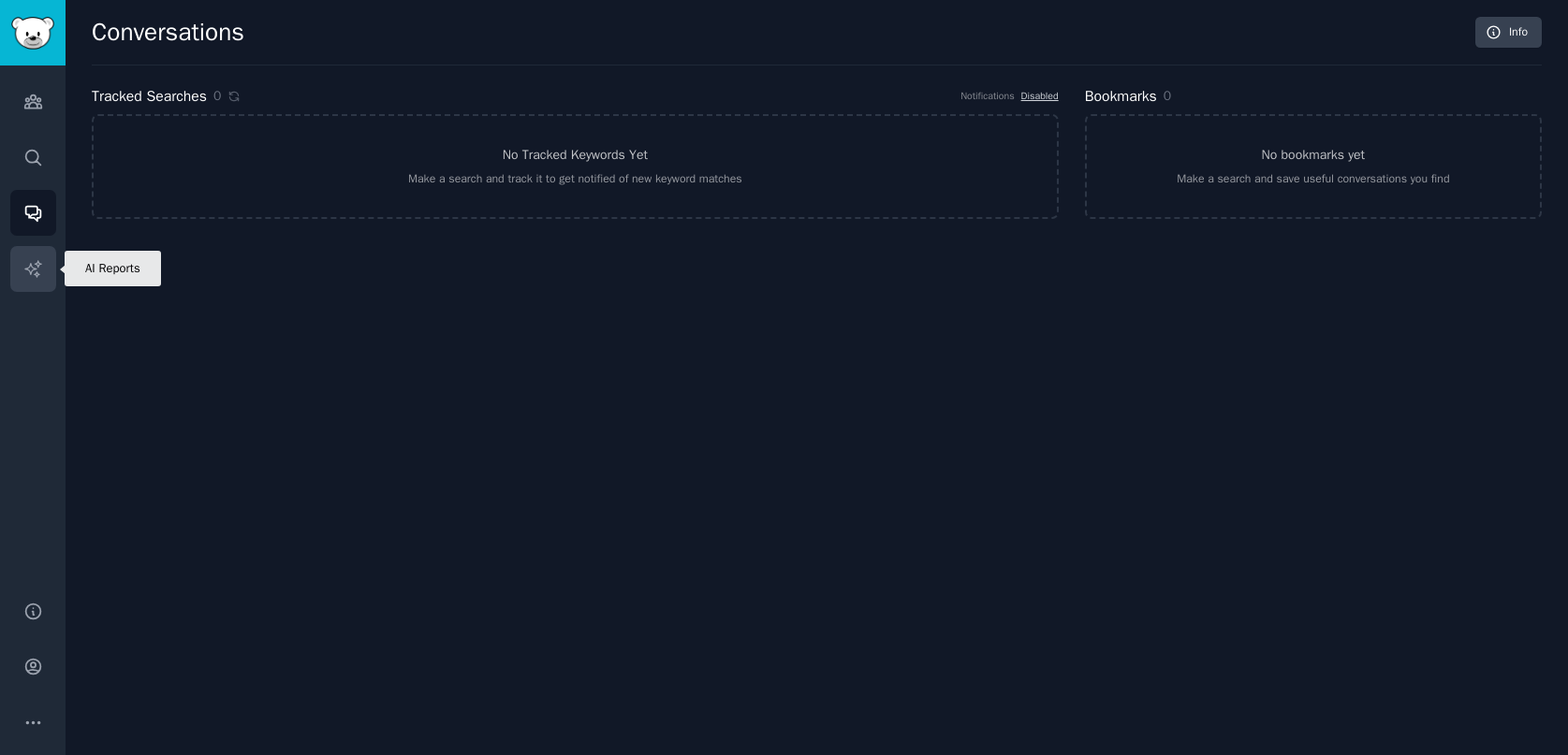 click 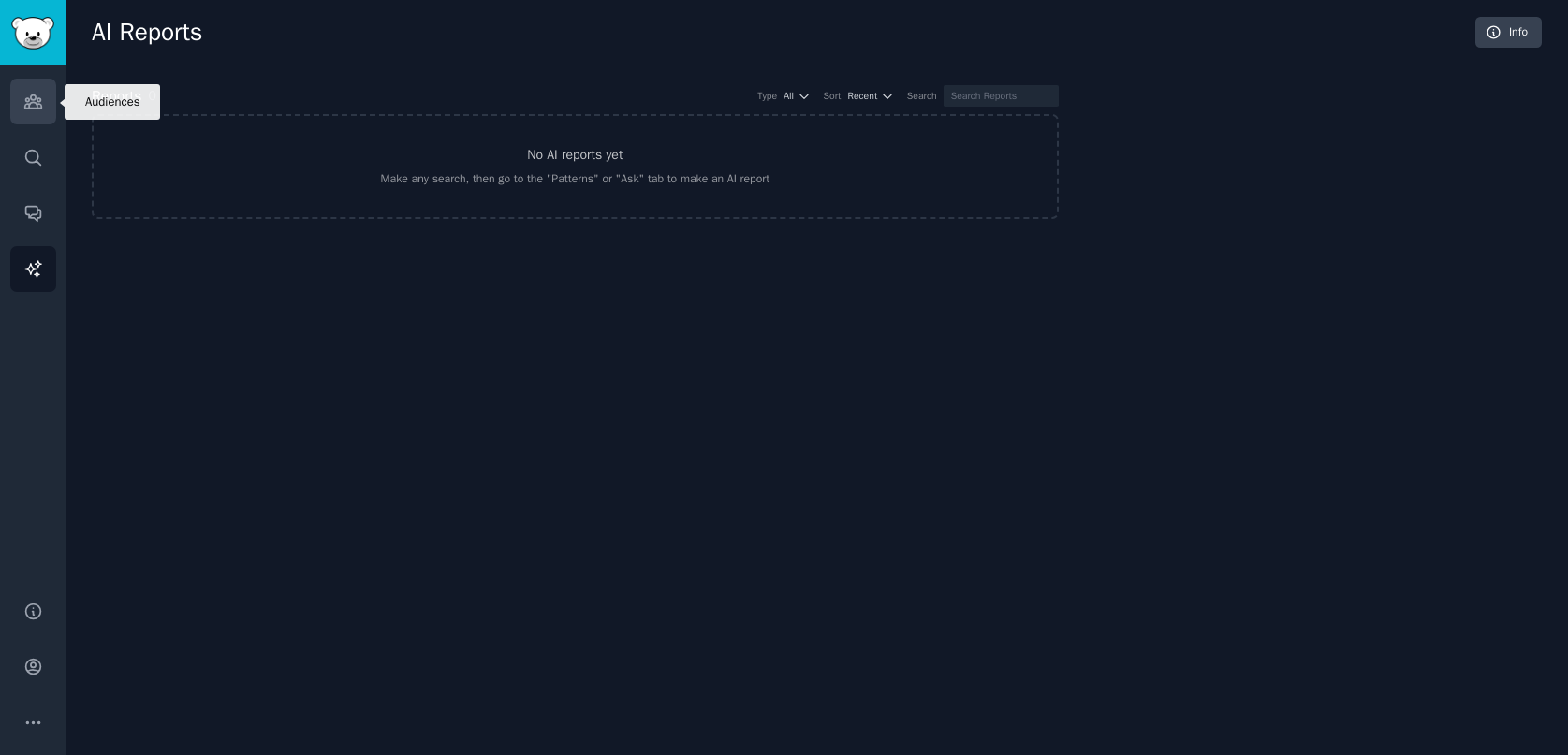 click 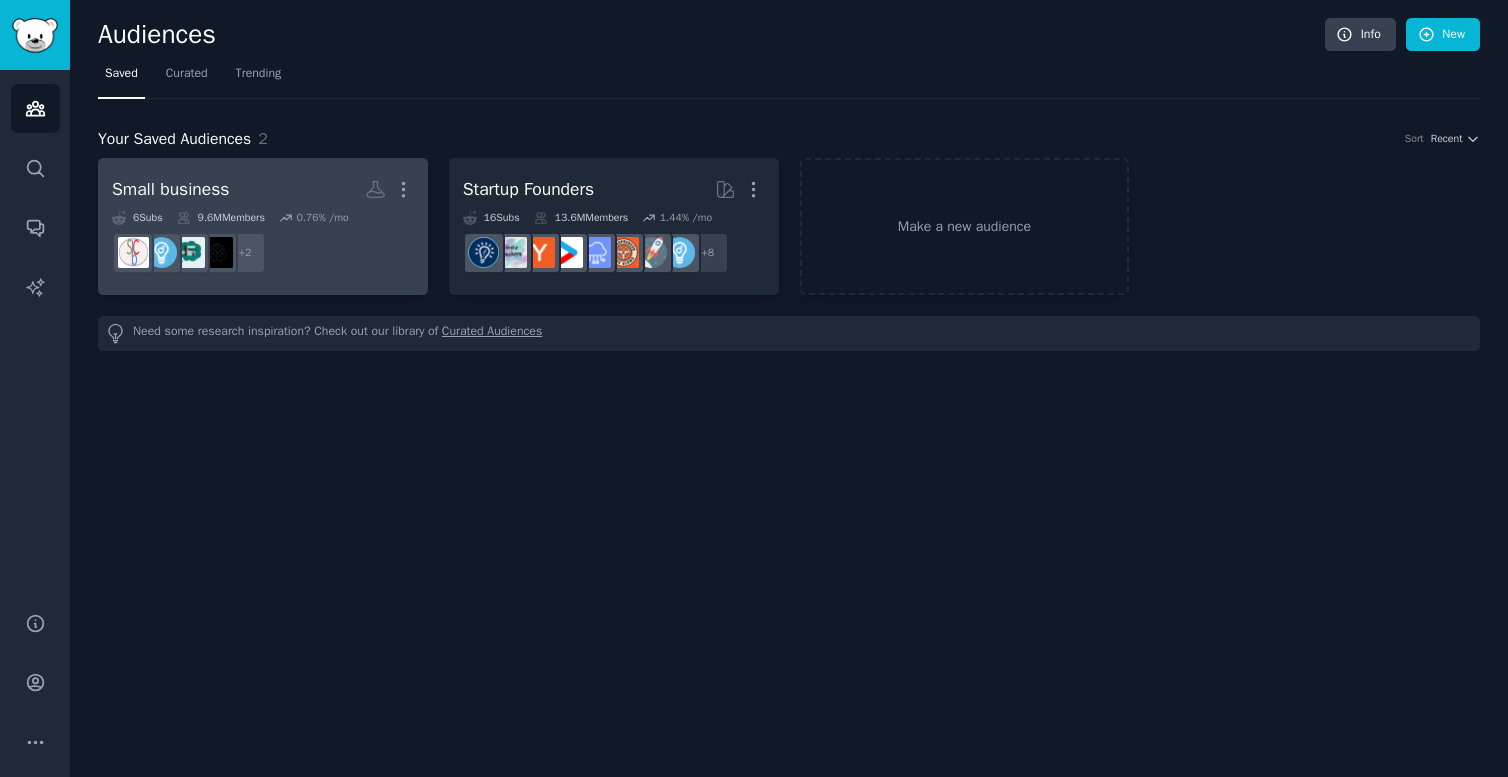 click on "Small business More" at bounding box center [263, 189] 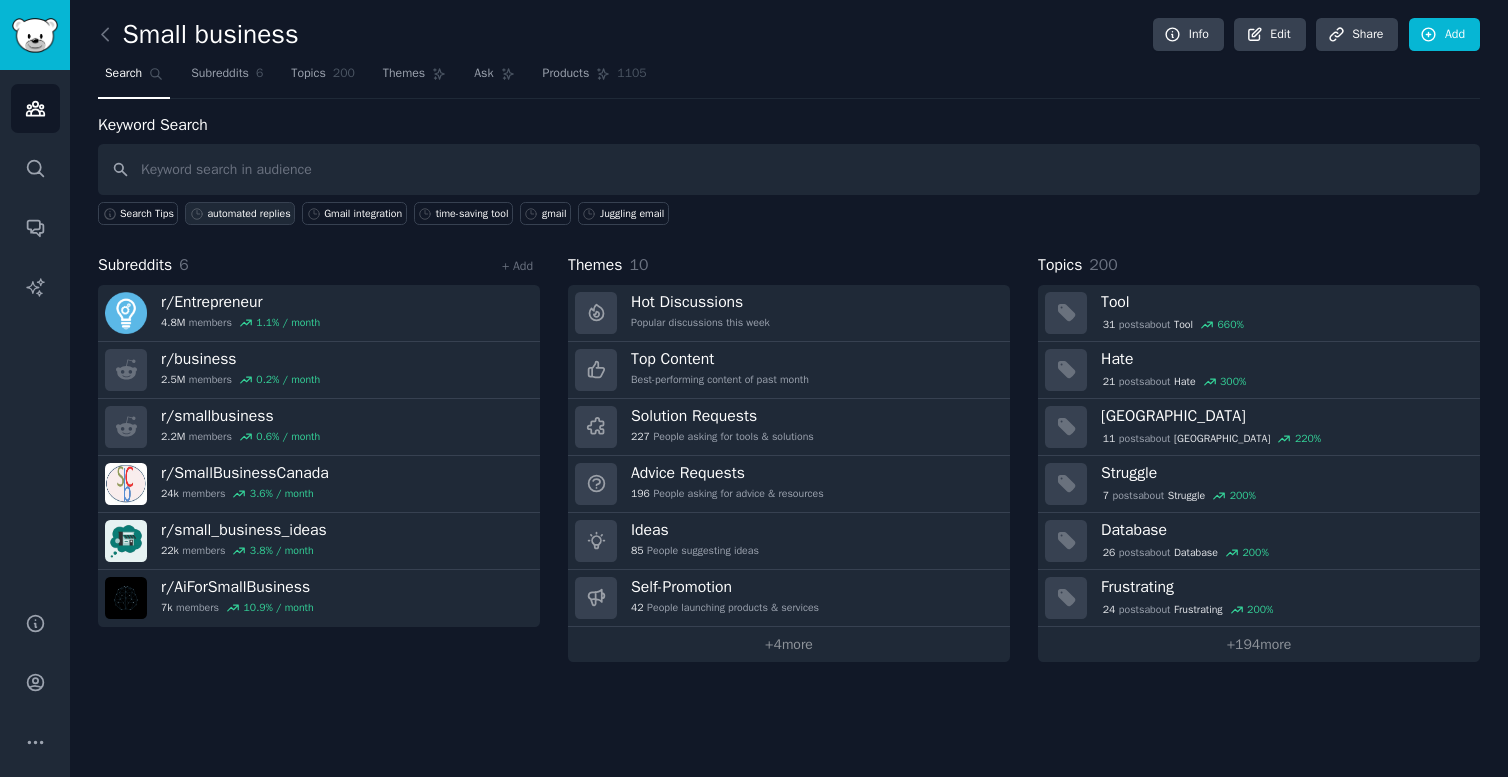 click on "automated replies" at bounding box center (248, 214) 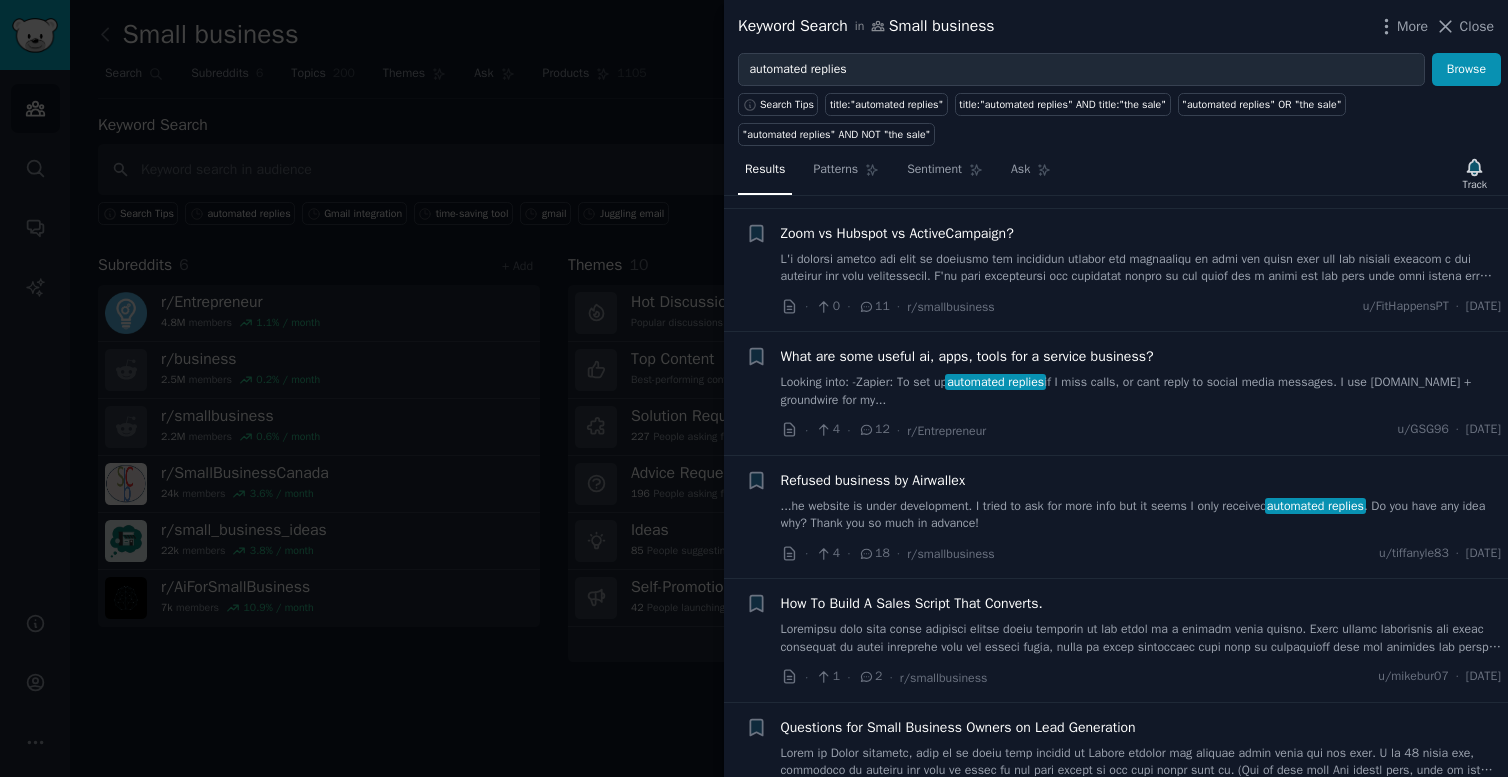 scroll, scrollTop: 552, scrollLeft: 0, axis: vertical 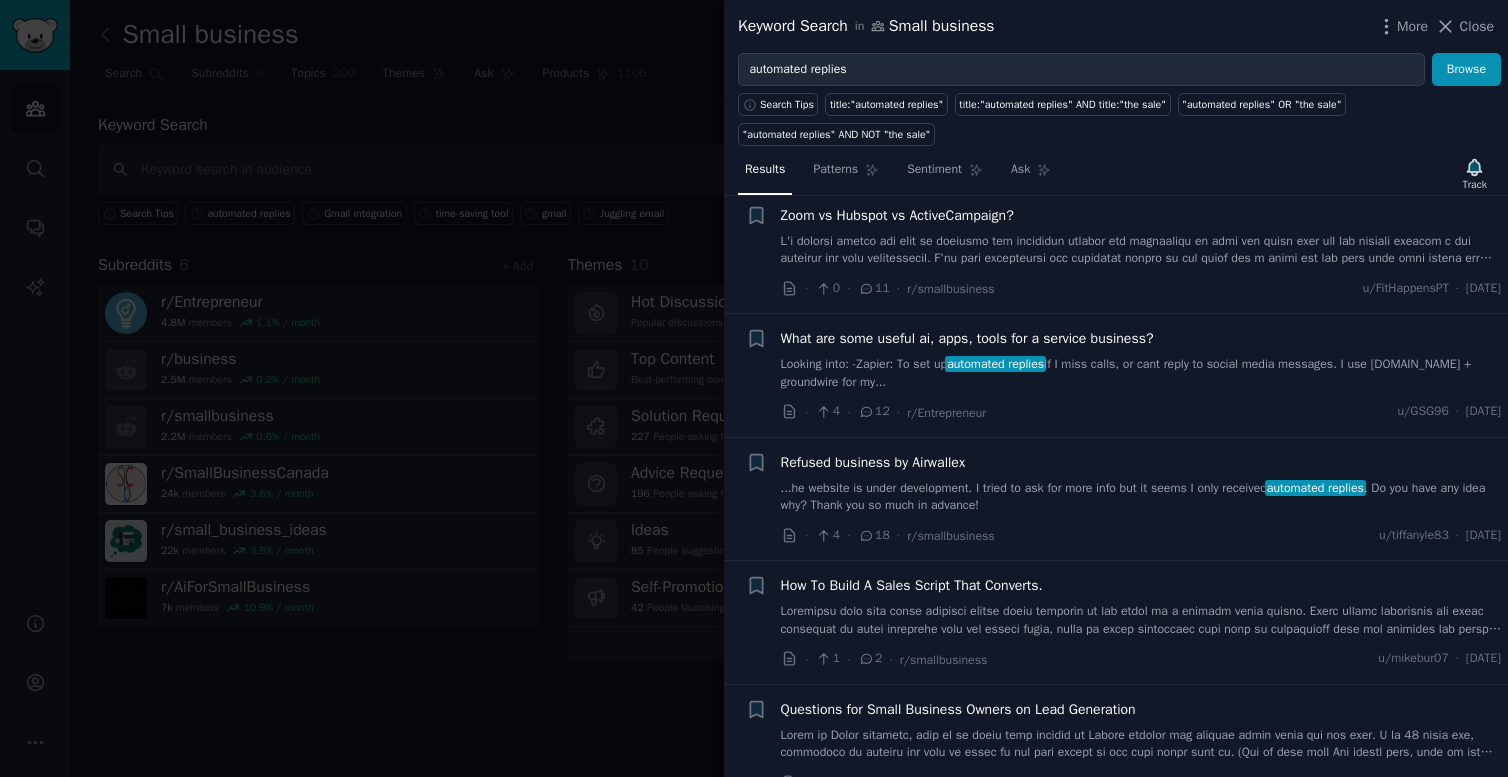 click on "Looking into:
-Zapier: To set up  automated replies  if I miss calls, or cant reply to social media messages. I use voip.ms + groundwire for my..." at bounding box center [1141, 373] 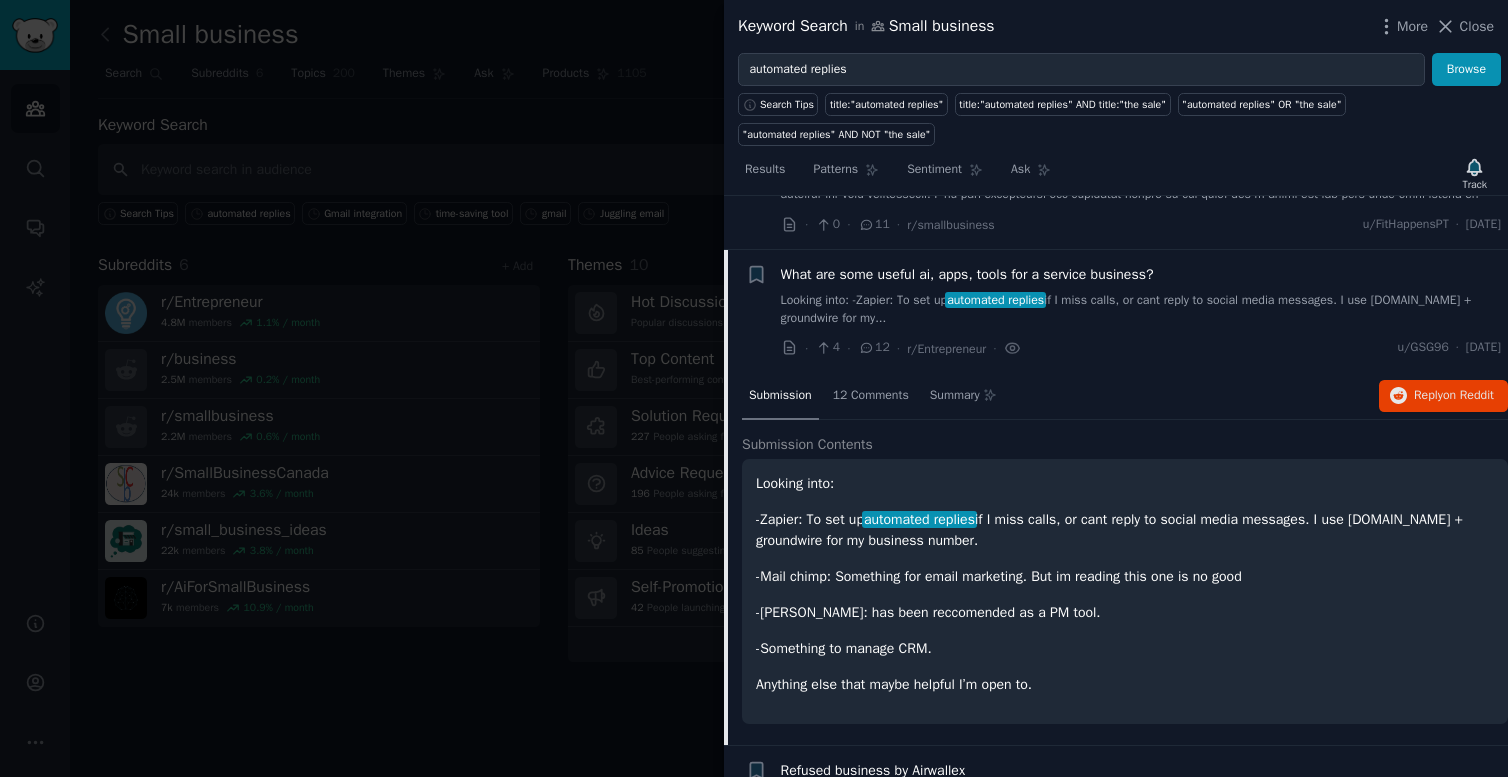 scroll, scrollTop: 615, scrollLeft: 0, axis: vertical 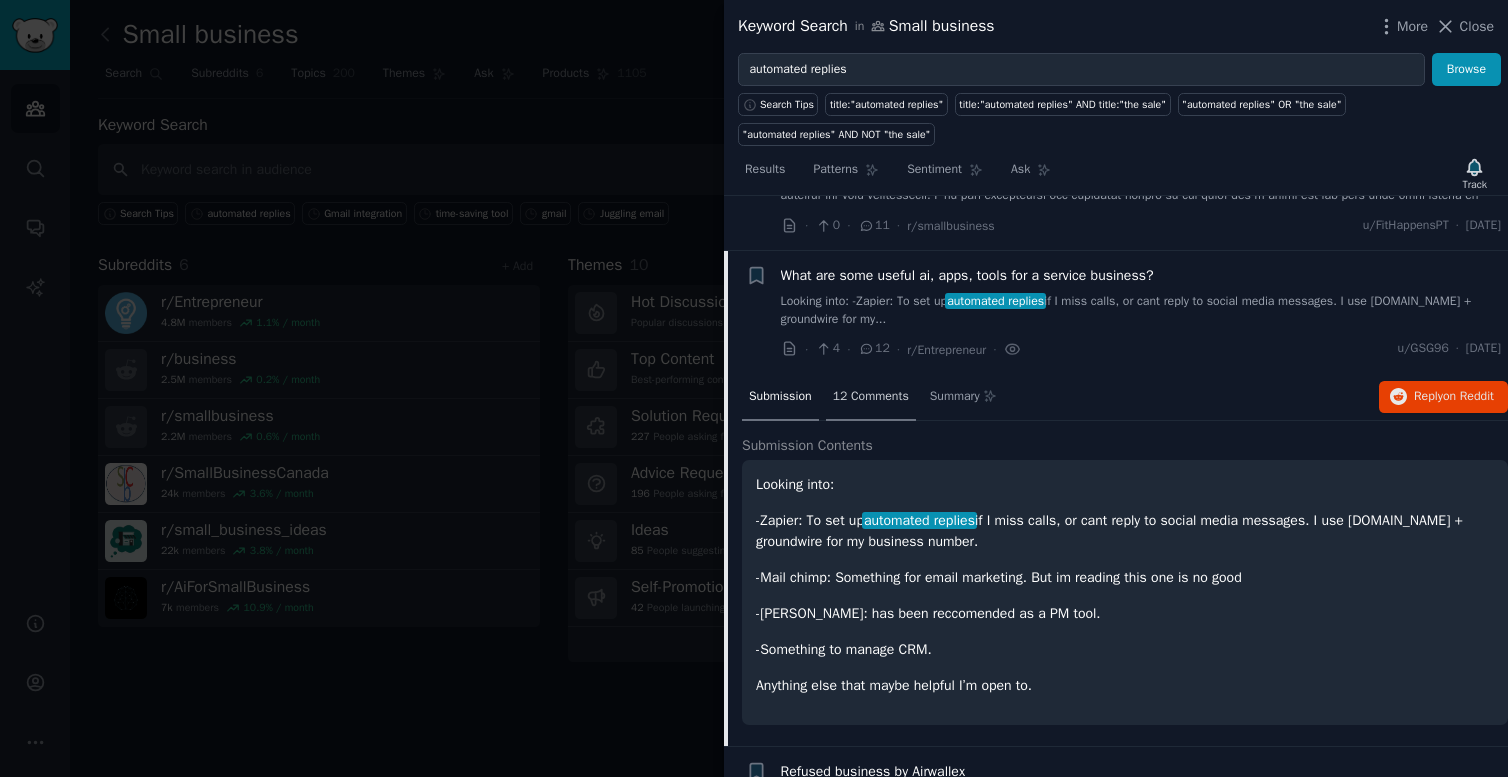 click on "12 Comments" at bounding box center (871, 397) 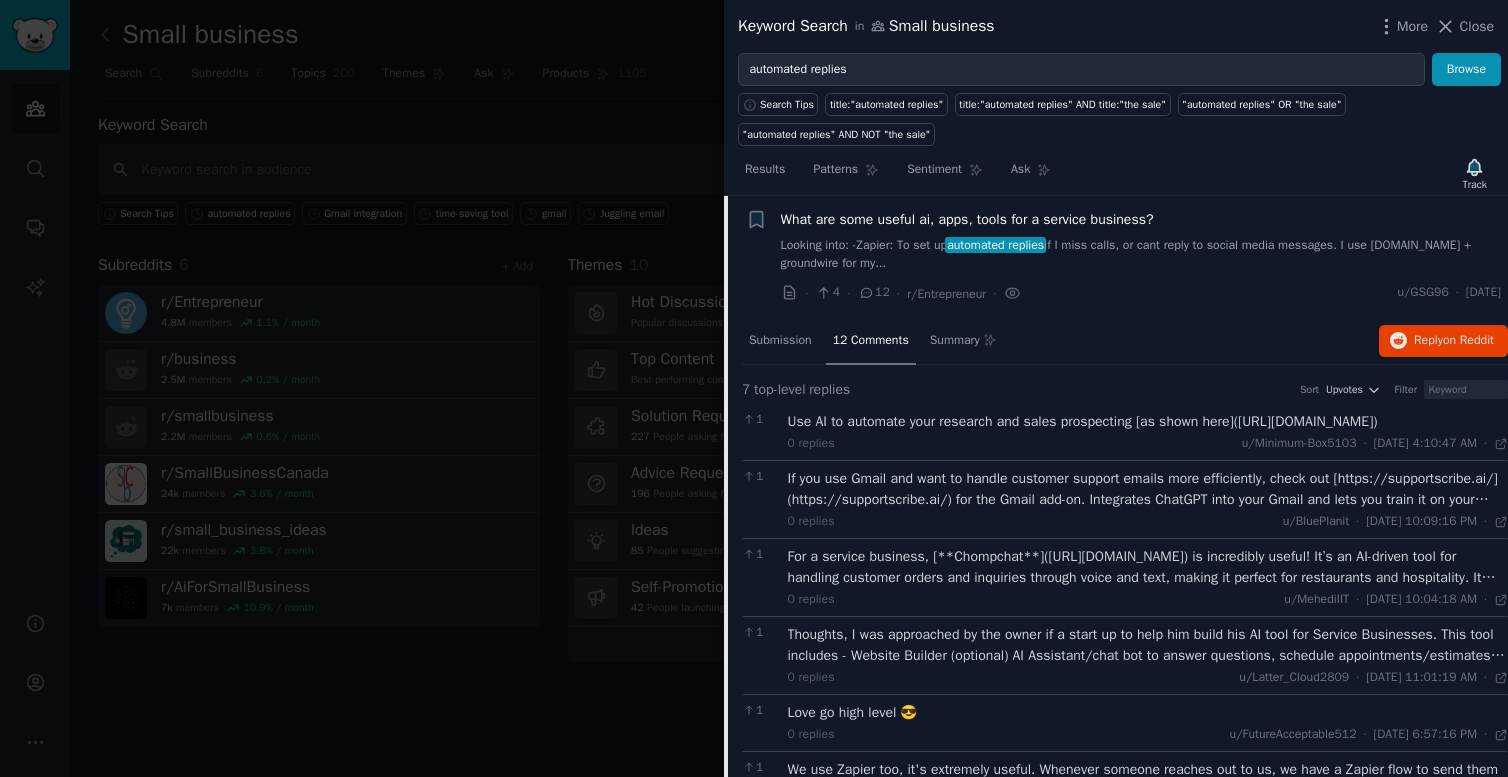 scroll, scrollTop: 674, scrollLeft: 0, axis: vertical 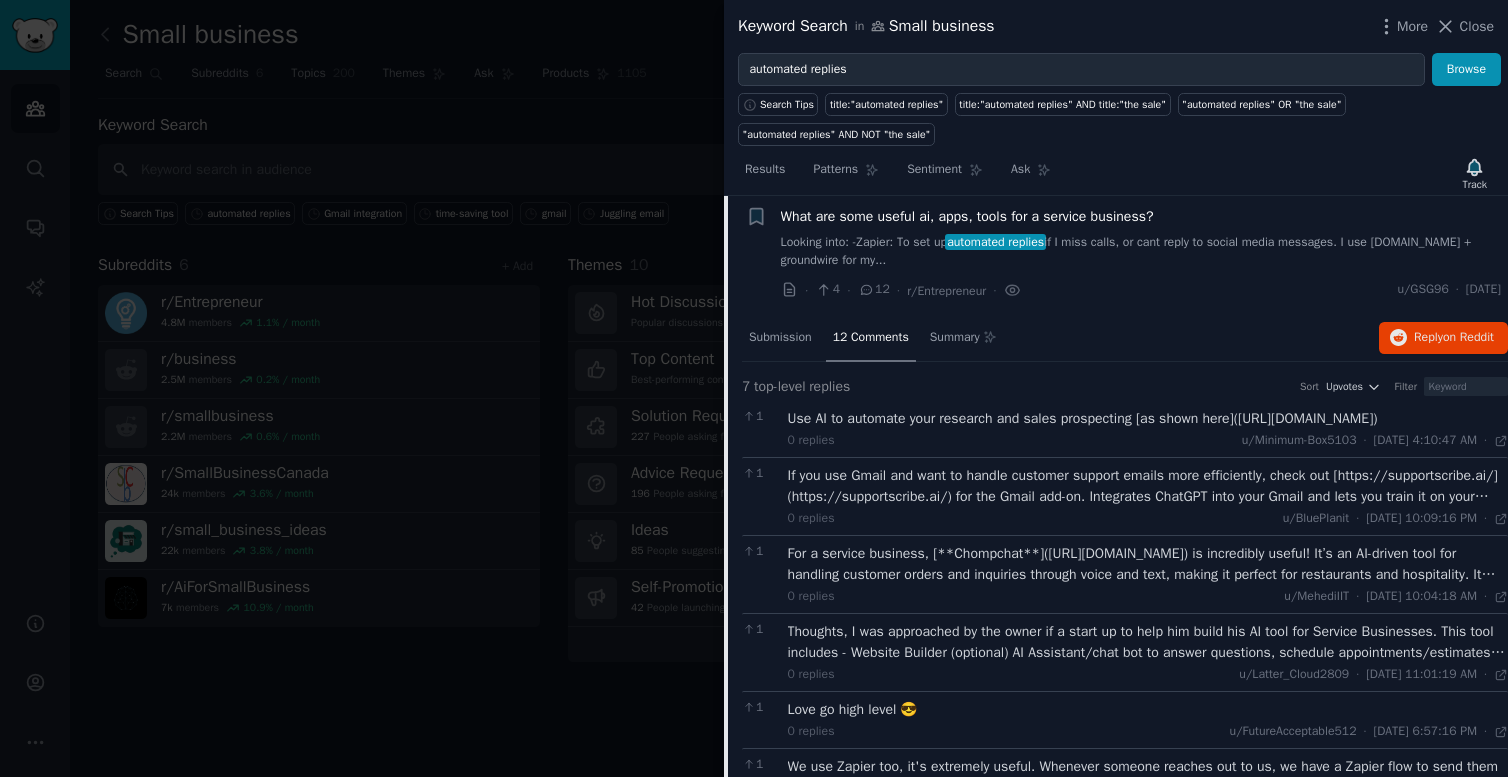 click on "If you use Gmail and want to handle customer support emails more efficiently, check out [https://supportscribe.ai/](https://supportscribe.ai/) for the Gmail add-on. Integrates ChatGPT into your Gmail and lets you train it on your company docs to answer properly." at bounding box center (1148, 486) 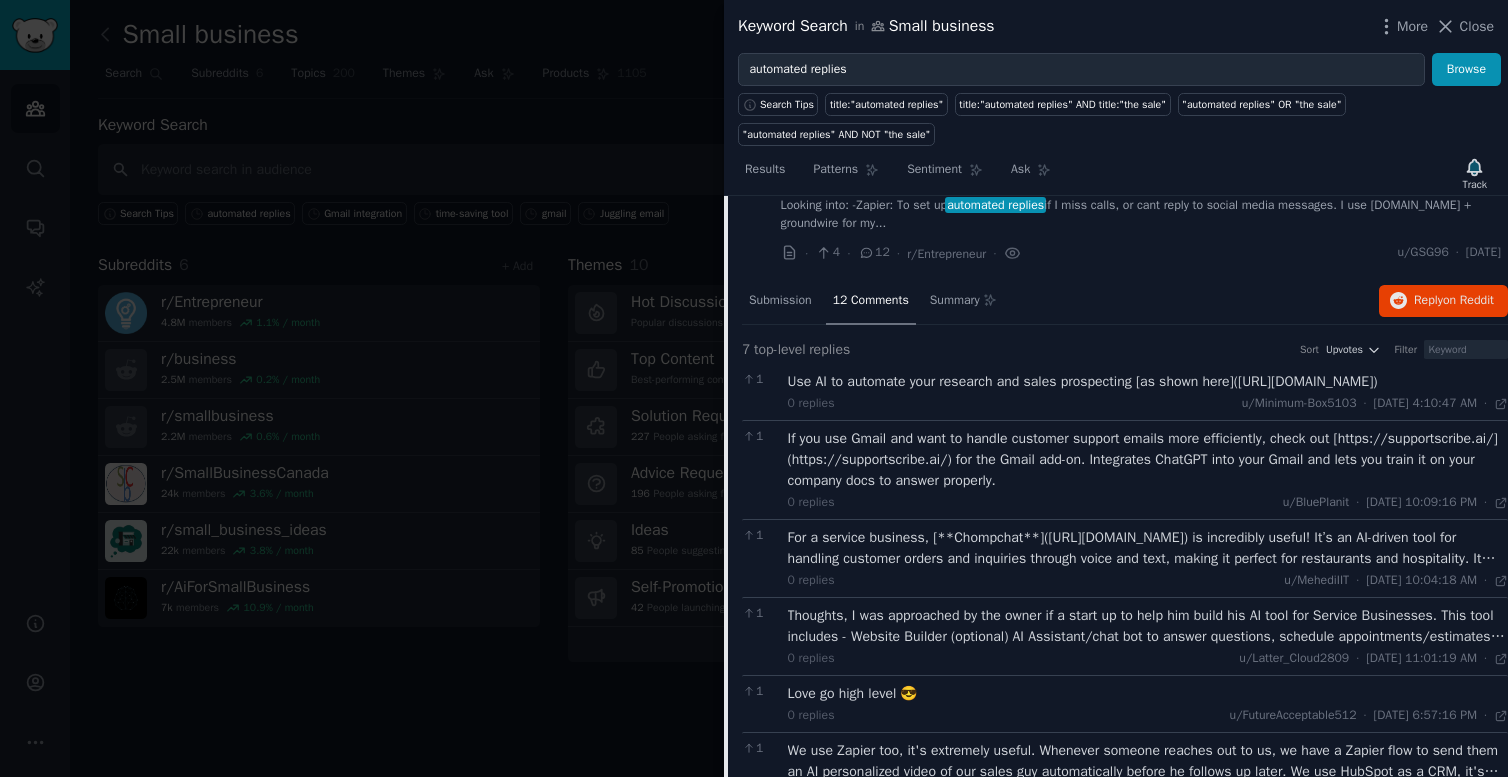 scroll, scrollTop: 700, scrollLeft: 0, axis: vertical 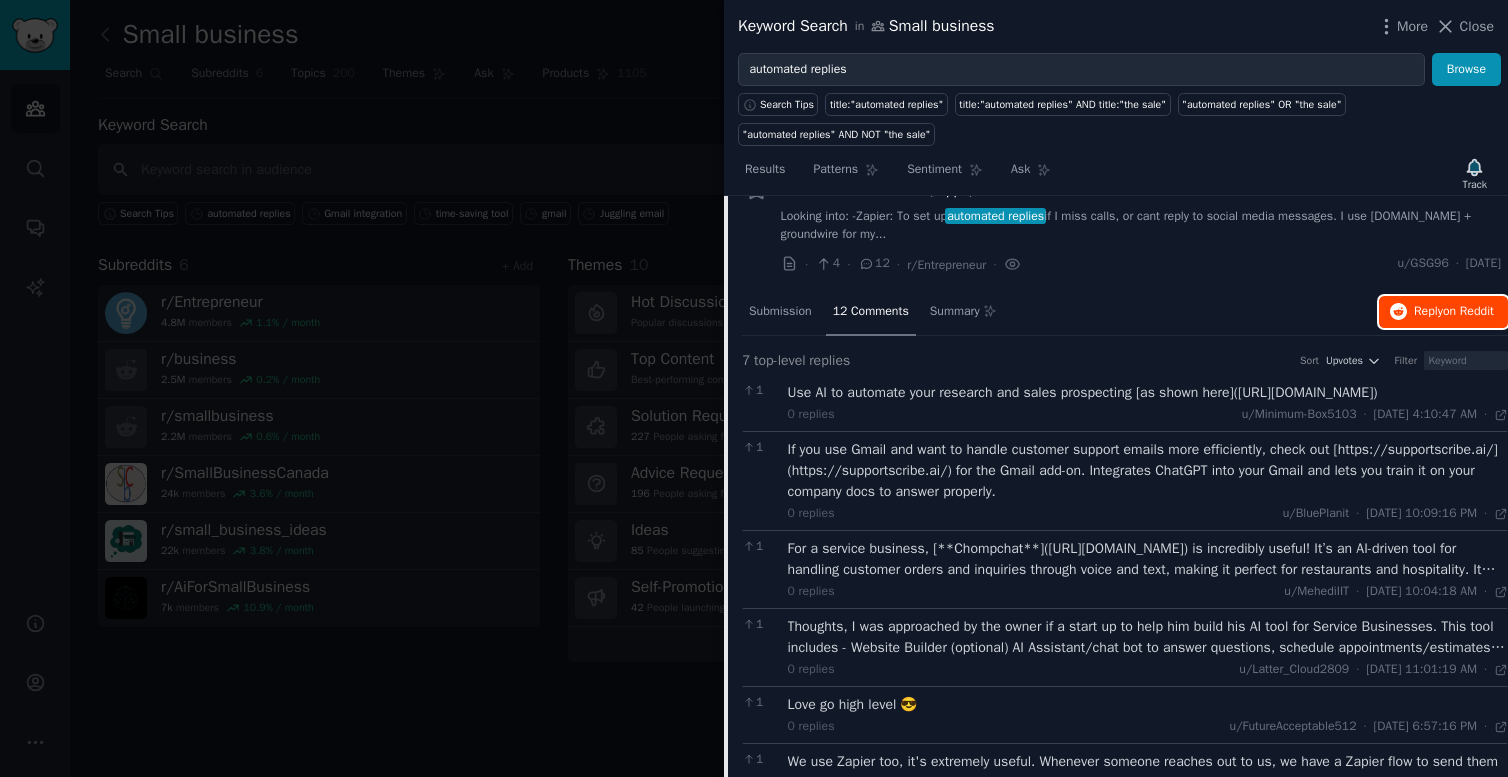 click on "Reply  on Reddit" at bounding box center [1454, 312] 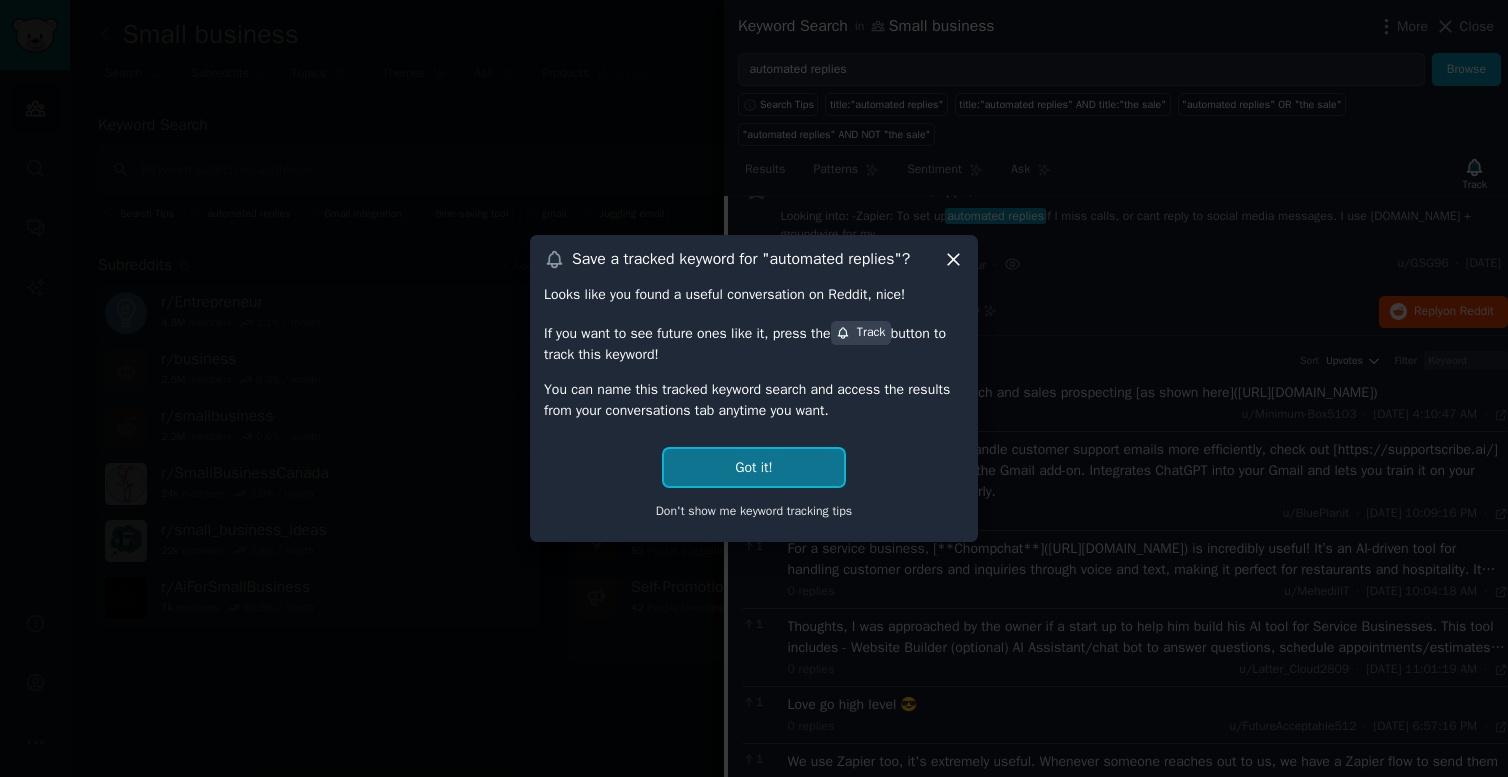 click on "Got it!" at bounding box center (753, 467) 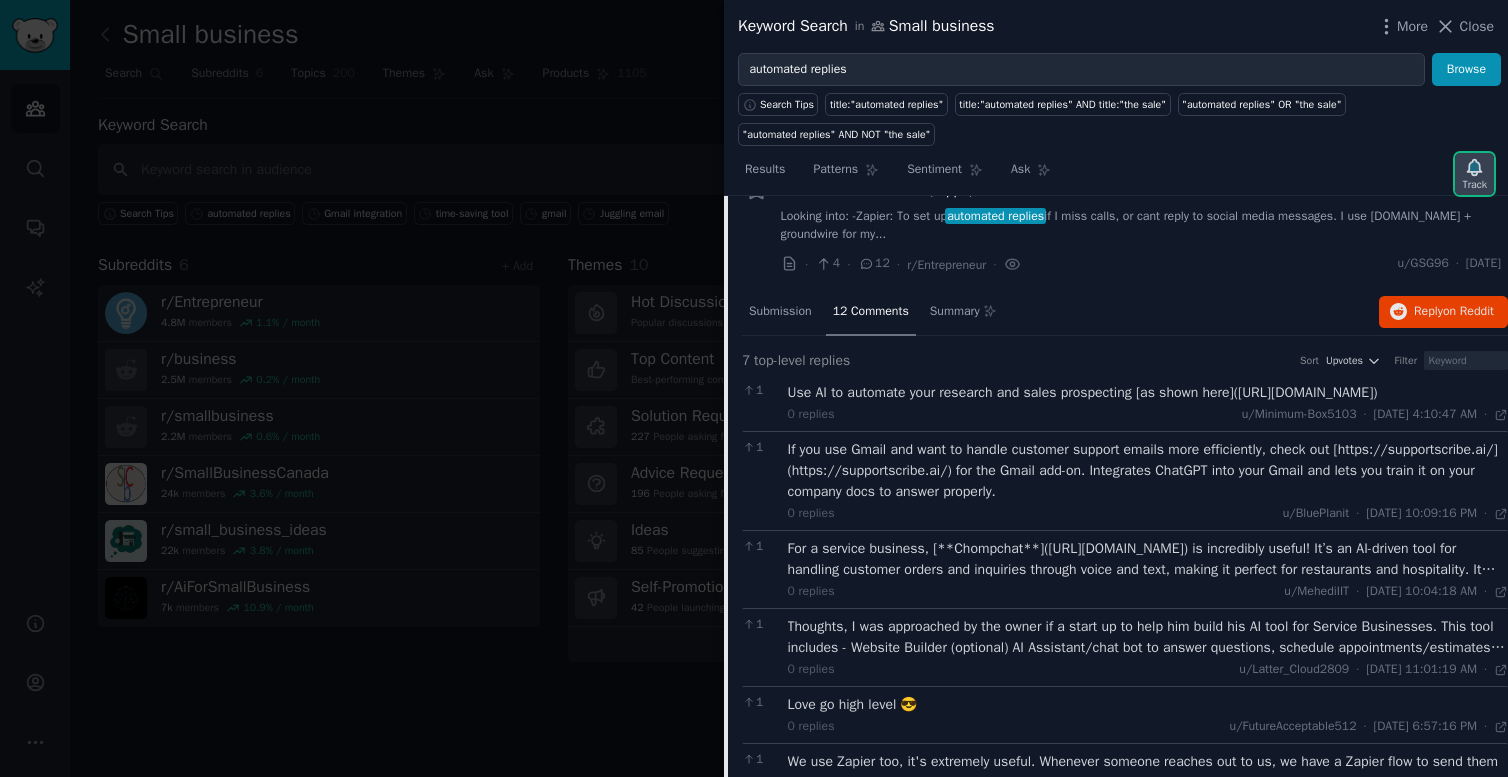 click 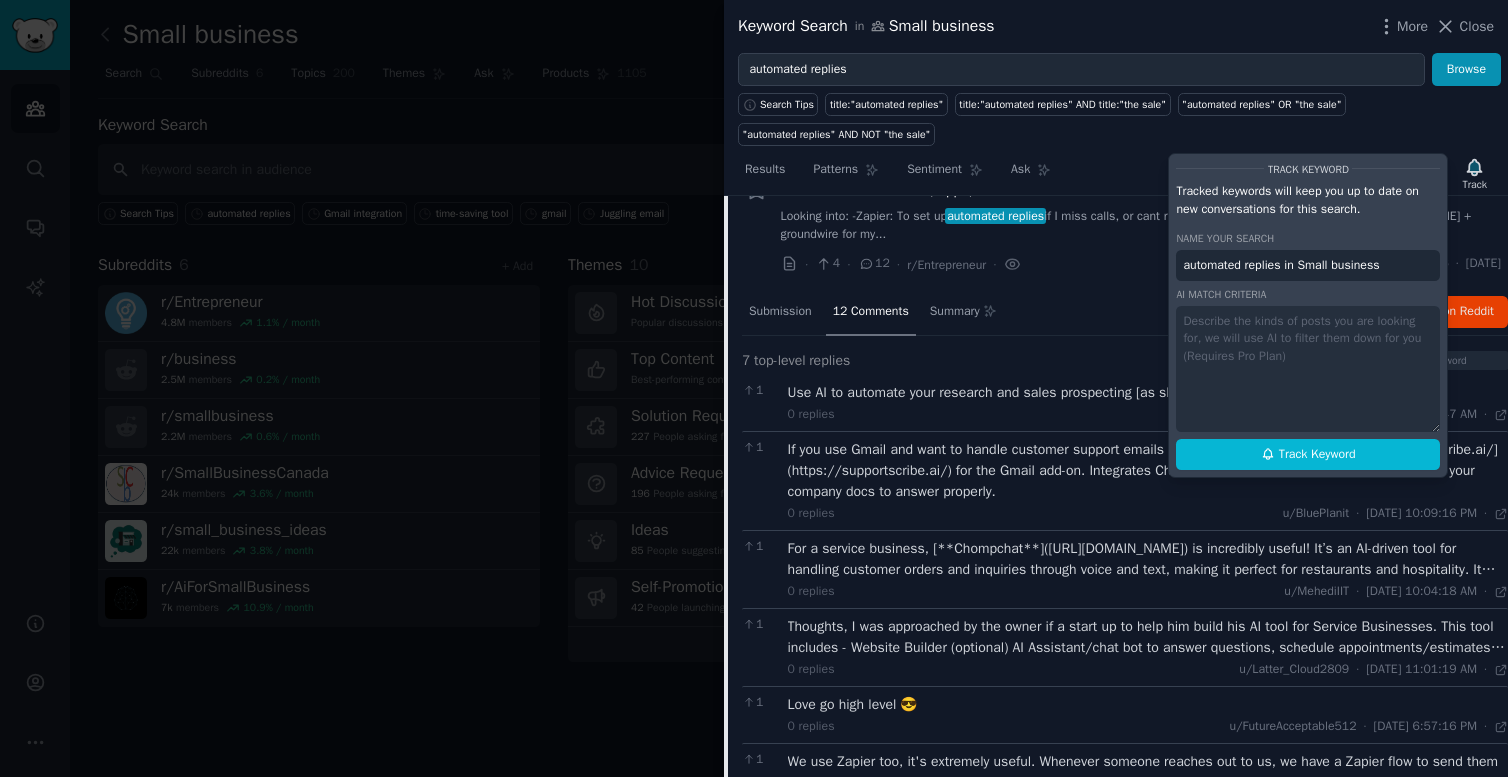 click on "Track Keyword Tracked keywords will keep you up to date on new conversations for this search. Name your search automated replies in Small business AI match criteria Track Keyword" at bounding box center (1308, 315) 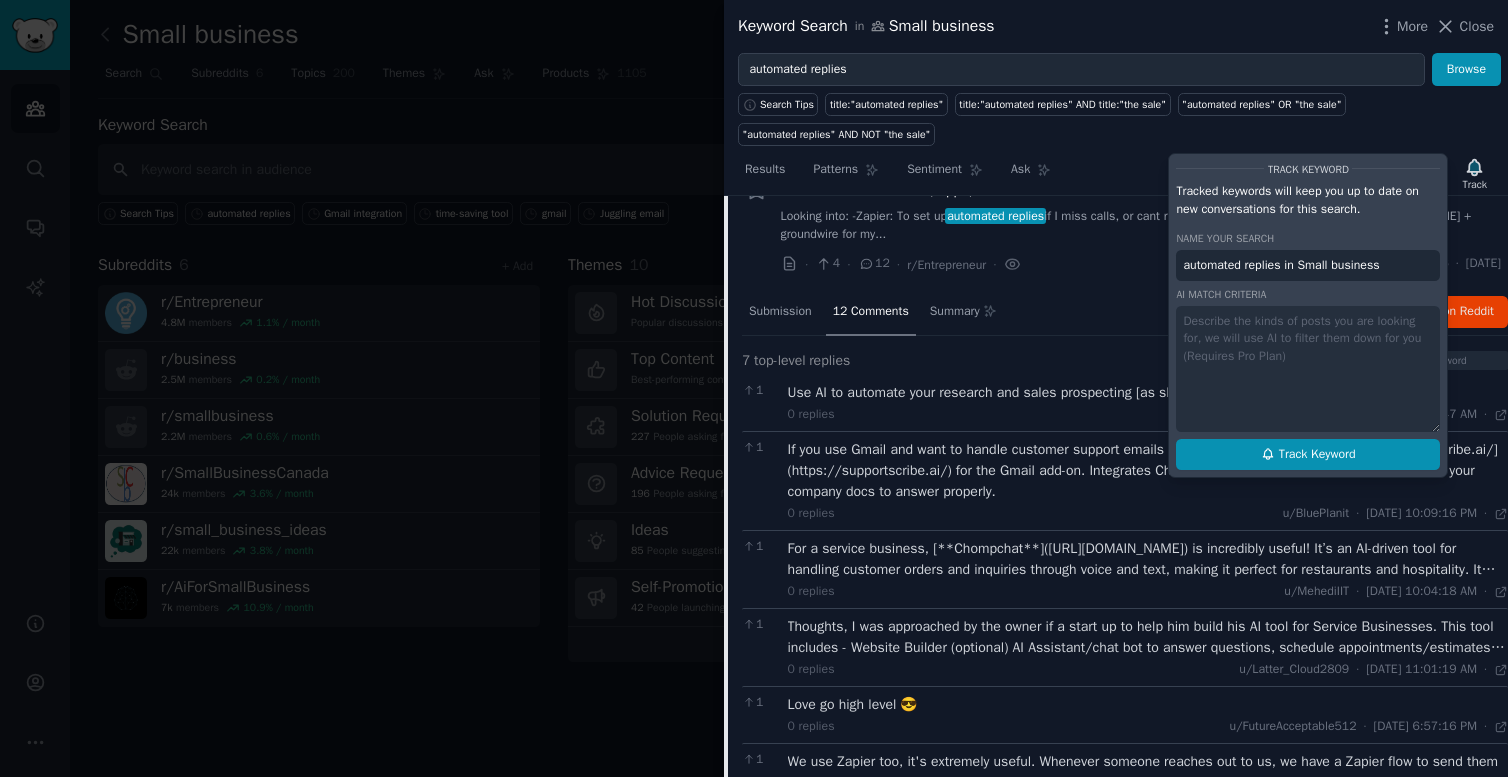 click 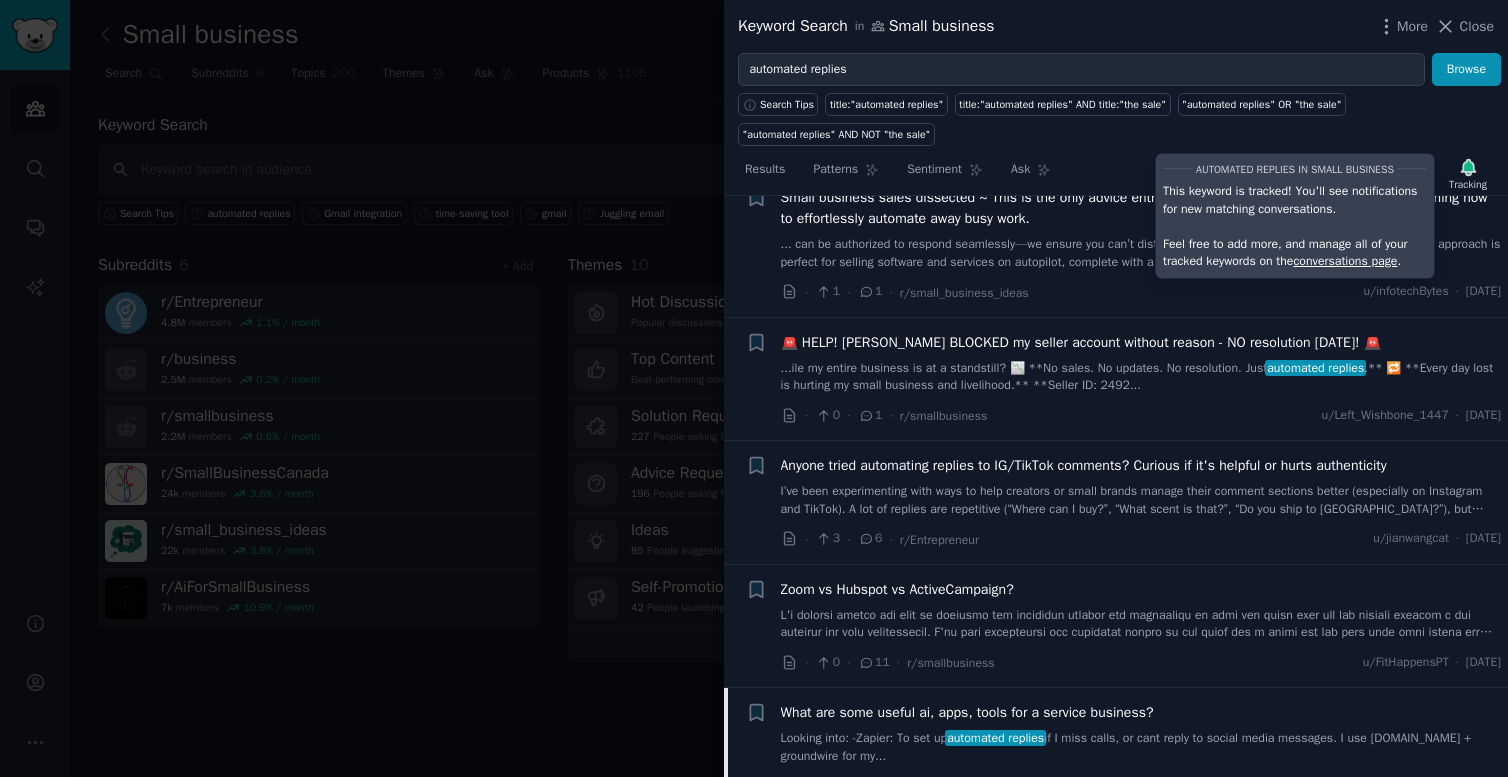 scroll, scrollTop: 0, scrollLeft: 0, axis: both 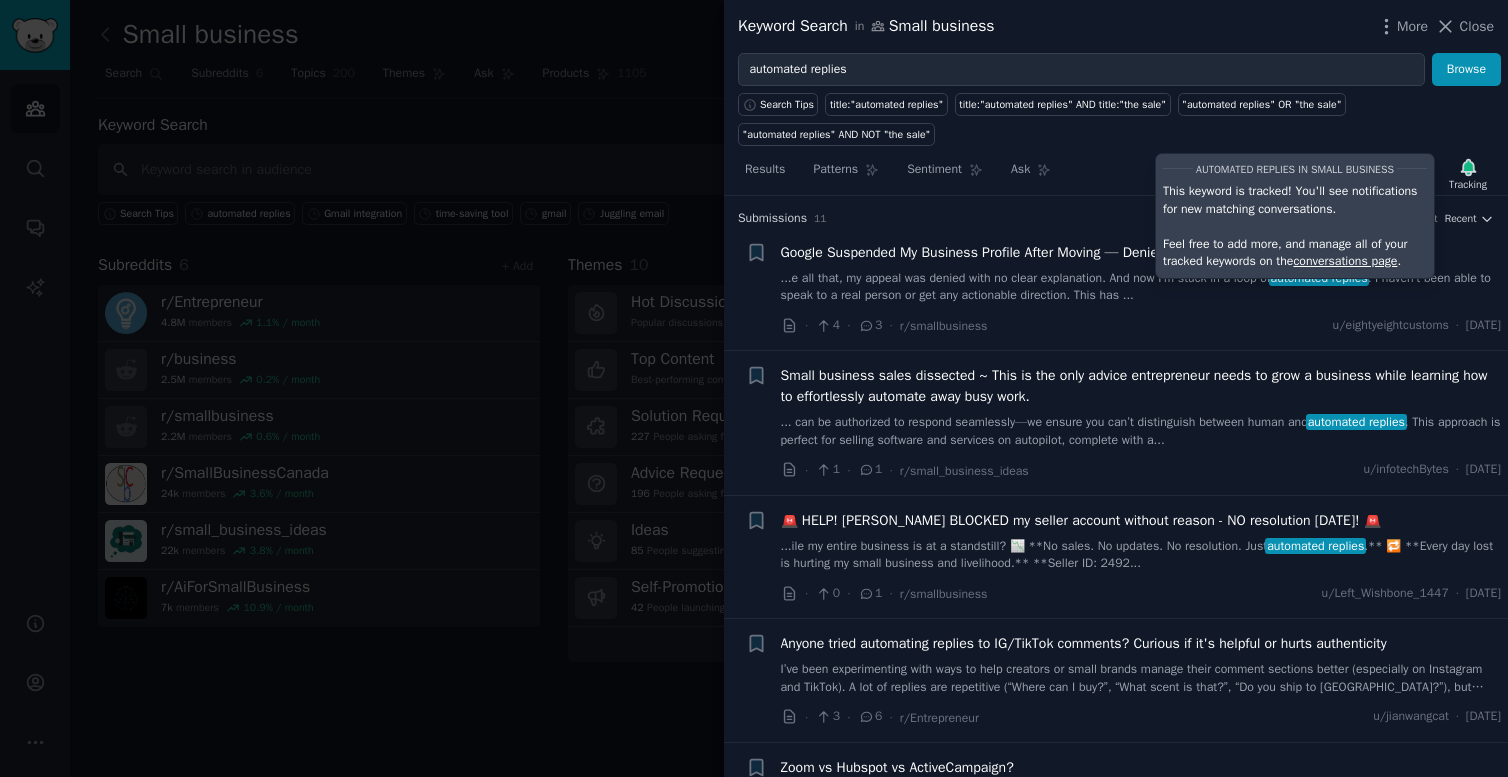 click on "Search Tips title:"automated replies" title:"automated replies" AND title:"the sale" "automated replies" OR "the sale" "automated replies" AND NOT "the sale"" at bounding box center (1116, 116) 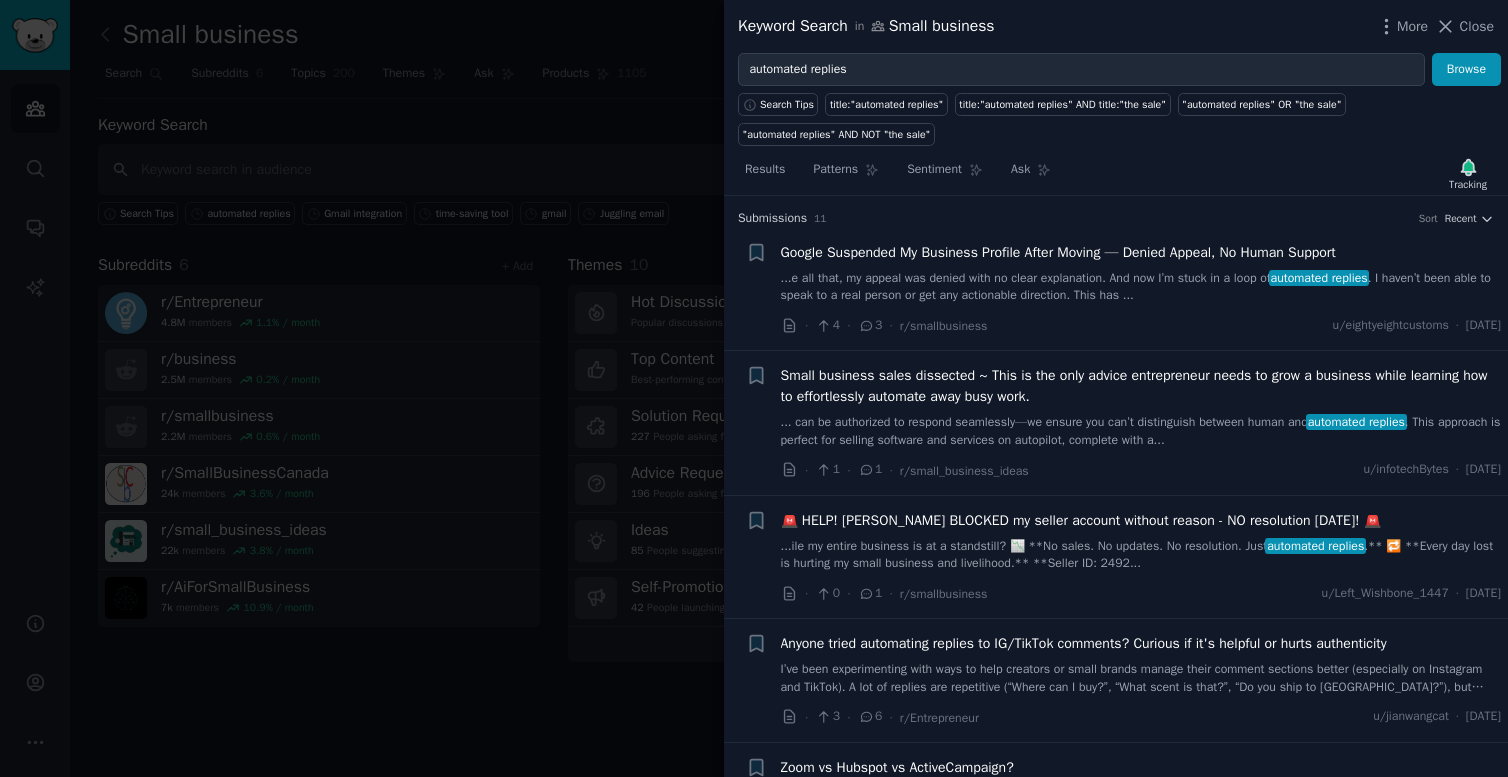 click at bounding box center [754, 388] 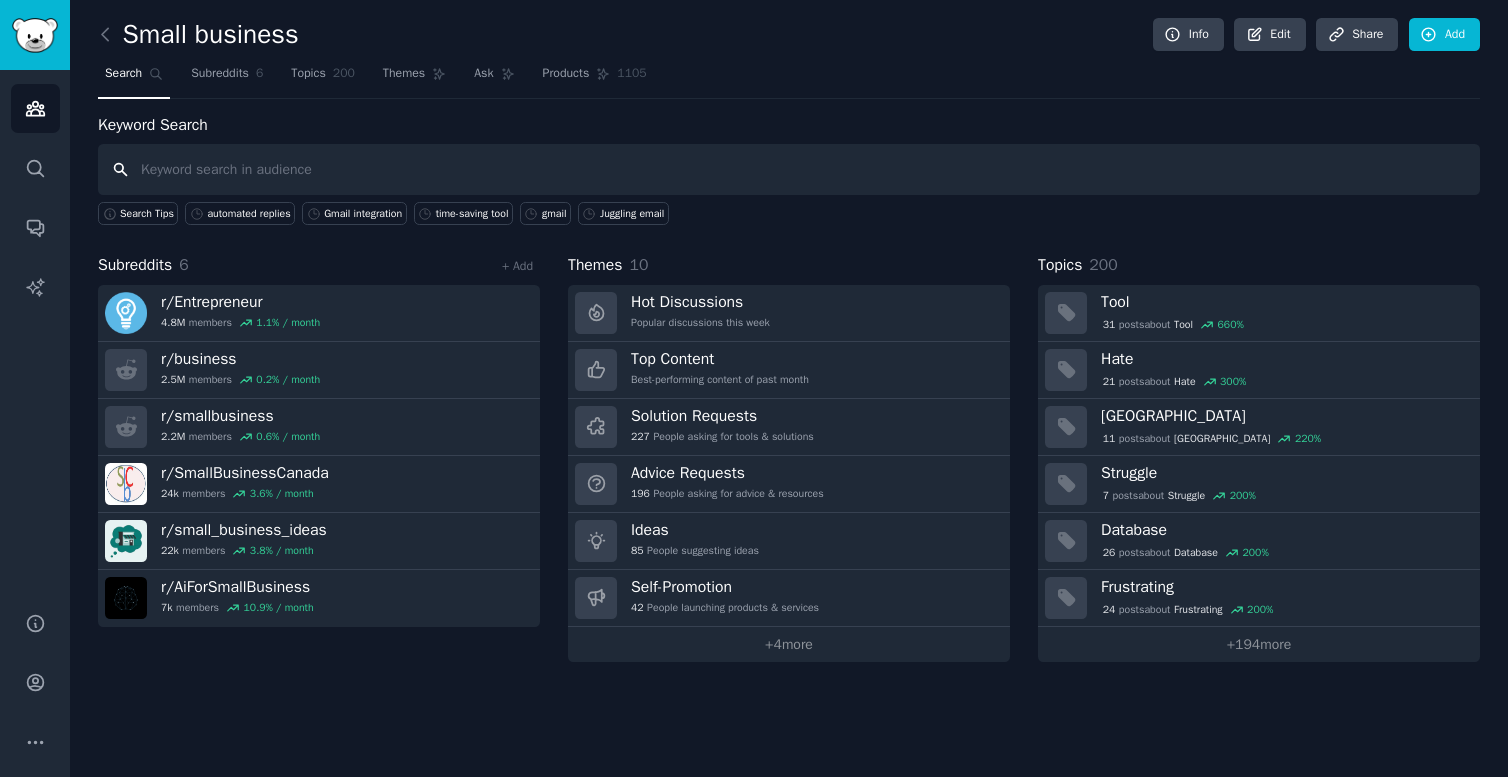click at bounding box center (789, 169) 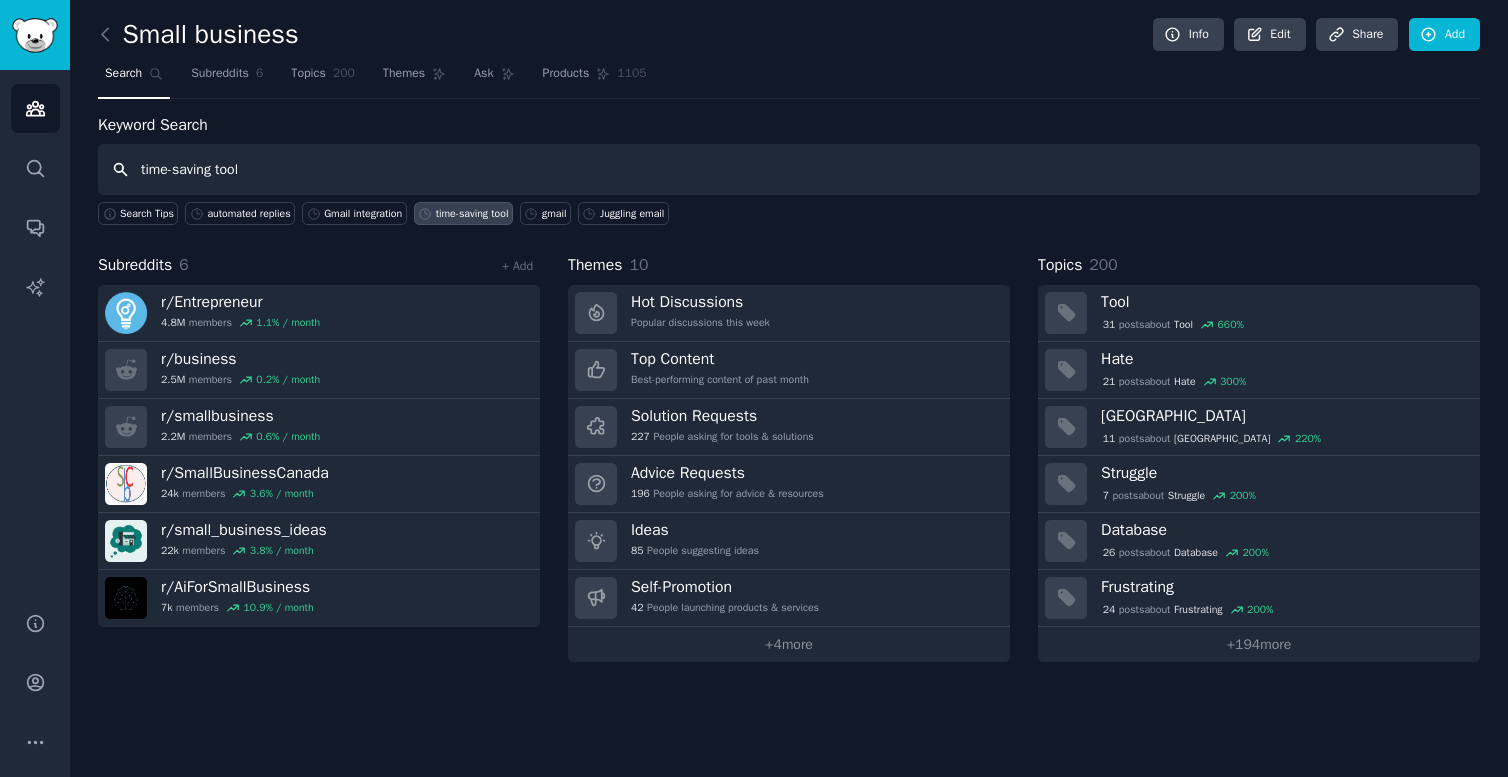 type on "time-saving tool" 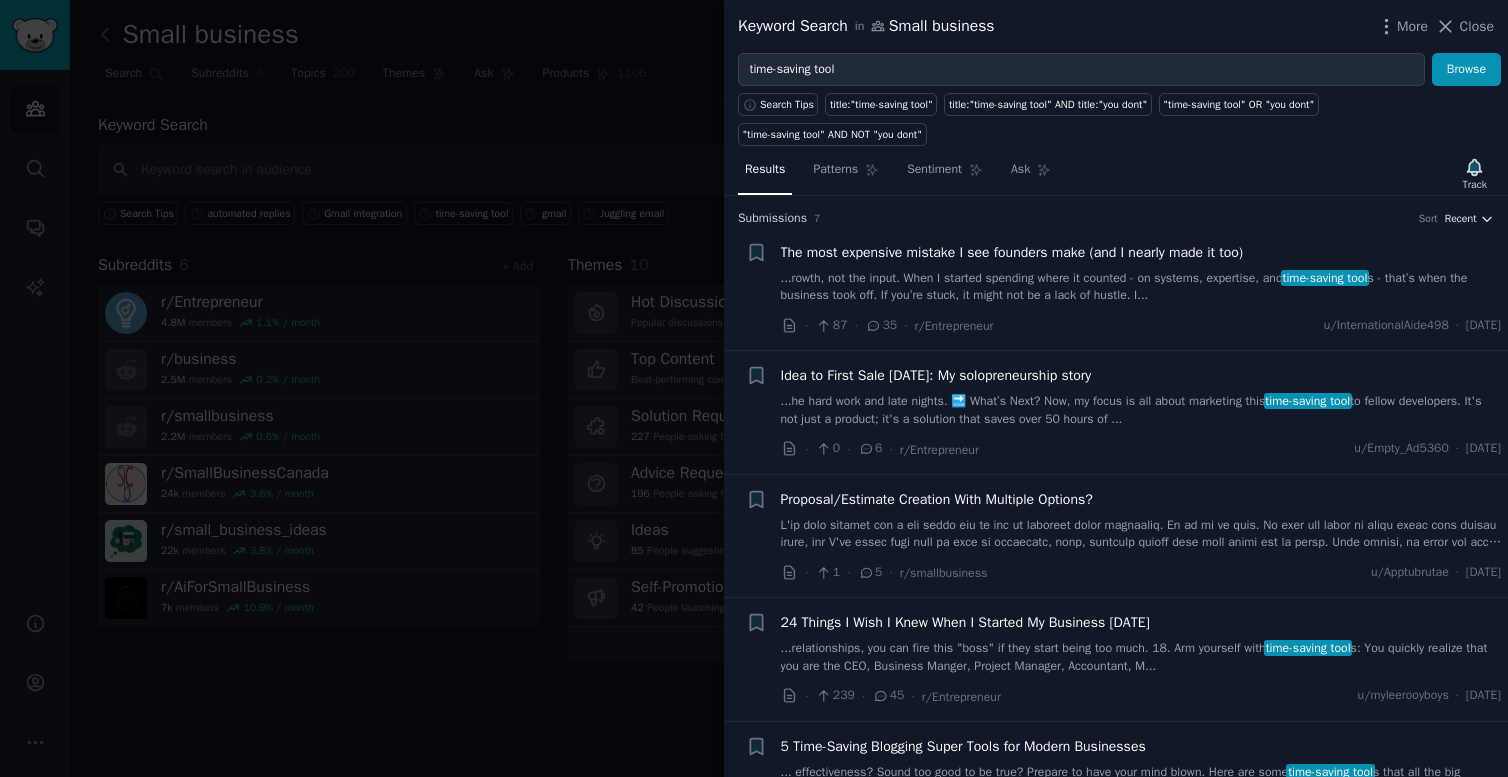 click 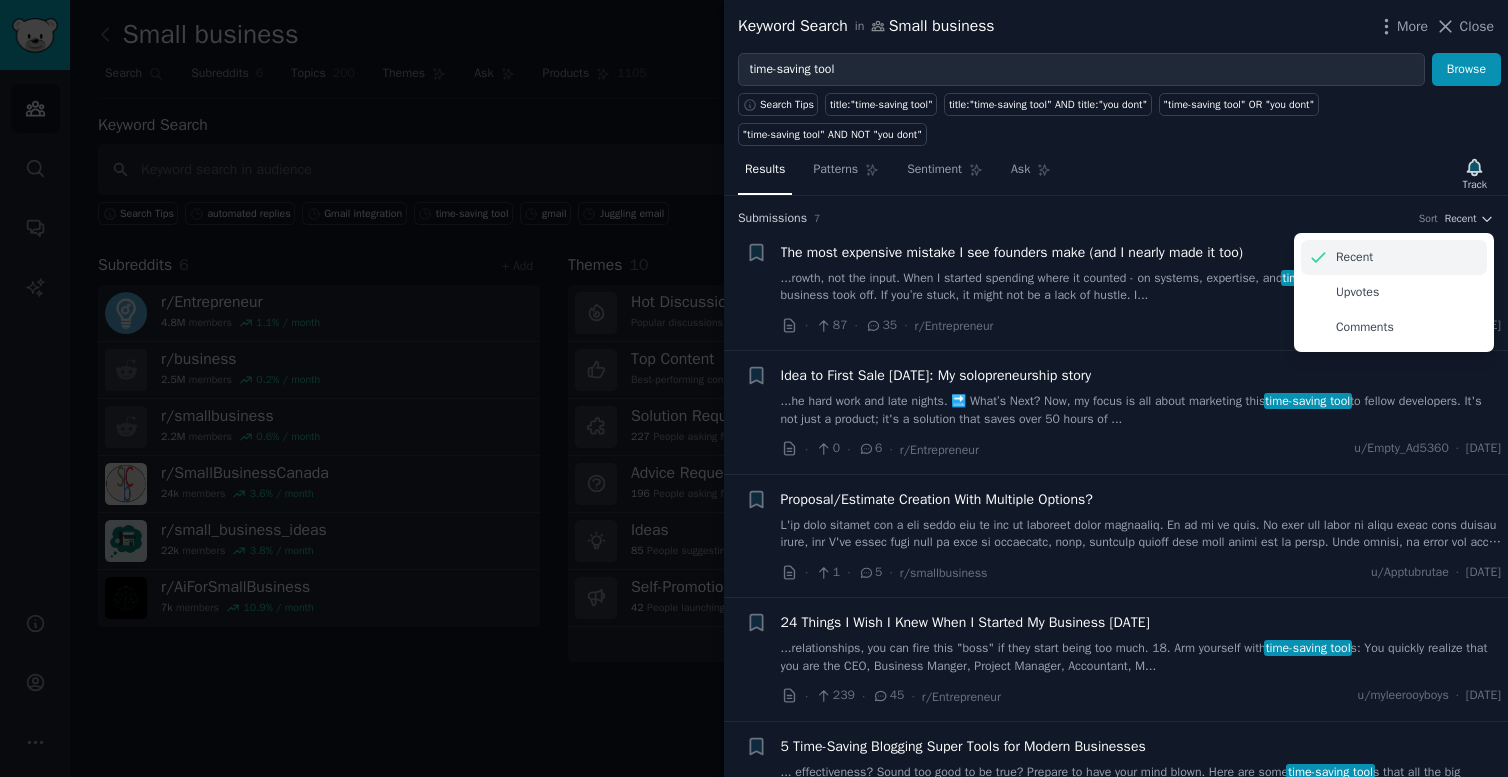 click on "Recent" at bounding box center [1394, 257] 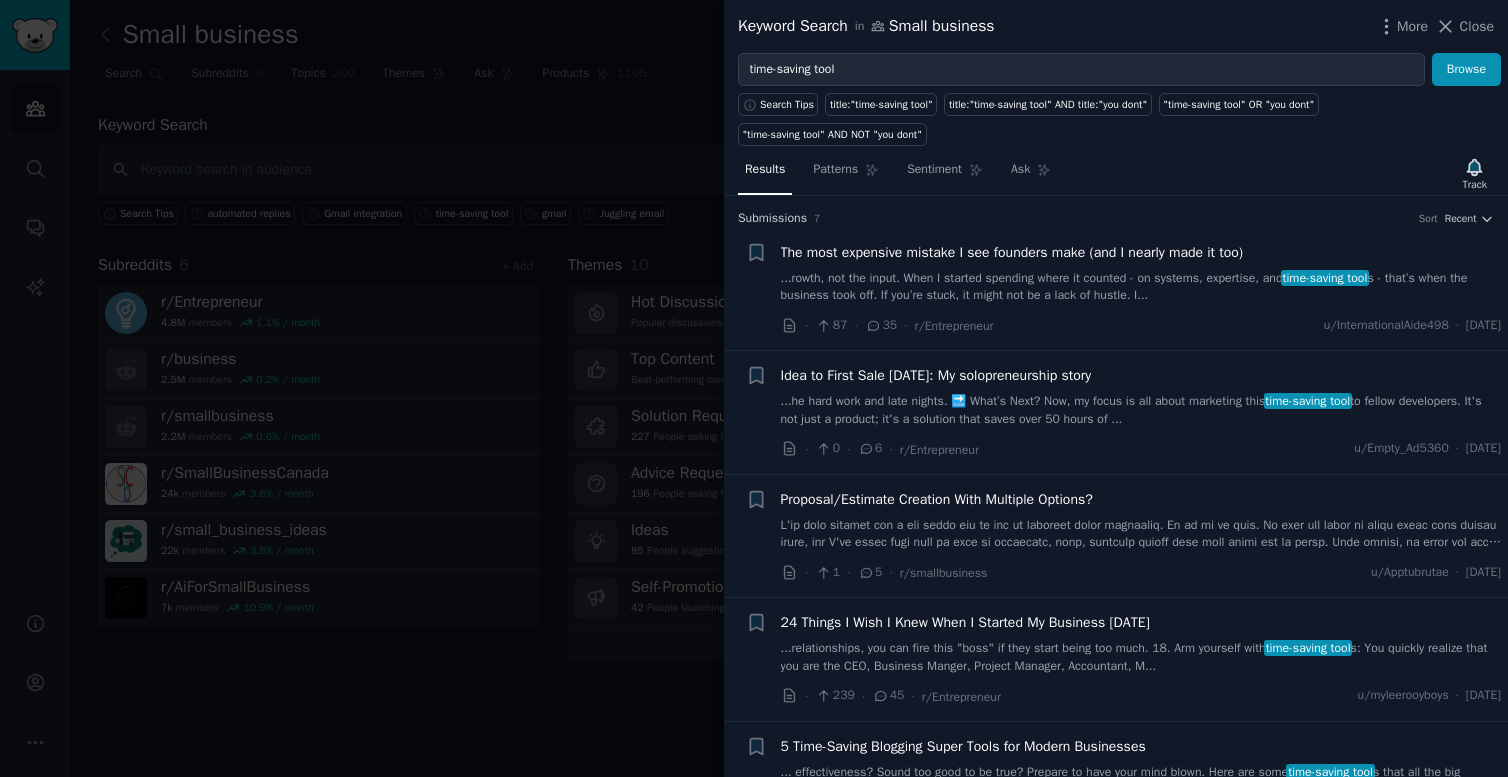 click on "...rowth, not the input. When I started spending where it counted - on systems, expertise, and  time-saving tool s - that’s when the business took off.
If you’re stuck, it might not be a lack of hustle. I..." at bounding box center (1141, 287) 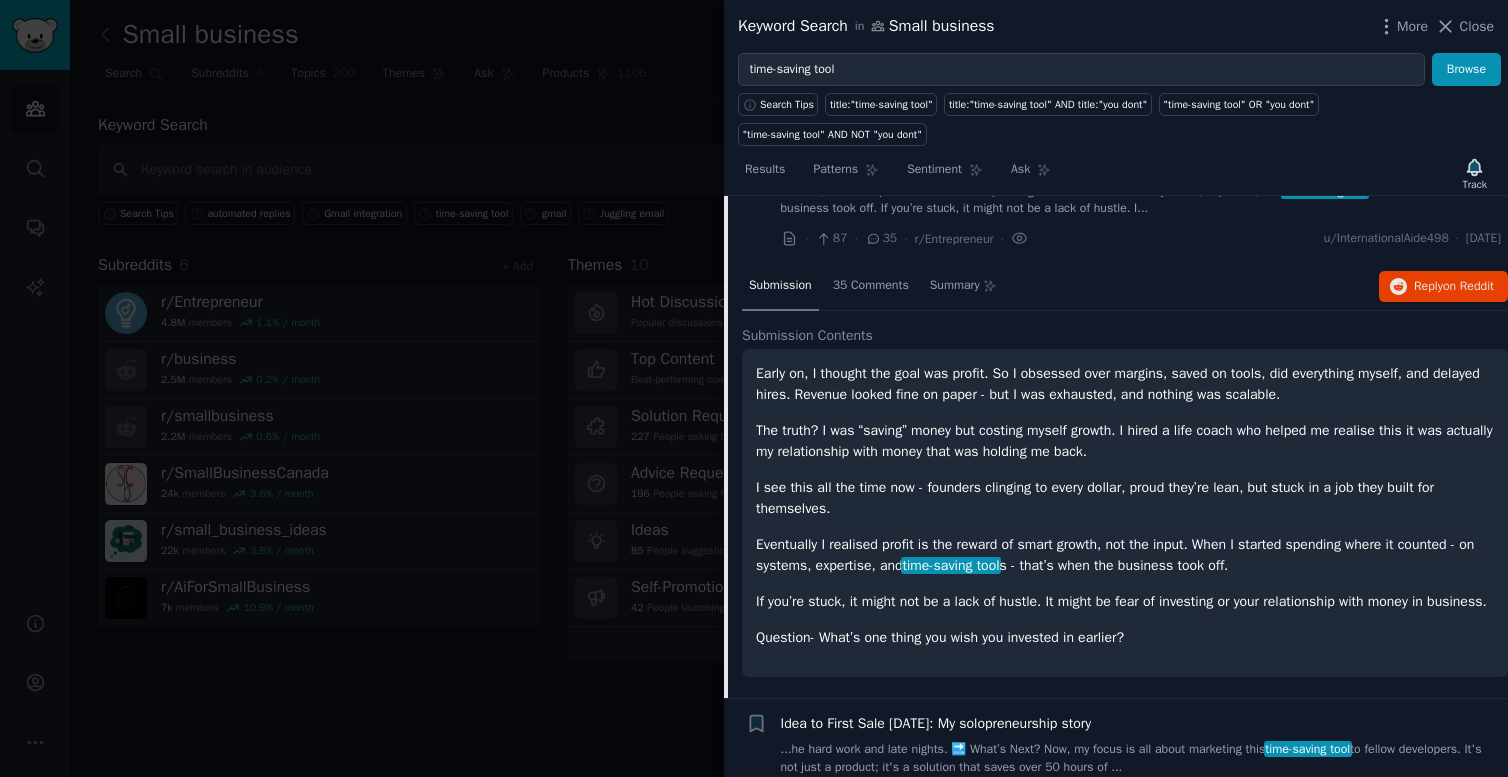 scroll, scrollTop: 79, scrollLeft: 0, axis: vertical 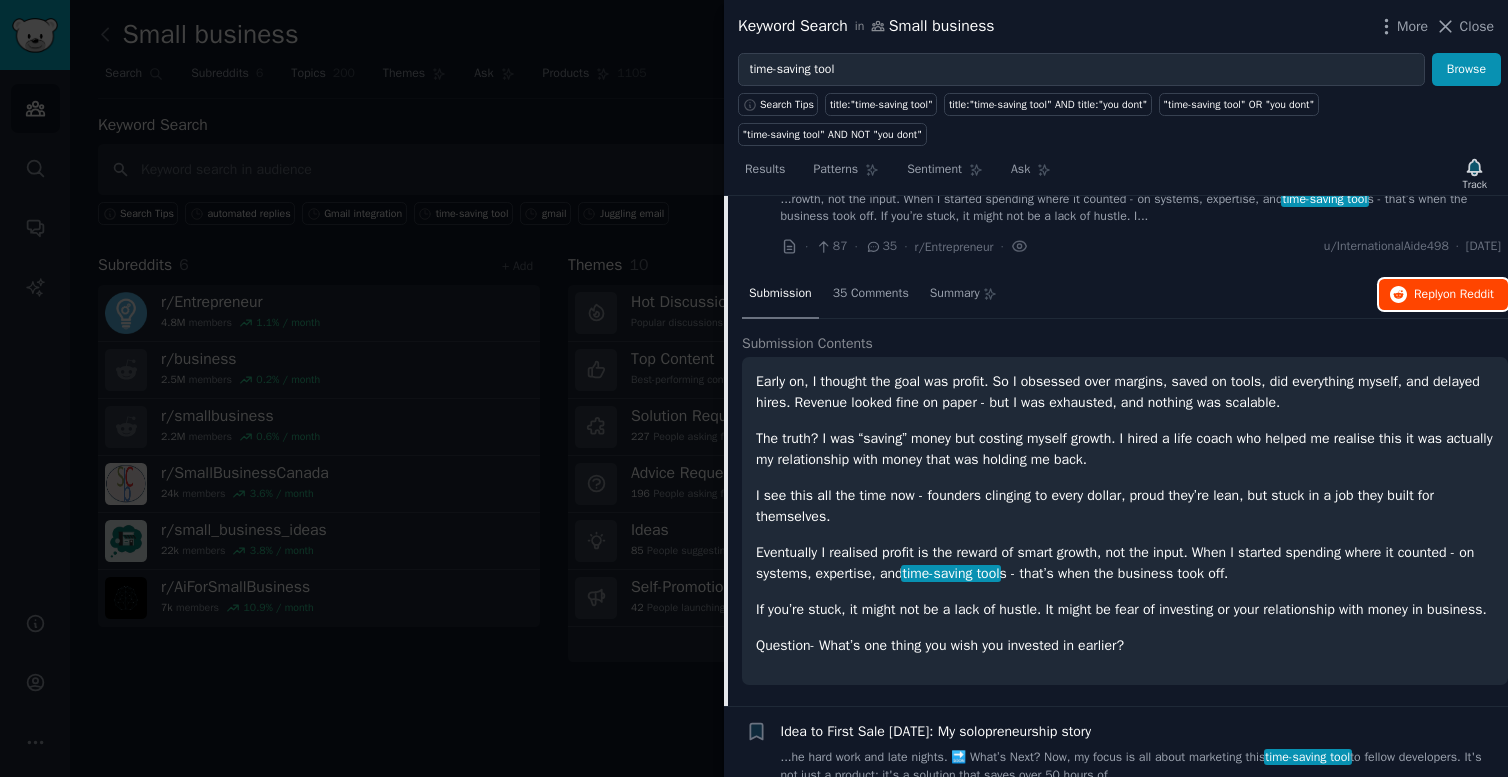 click on "Reply  on Reddit" at bounding box center [1454, 295] 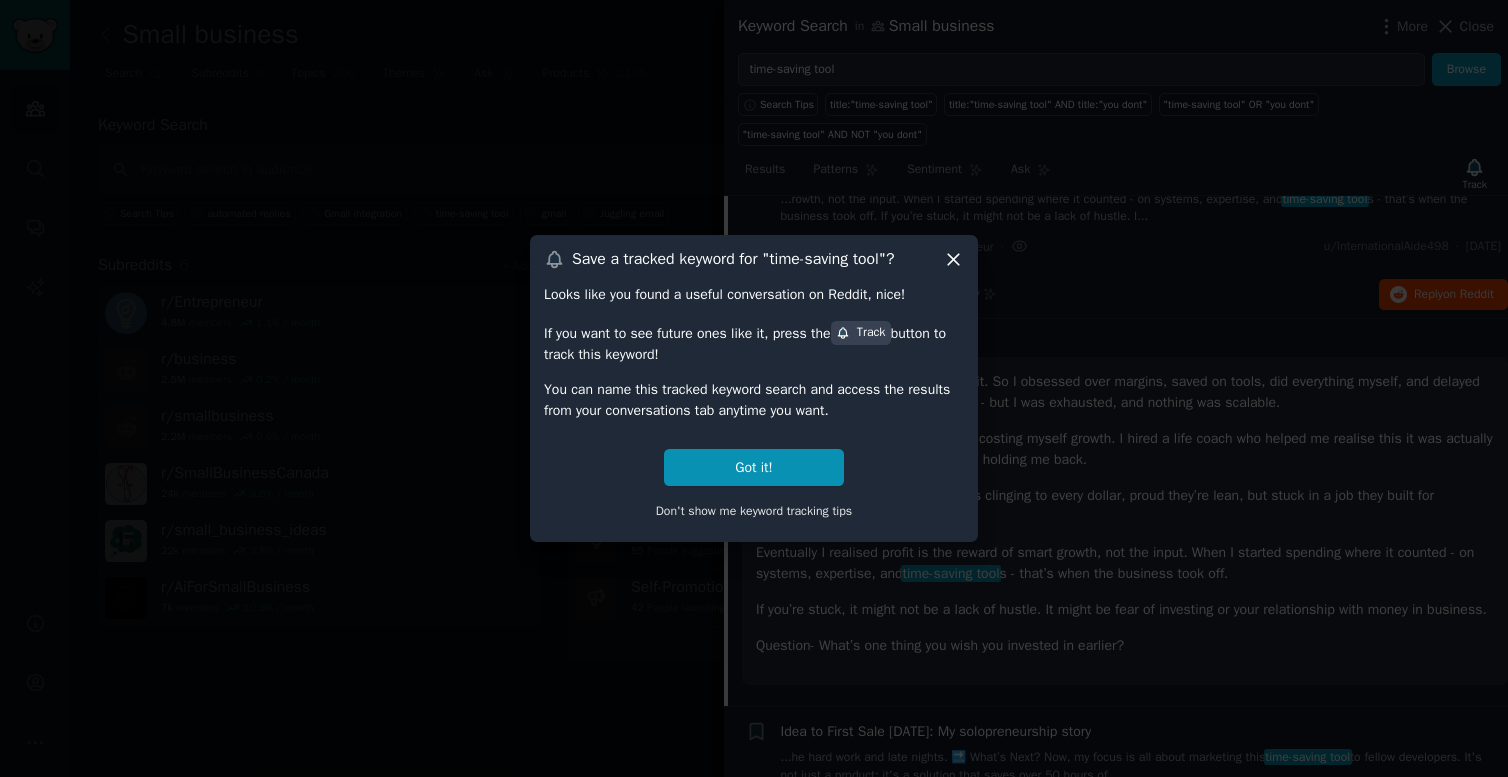 click 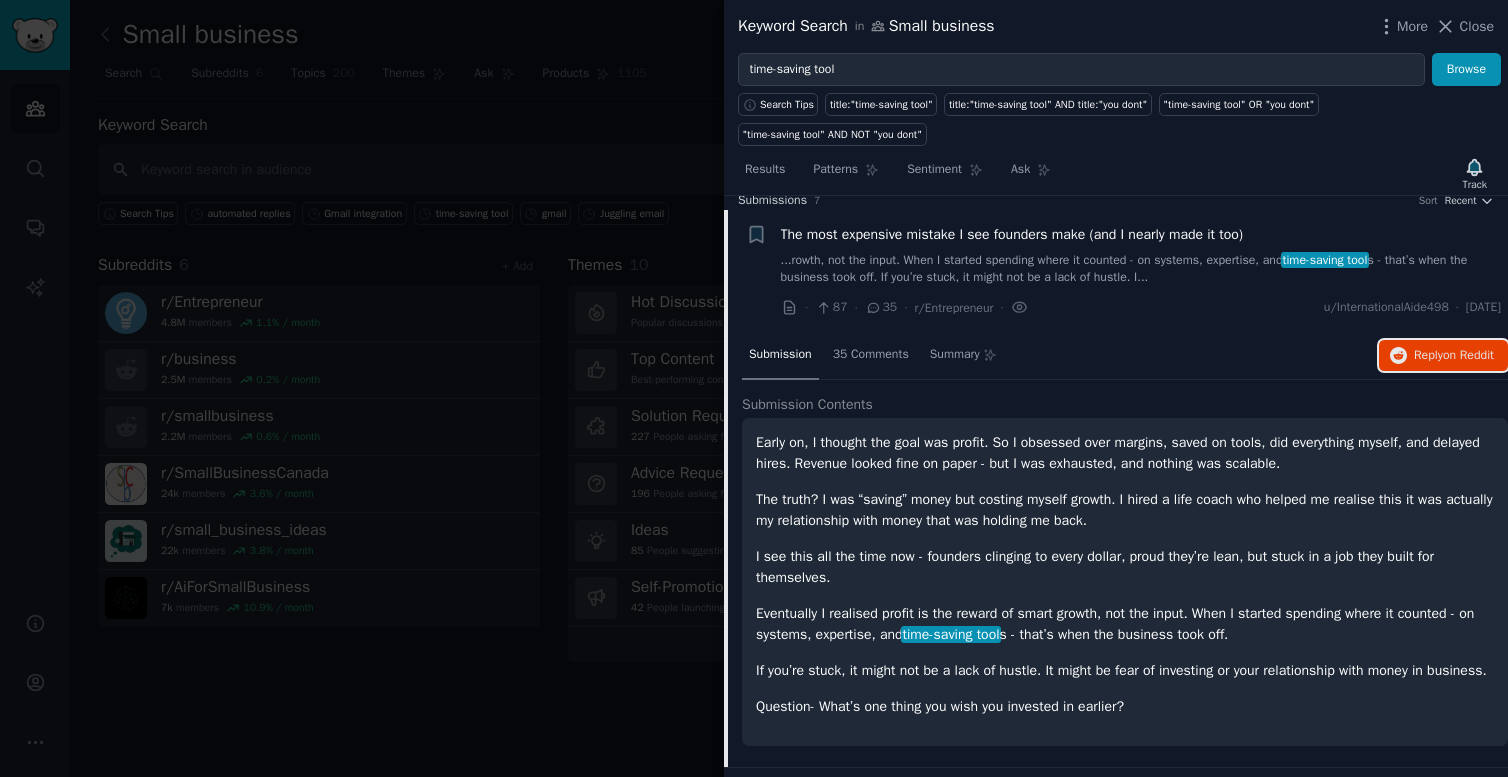 scroll, scrollTop: 15, scrollLeft: 0, axis: vertical 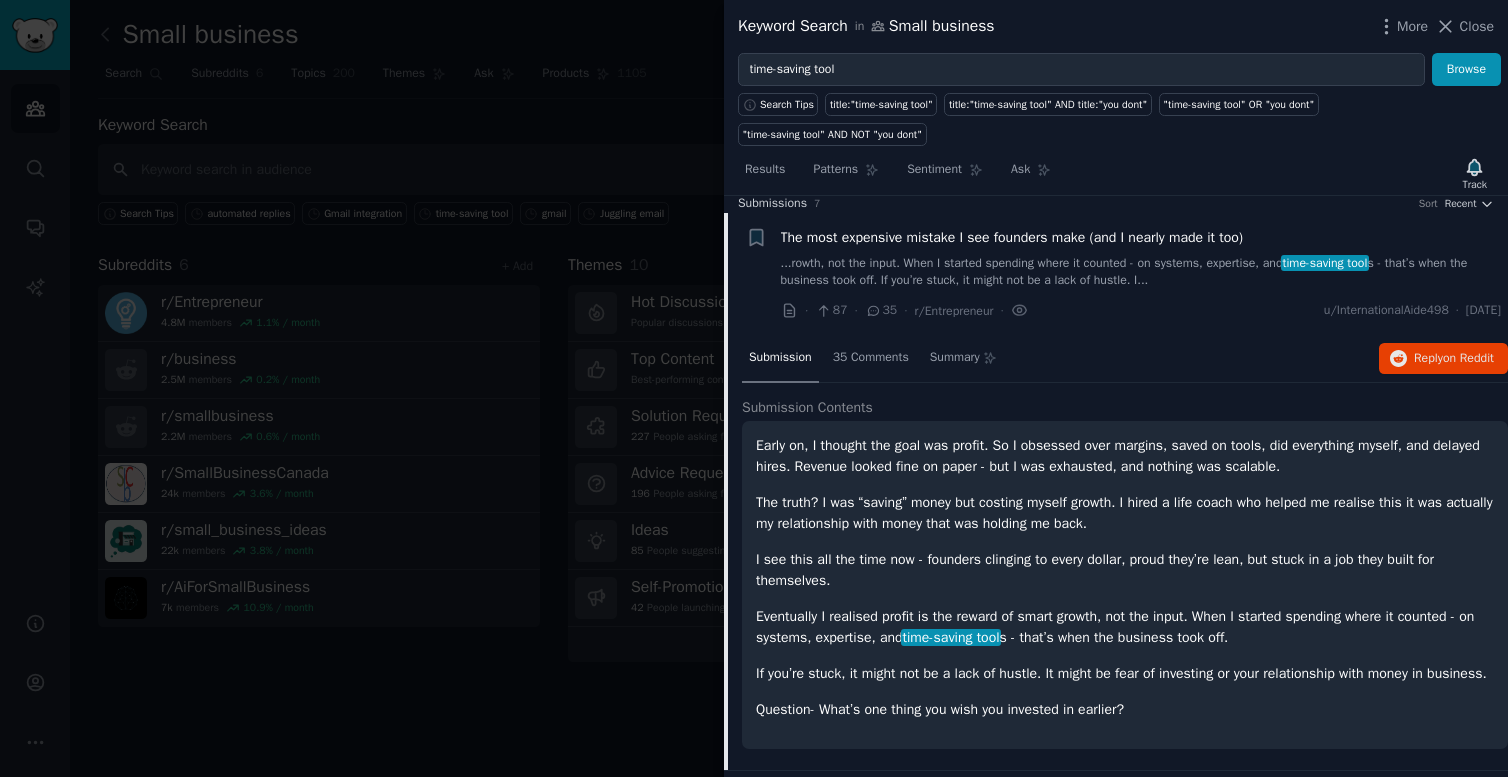 click at bounding box center (754, 388) 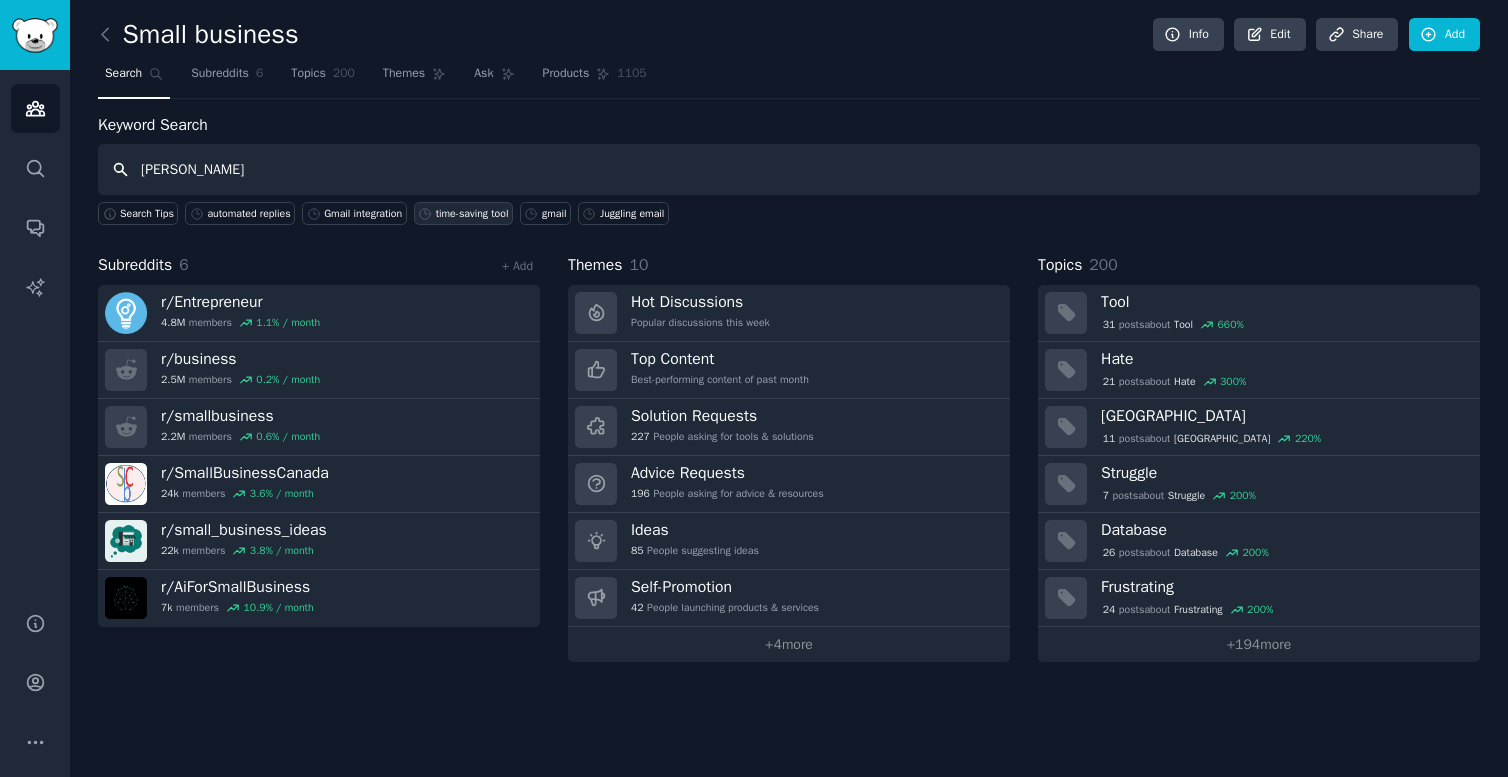 type on "dan martell" 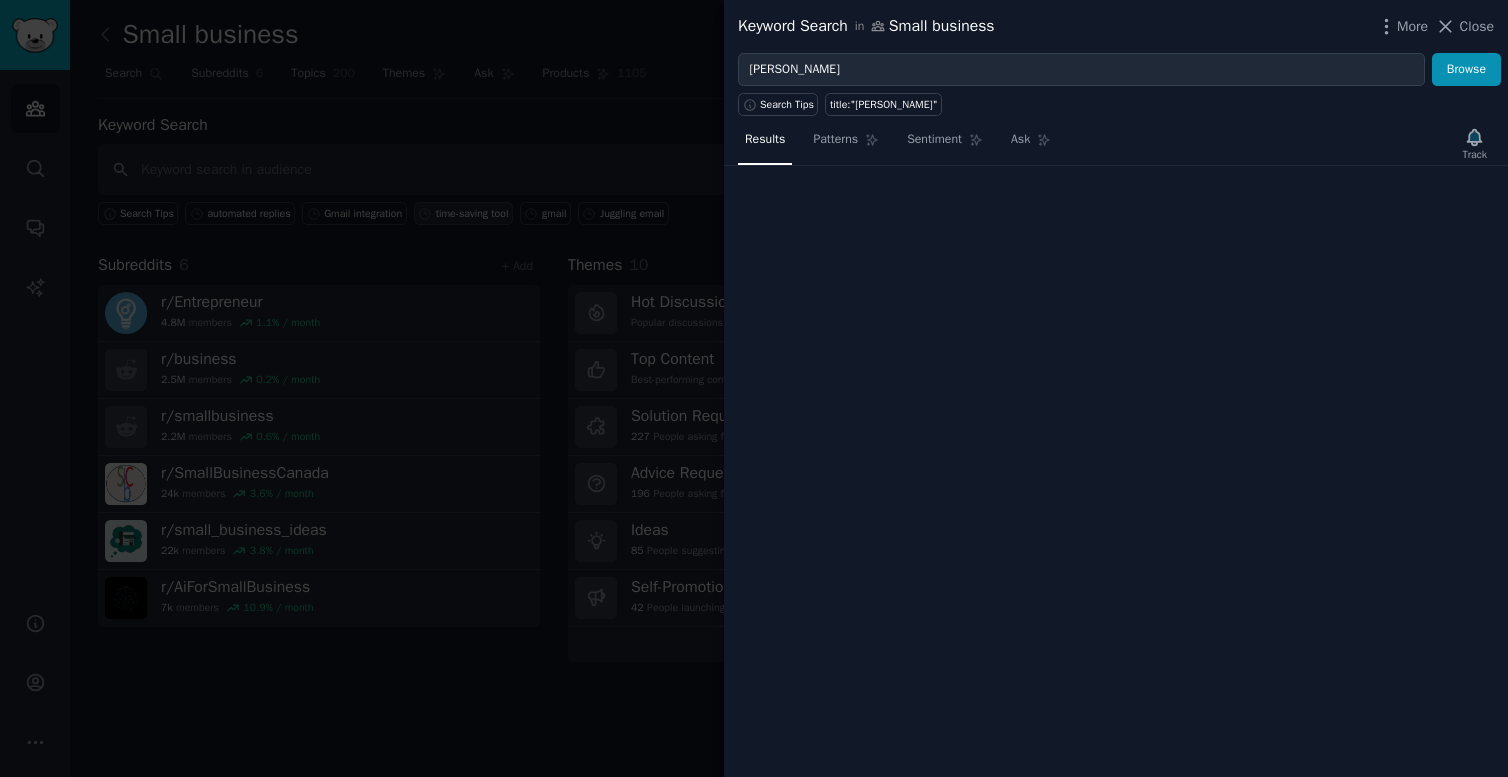 type 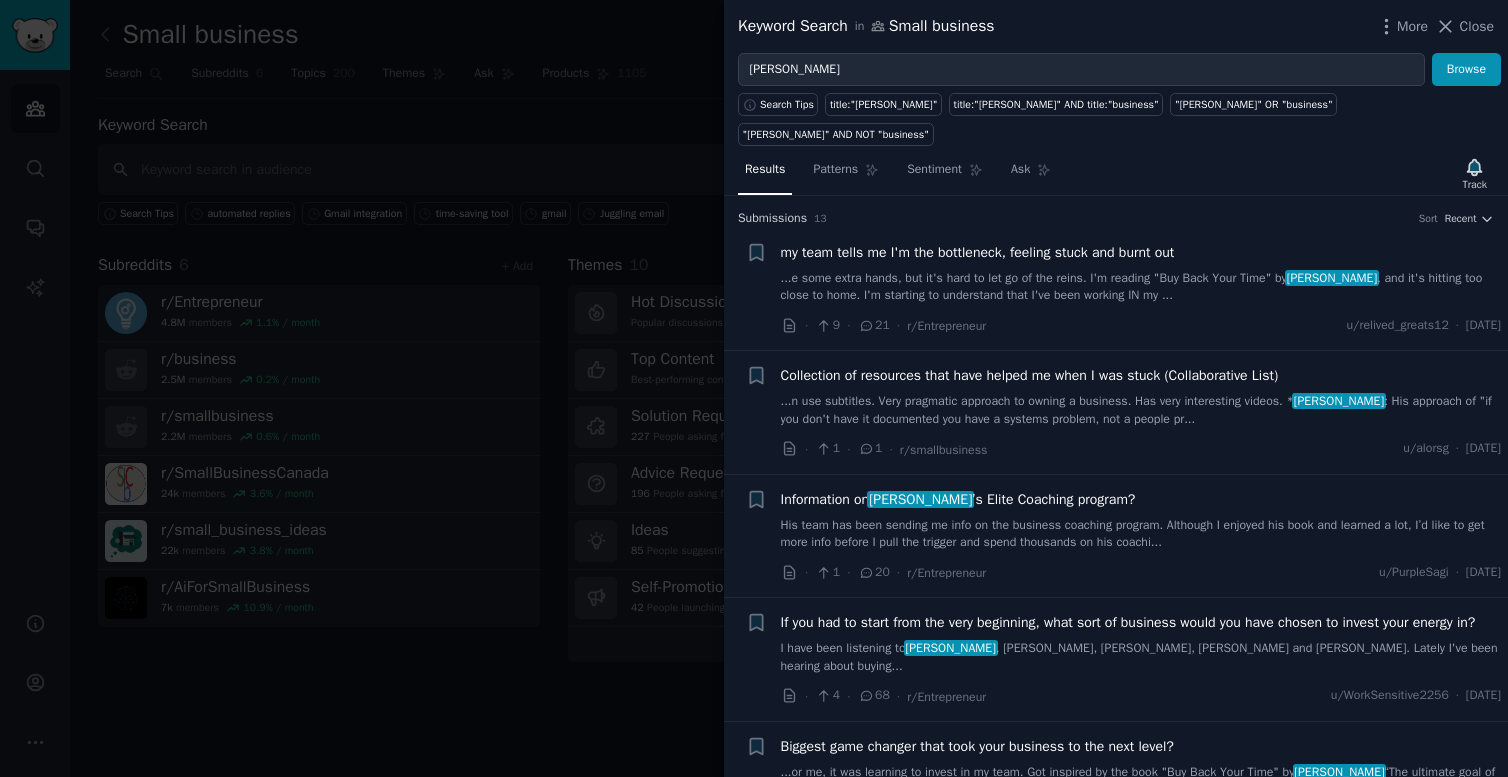 click on "...e some extra hands, but it's hard to let go of the reins. I'm reading "Buy Back Your Time" by  dan martell , and it's hitting too close to home. I'm starting to understand that I've been working IN my ..." at bounding box center (1141, 287) 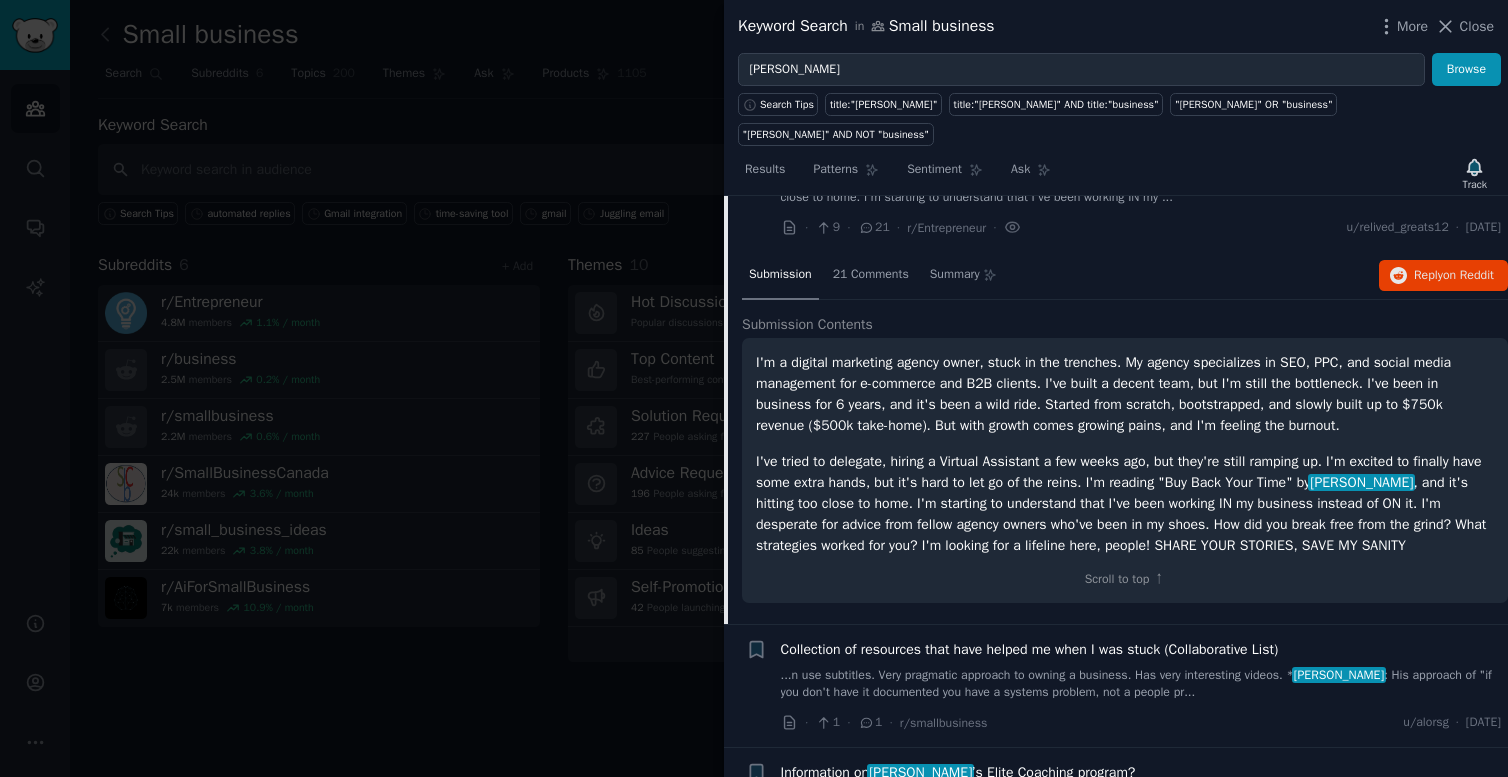scroll, scrollTop: 96, scrollLeft: 0, axis: vertical 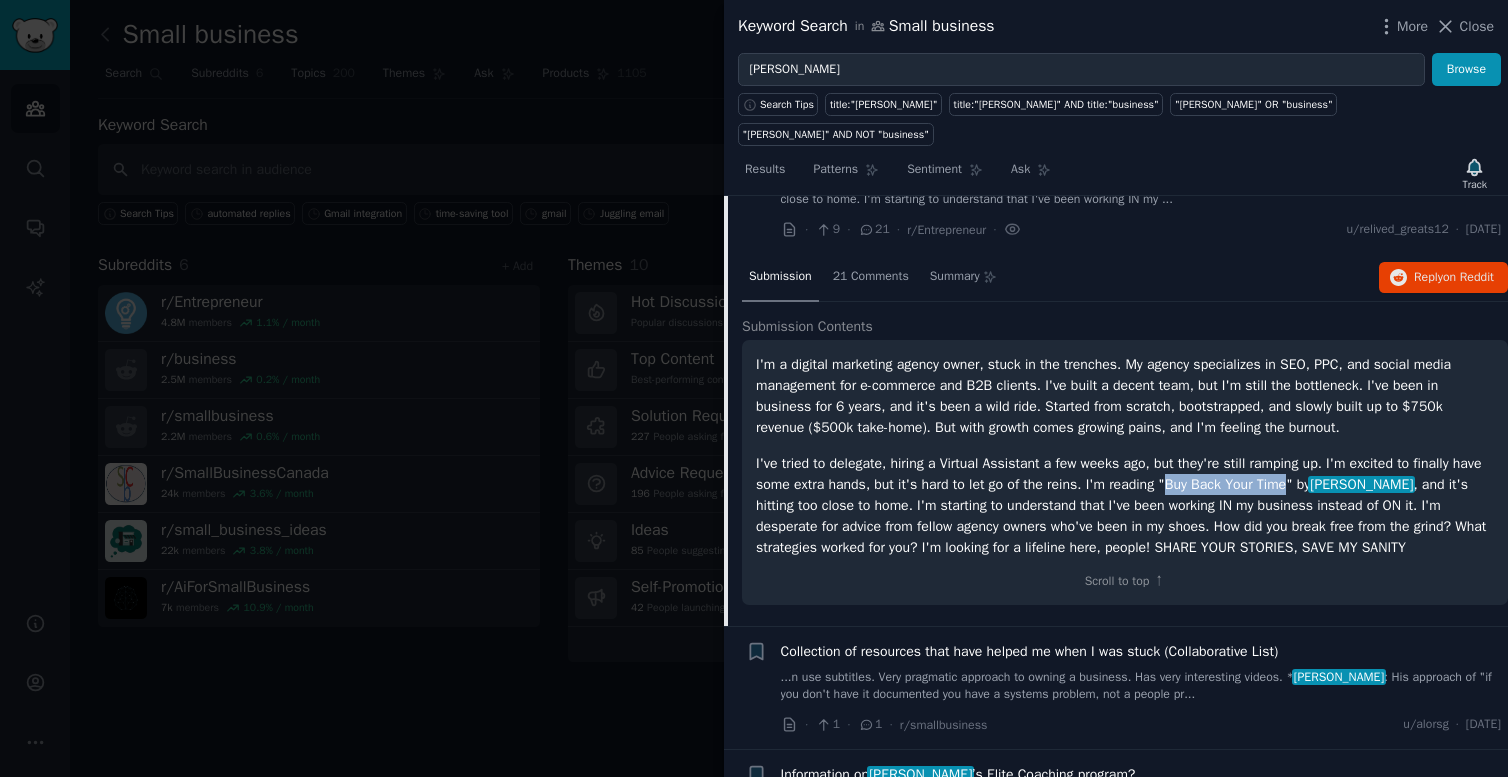 drag, startPoint x: 1216, startPoint y: 483, endPoint x: 1328, endPoint y: 485, distance: 112.01785 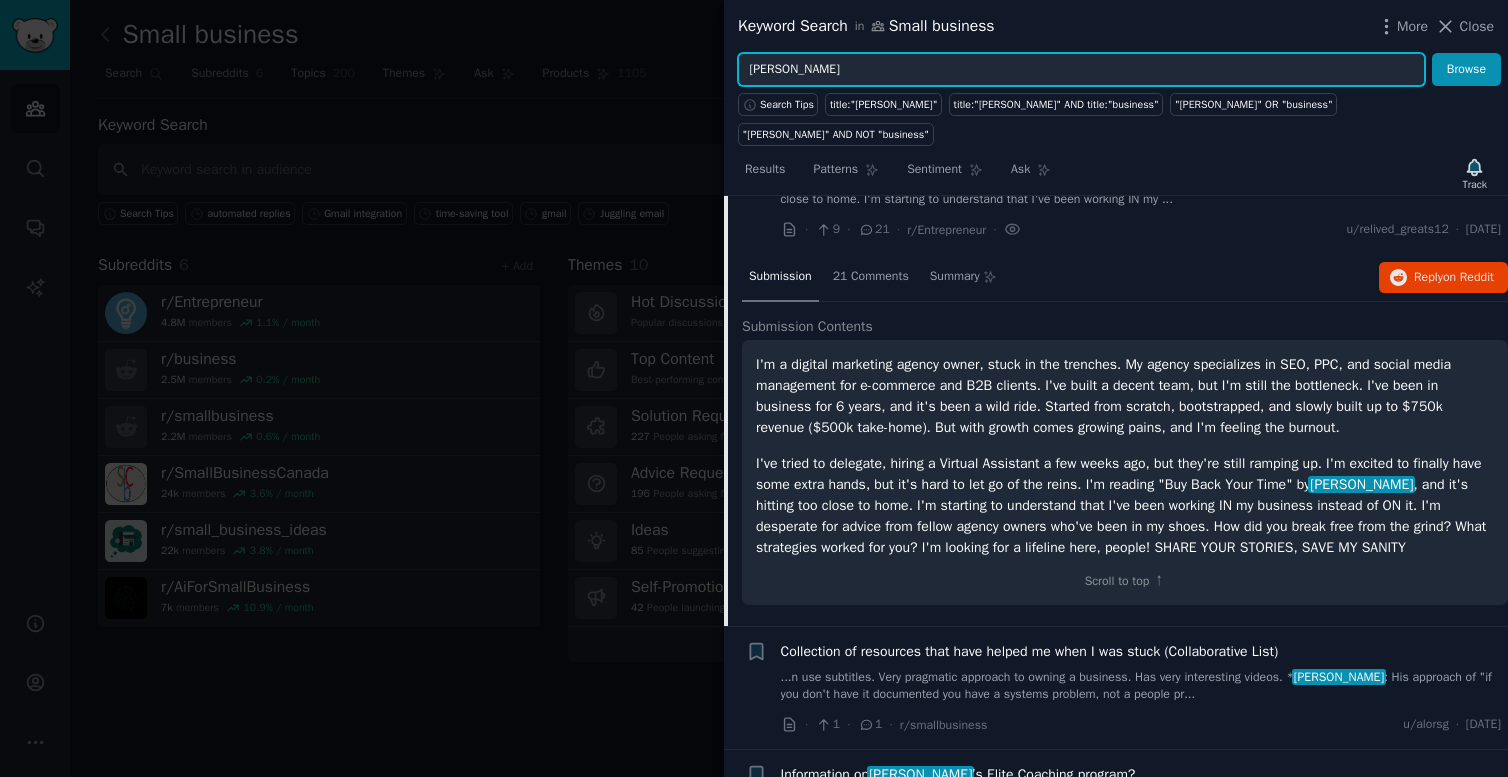 drag, startPoint x: 859, startPoint y: 68, endPoint x: 722, endPoint y: 63, distance: 137.09122 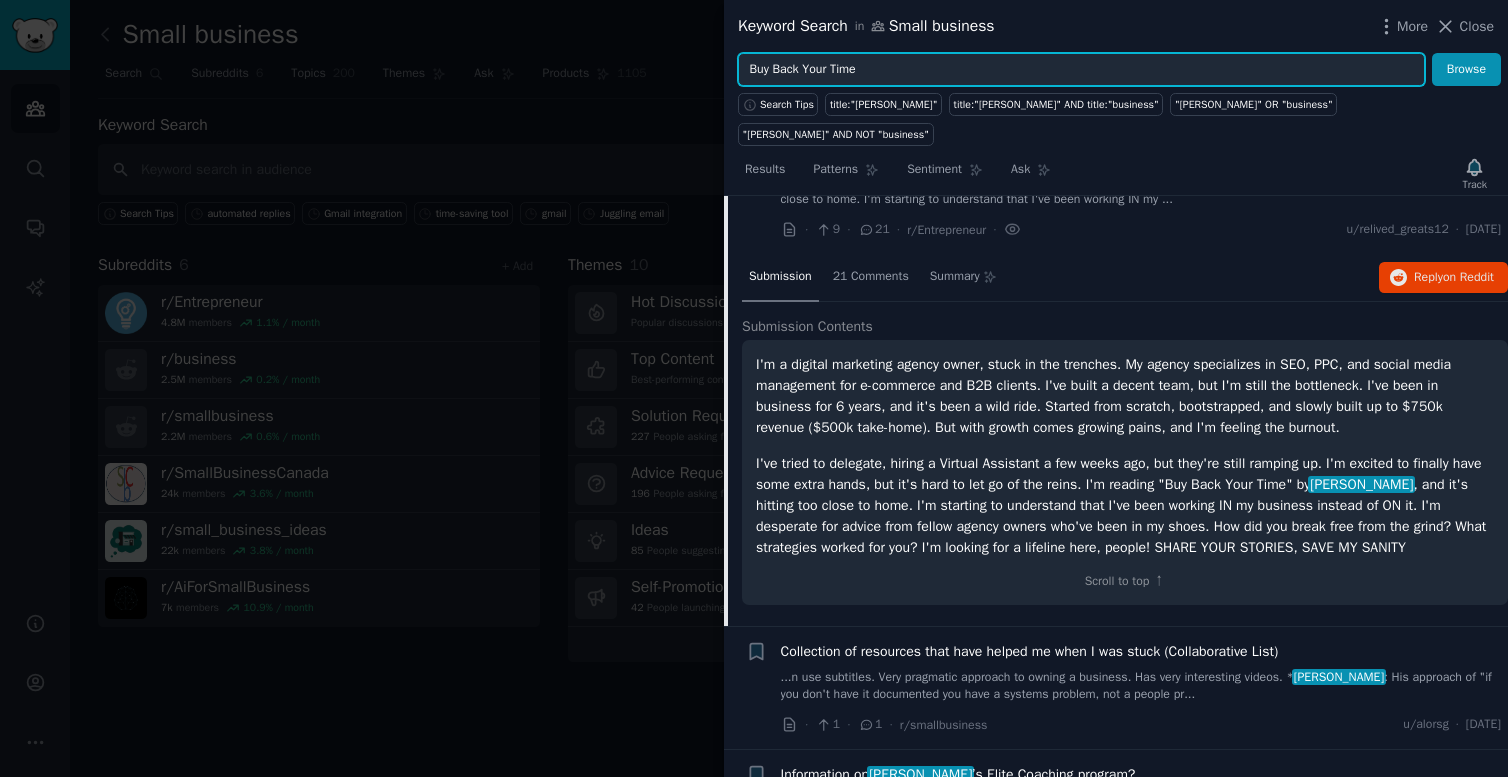 type on "Buy Back Your Time" 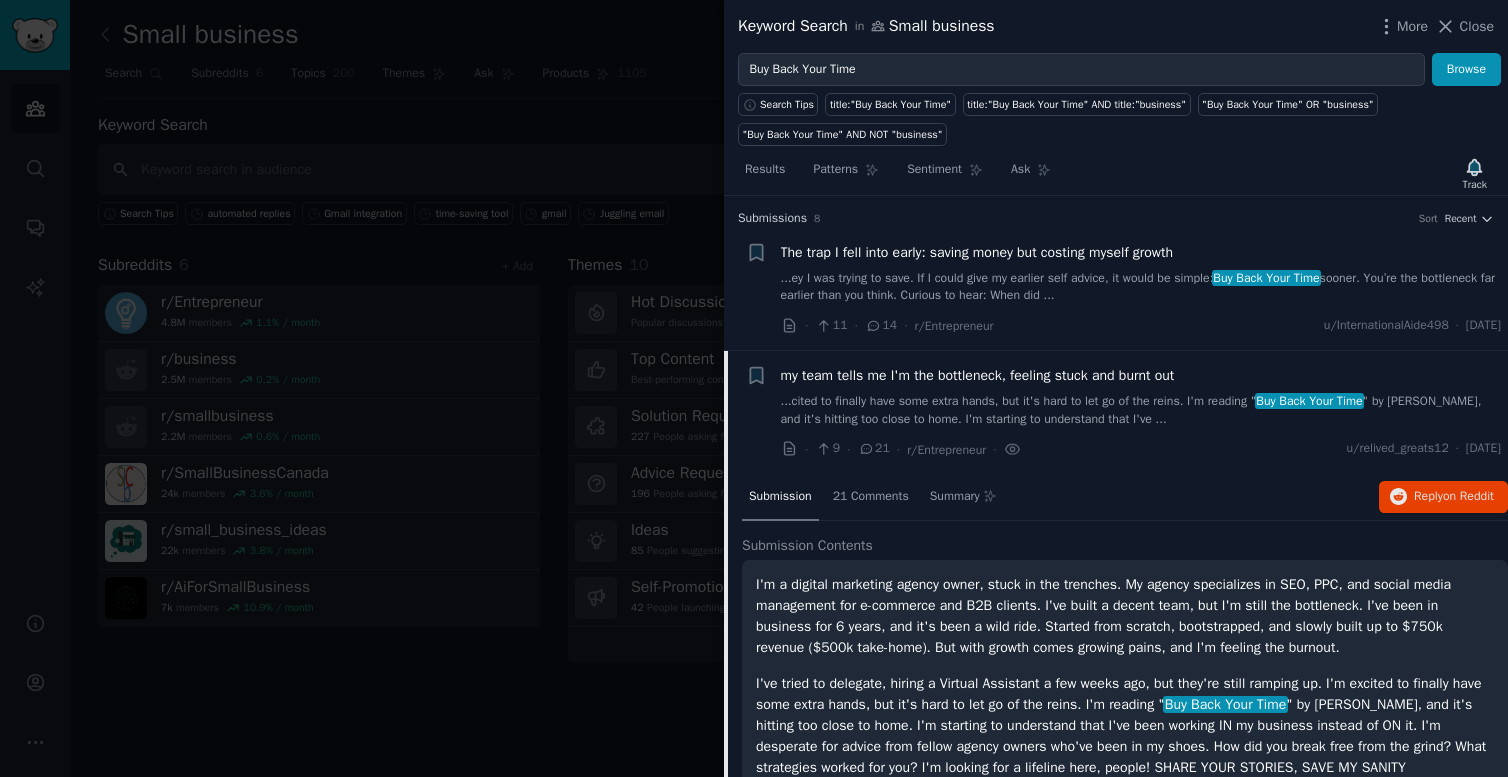 click on "...ey I was trying to save.
If I could give my earlier self advice, it would be simple:
Buy Back Your Time  sooner. You’re the bottleneck far earlier than you think.
Curious to hear:
When did ..." at bounding box center [1141, 287] 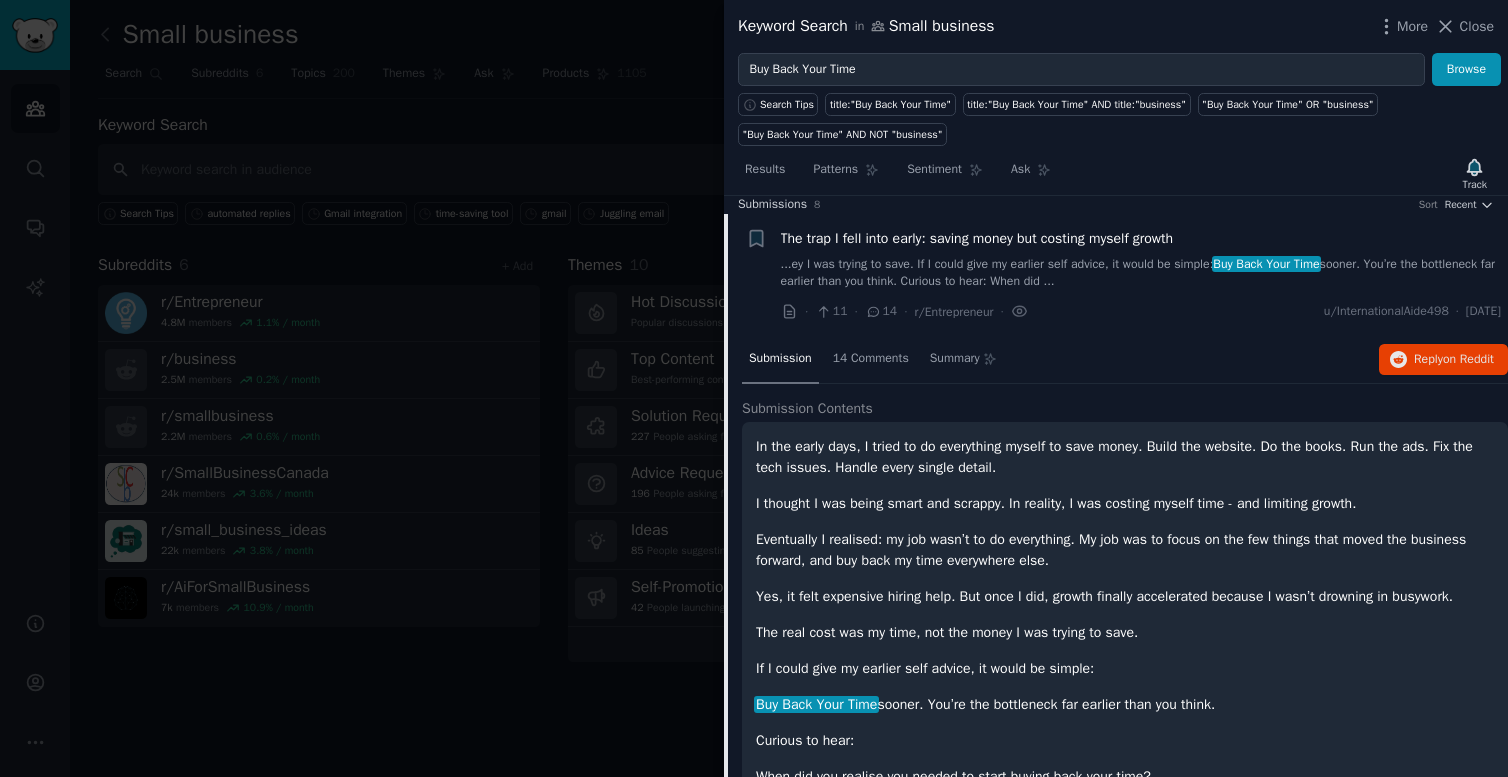 scroll, scrollTop: 0, scrollLeft: 0, axis: both 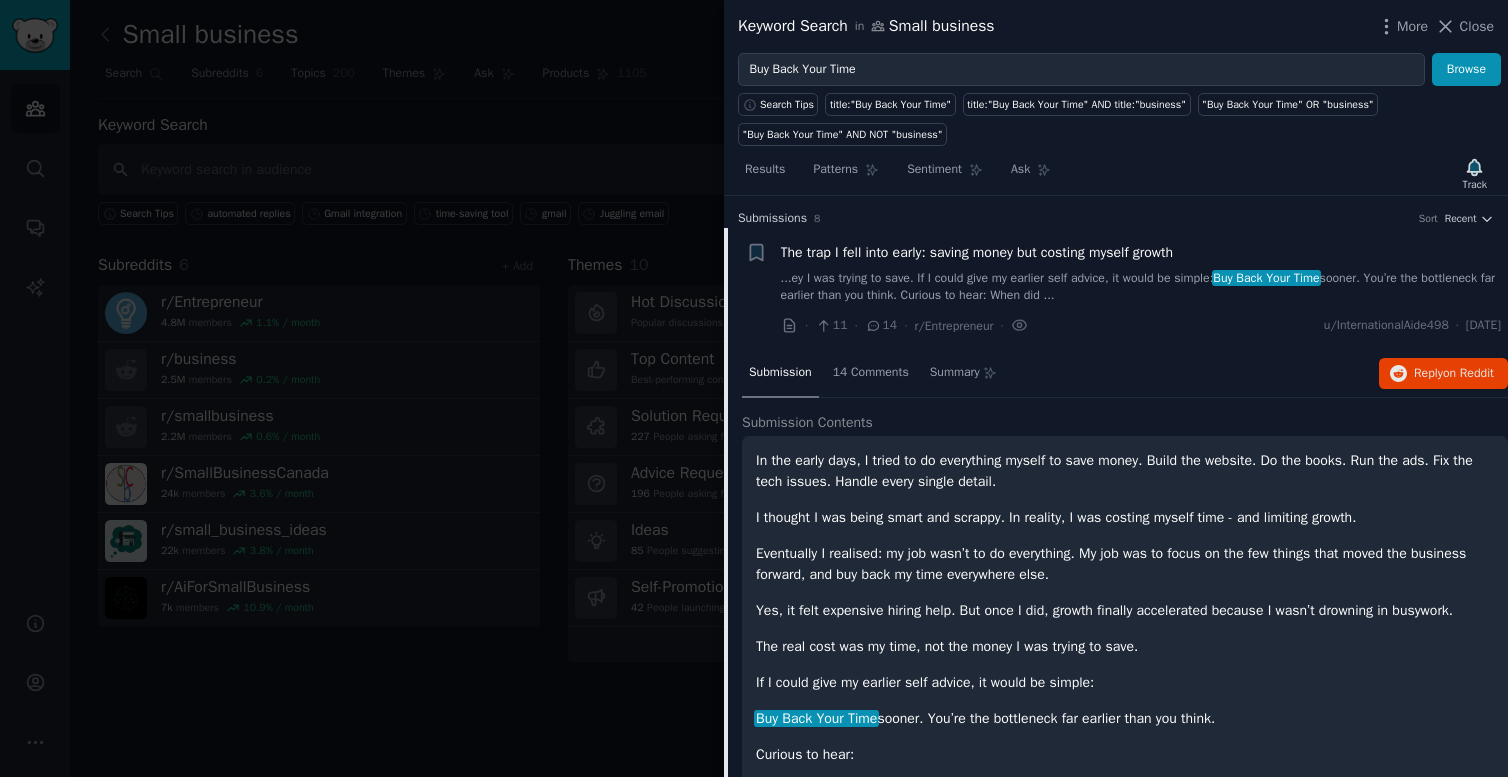click on "...ey I was trying to save.
If I could give my earlier self advice, it would be simple:
Buy Back Your Time  sooner. You’re the bottleneck far earlier than you think.
Curious to hear:
When did ..." at bounding box center [1141, 287] 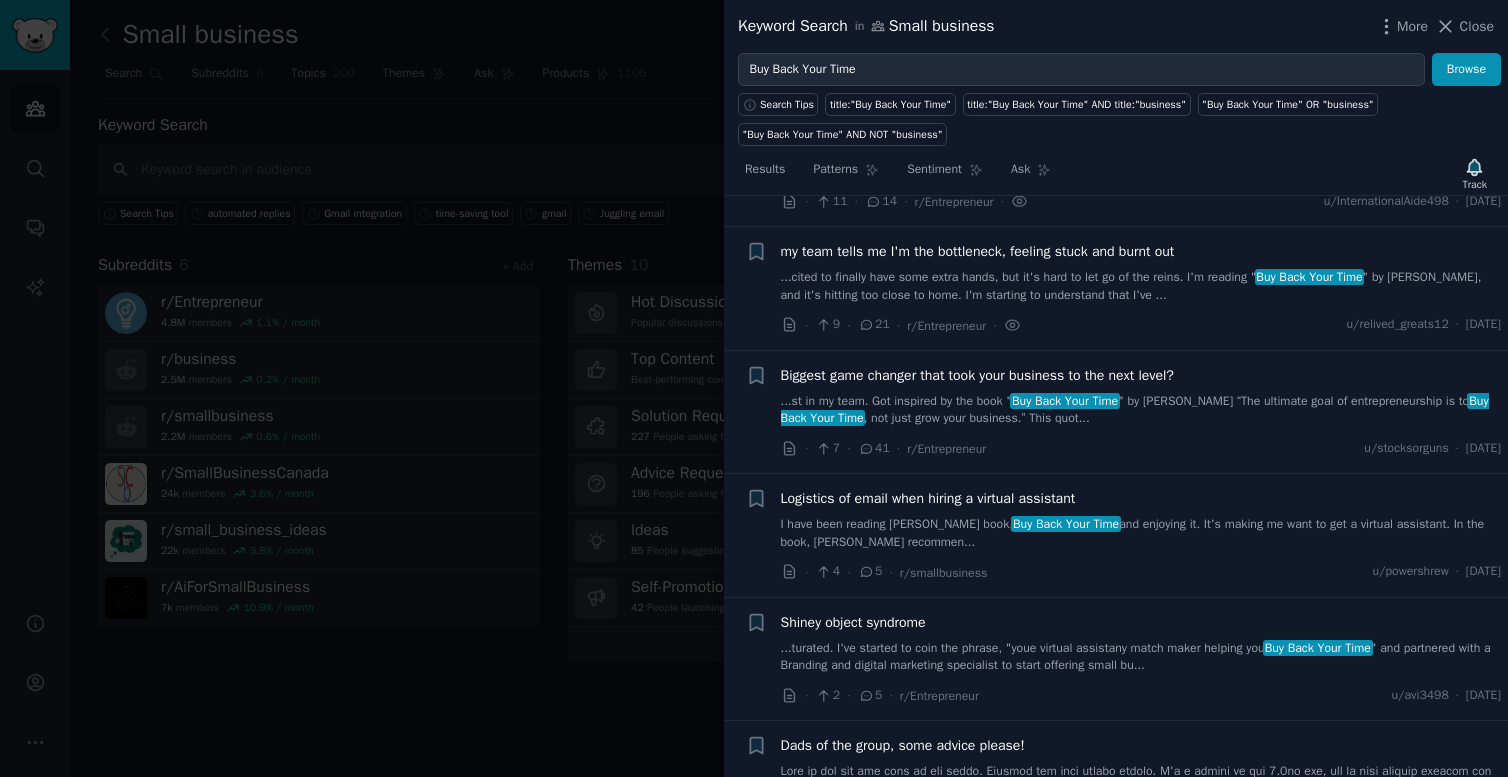 scroll, scrollTop: 123, scrollLeft: 0, axis: vertical 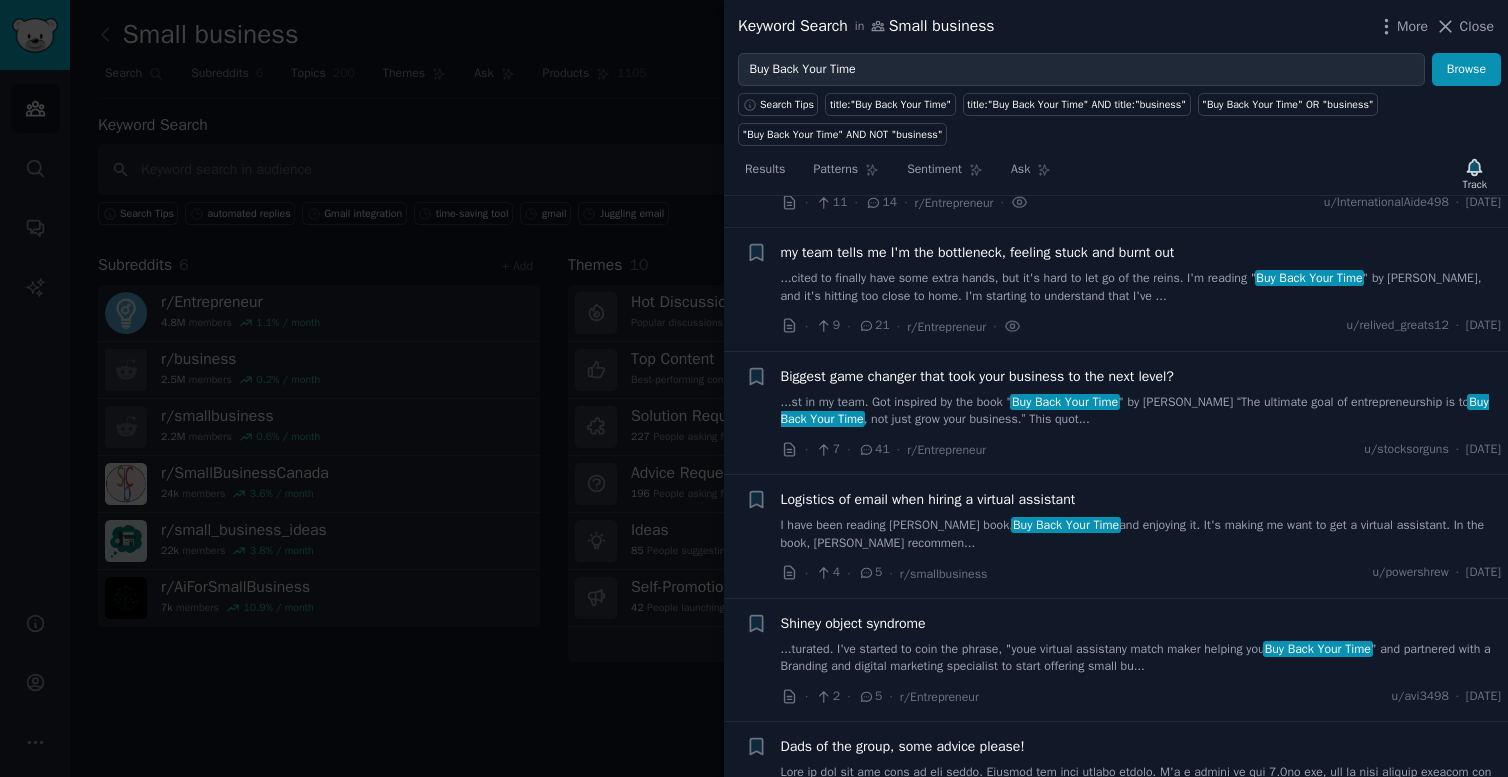 click on "I have been reading Dan Martell's book,  Buy Back Your Time  and enjoying it. It's making me want to get a virtual assistant. In the book, Dan recommen..." at bounding box center (1141, 534) 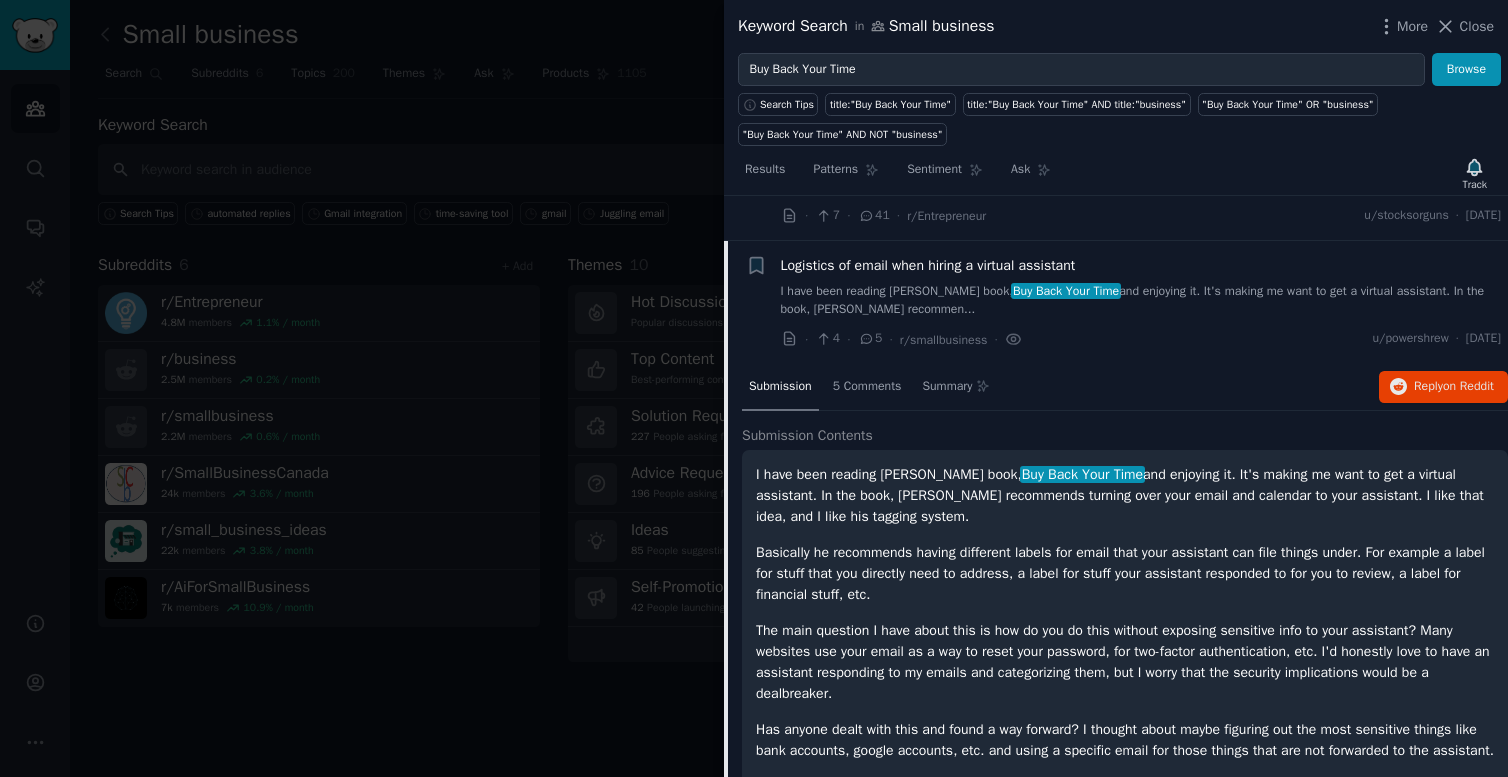 scroll, scrollTop: 348, scrollLeft: 0, axis: vertical 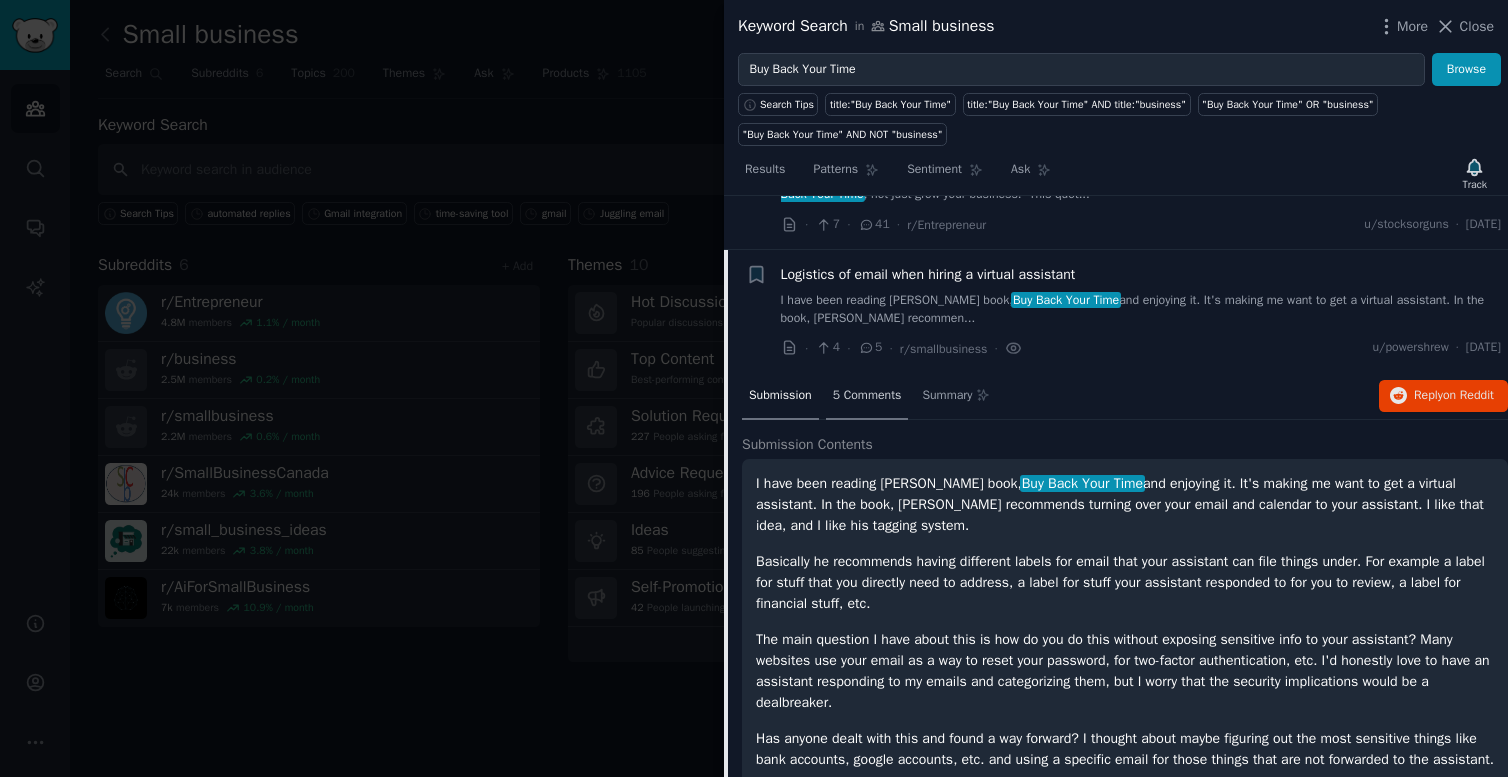 click on "5 Comments" at bounding box center (867, 396) 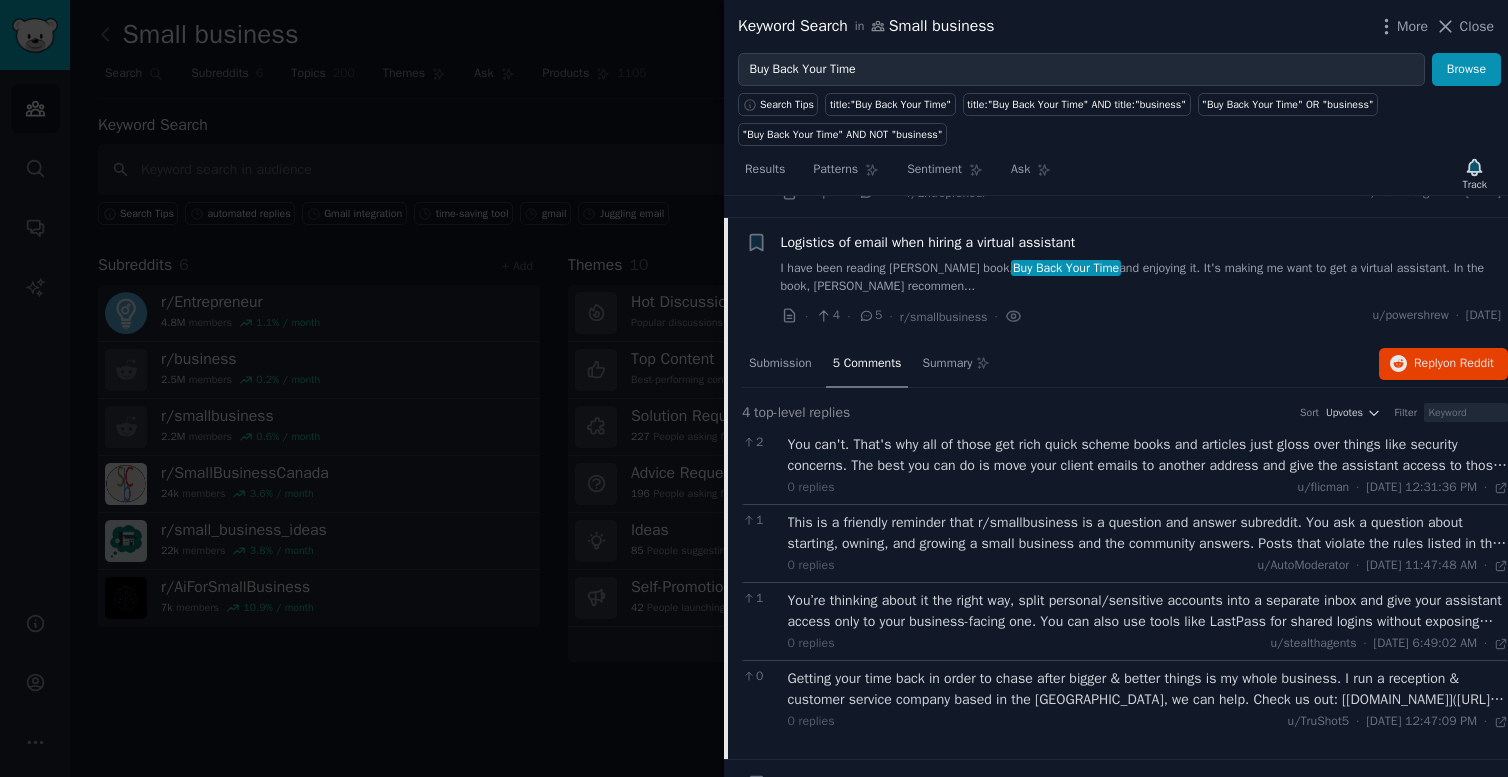 scroll, scrollTop: 377, scrollLeft: 0, axis: vertical 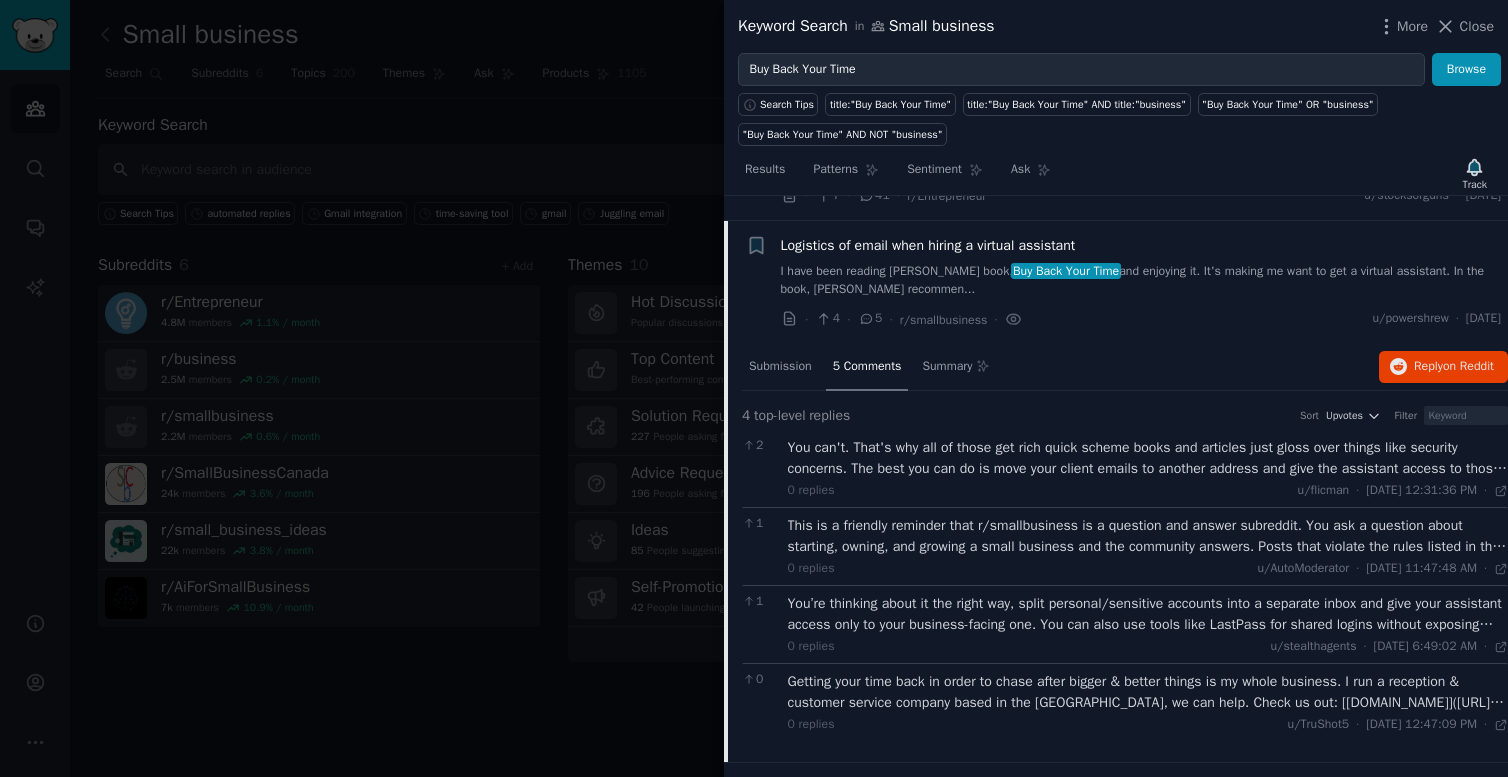 click on "Buy Back Your Time" at bounding box center (1066, 271) 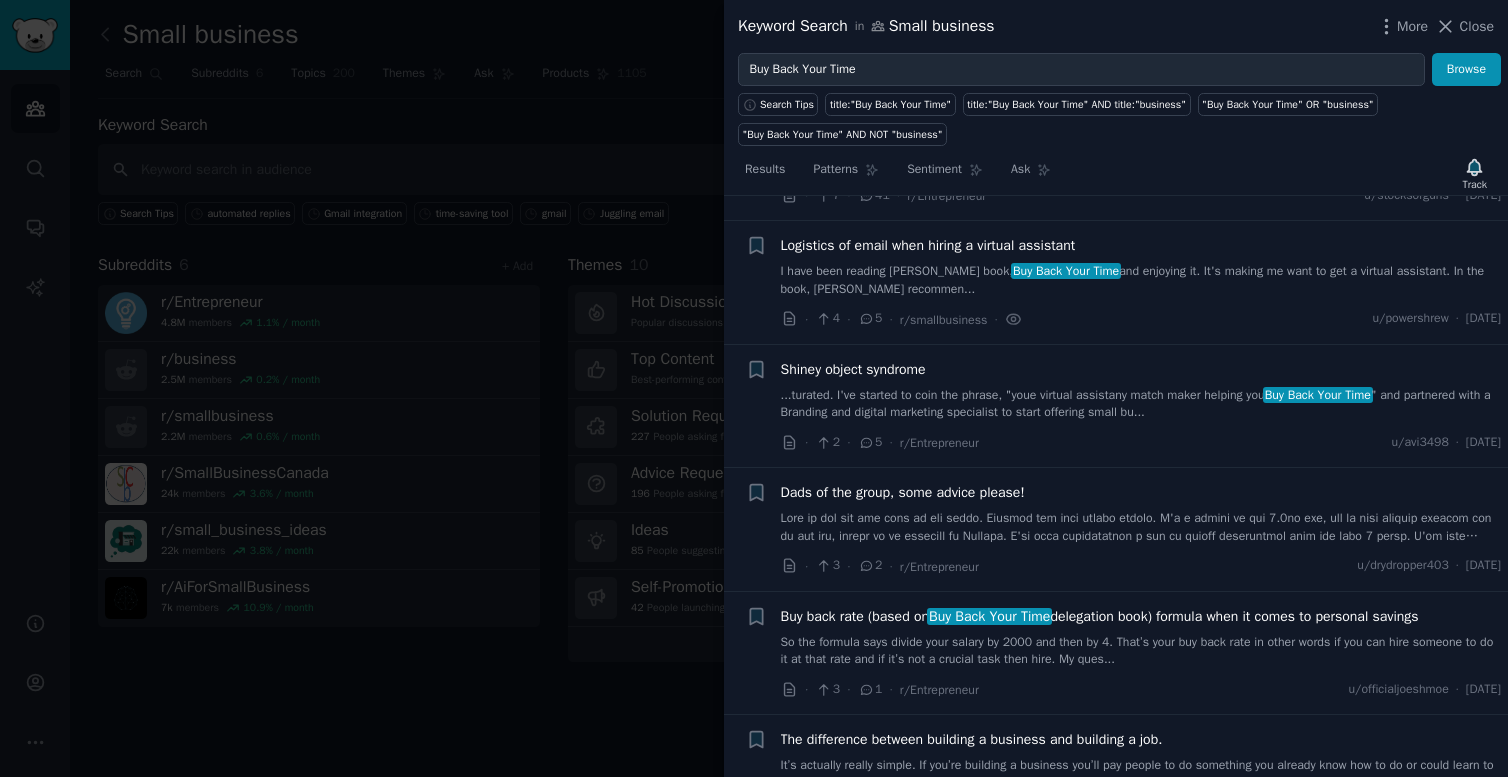 scroll, scrollTop: 402, scrollLeft: 0, axis: vertical 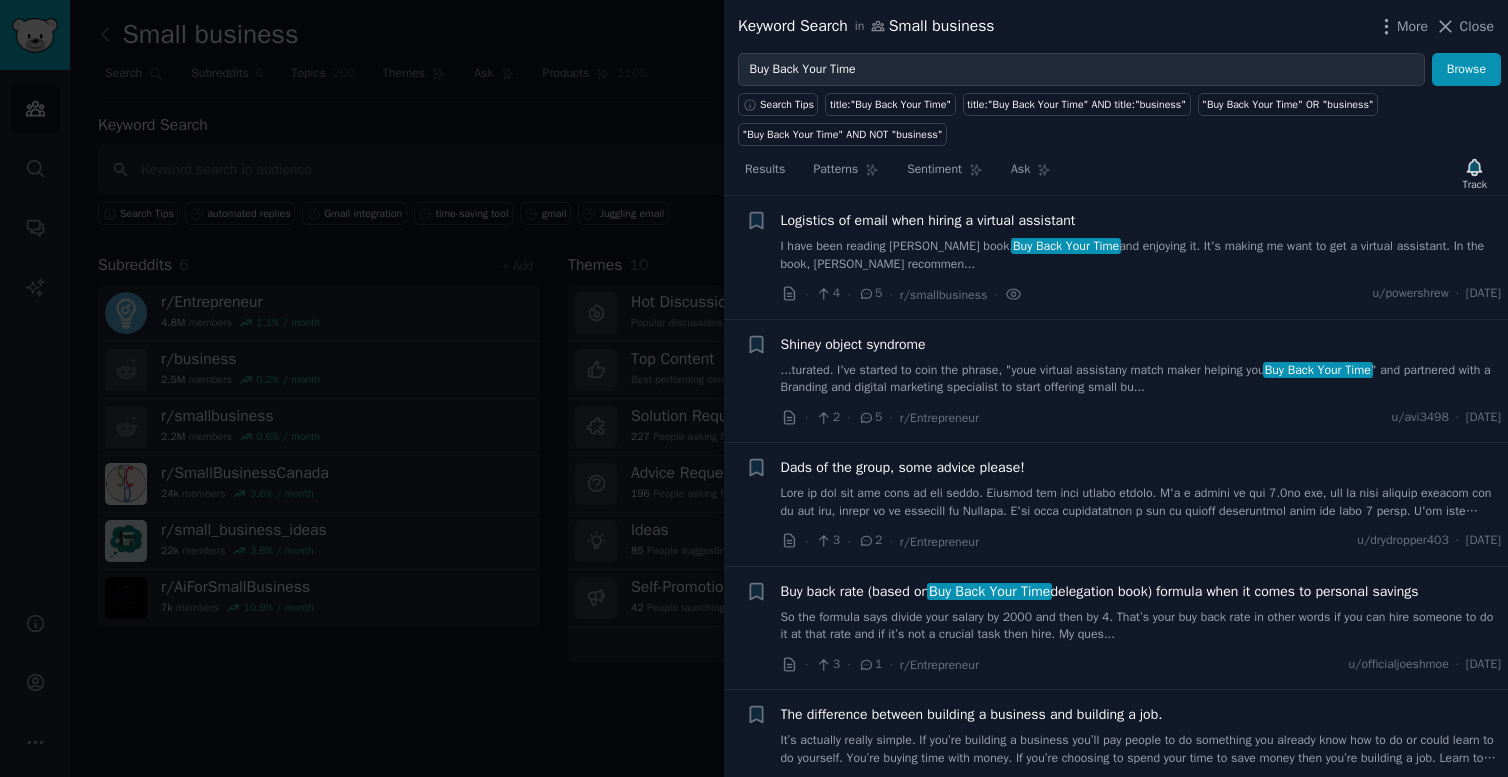 click on "I have been reading Dan Martell's book,  Buy Back Your Time  and enjoying it. It's making me want to get a virtual assistant. In the book, Dan recommen..." at bounding box center (1141, 255) 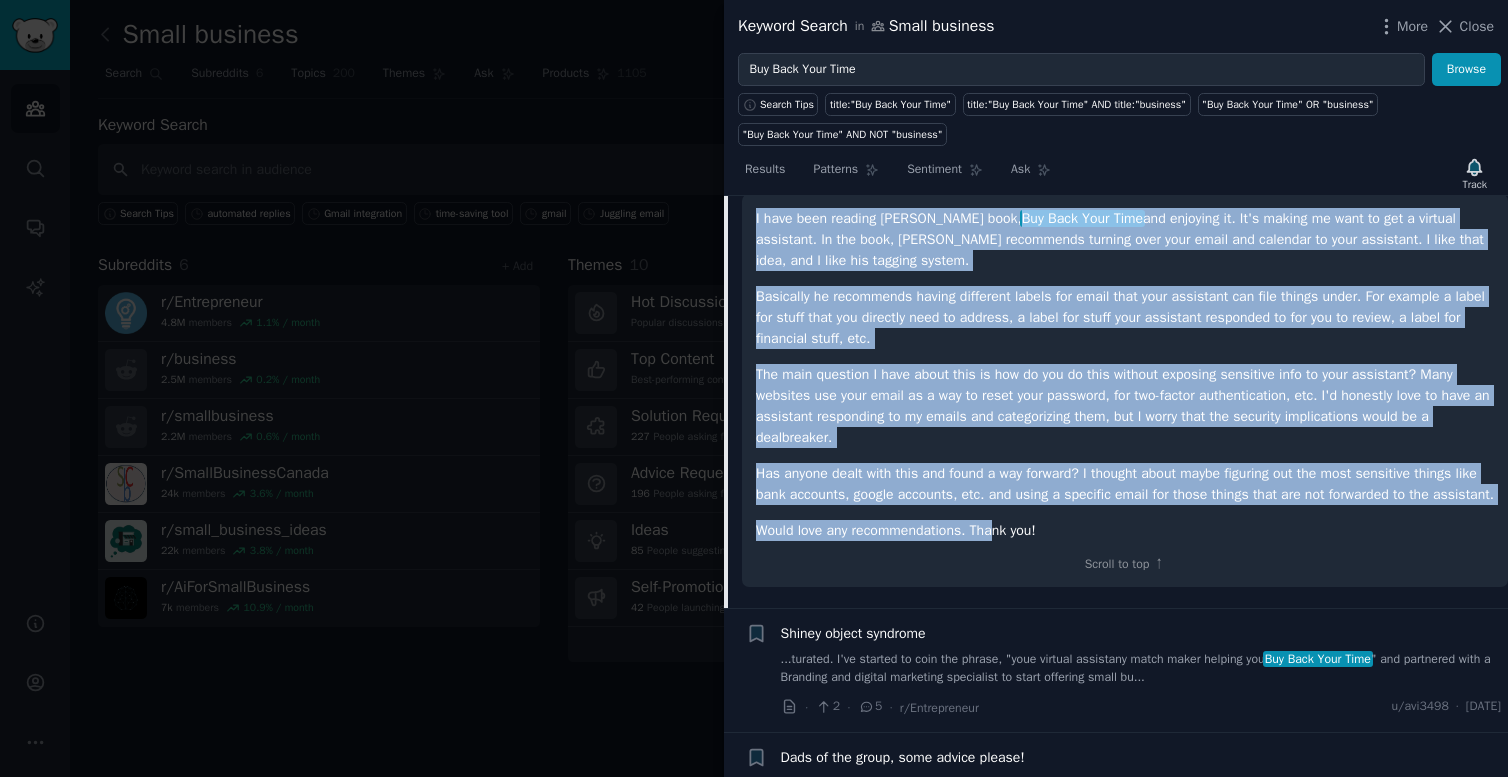 scroll, scrollTop: 731, scrollLeft: 0, axis: vertical 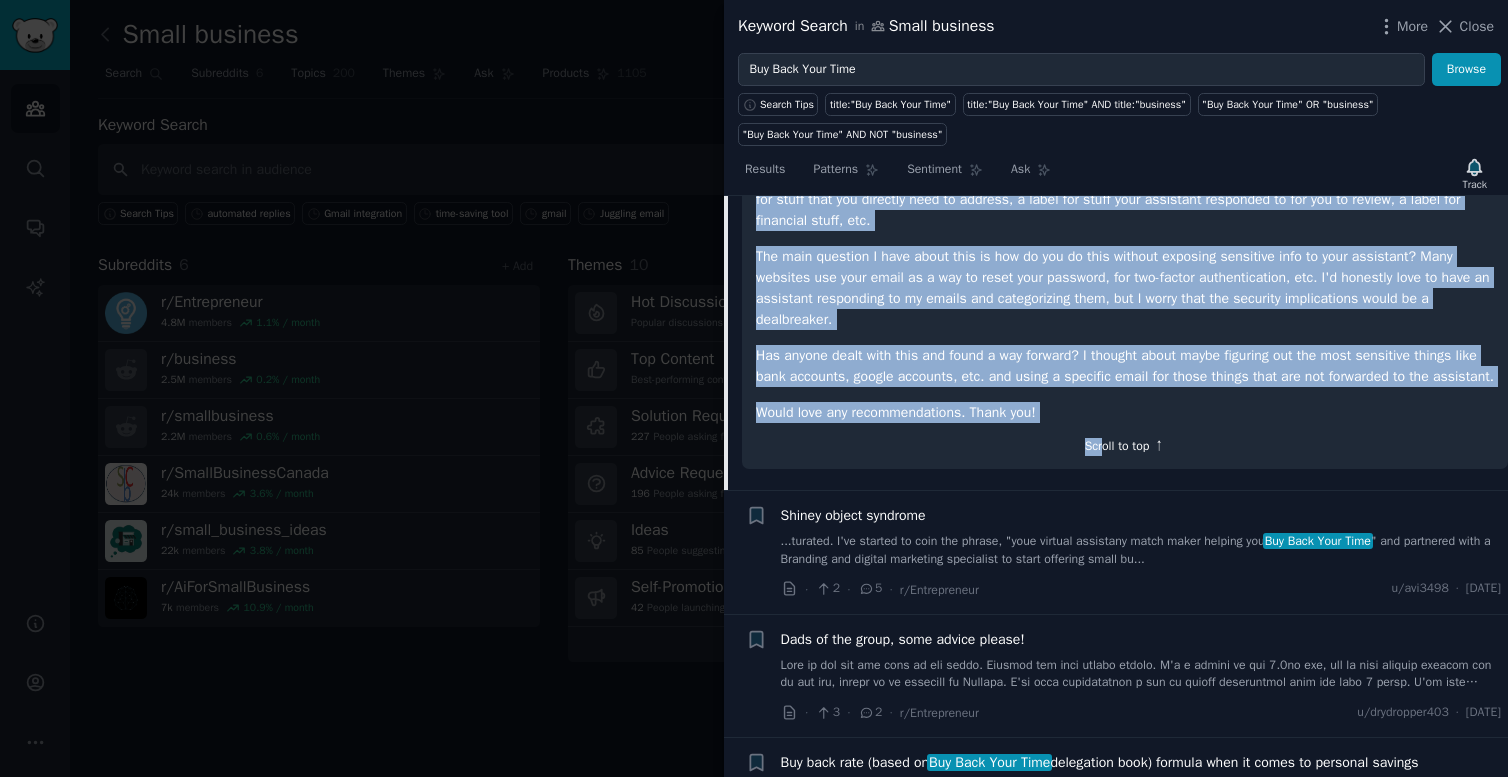 drag, startPoint x: 774, startPoint y: 206, endPoint x: 1102, endPoint y: 464, distance: 417.31042 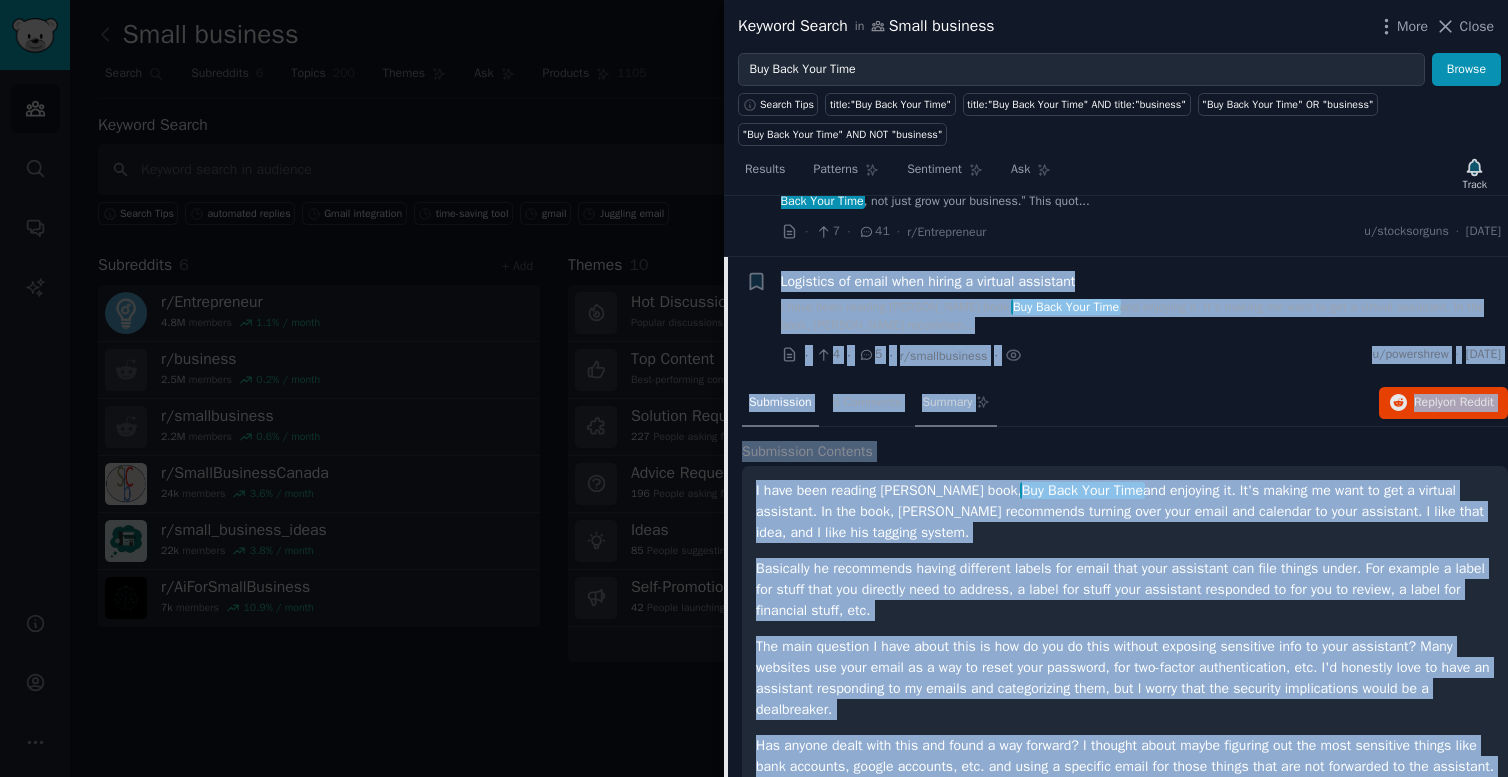 scroll, scrollTop: 319, scrollLeft: 0, axis: vertical 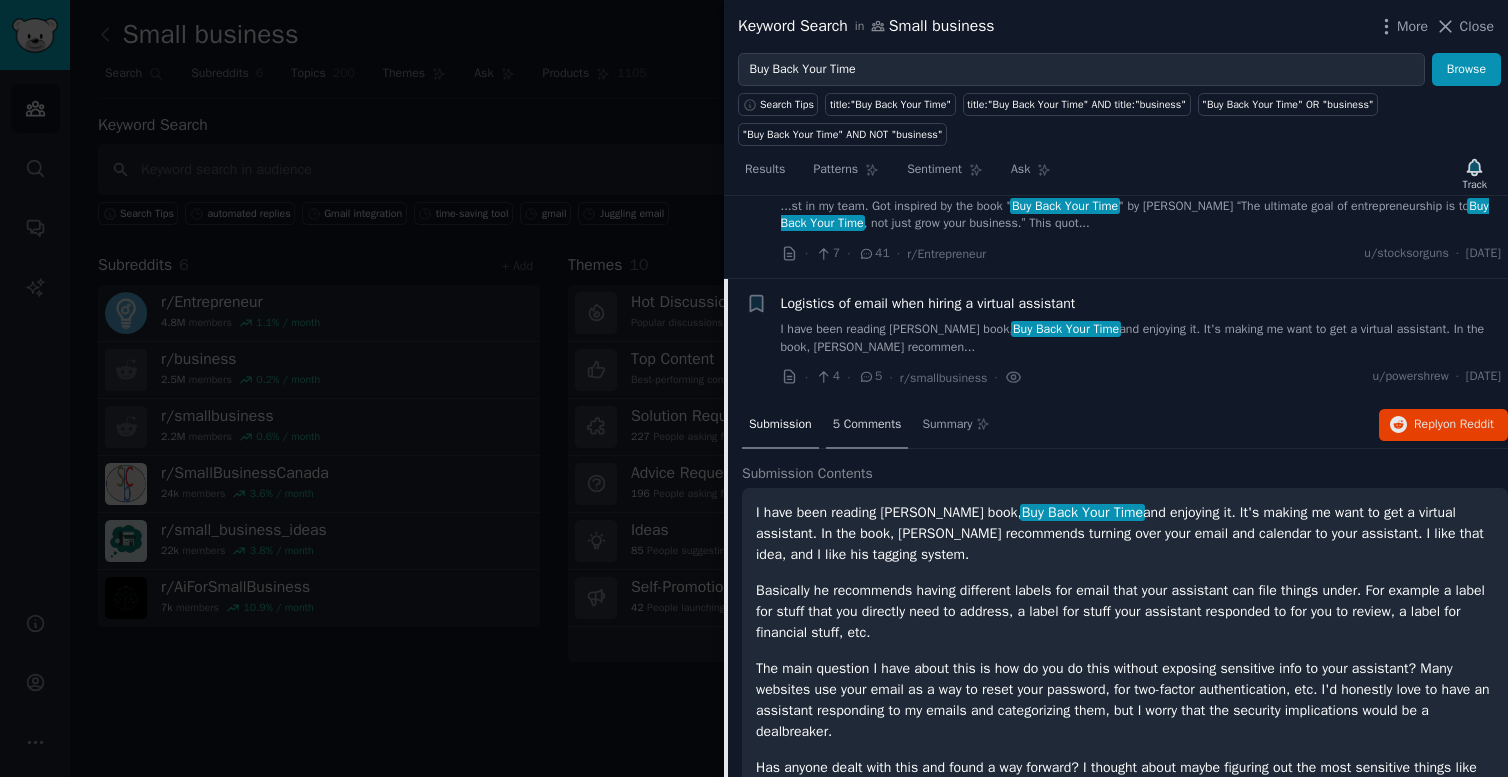click on "5 Comments" at bounding box center (867, 425) 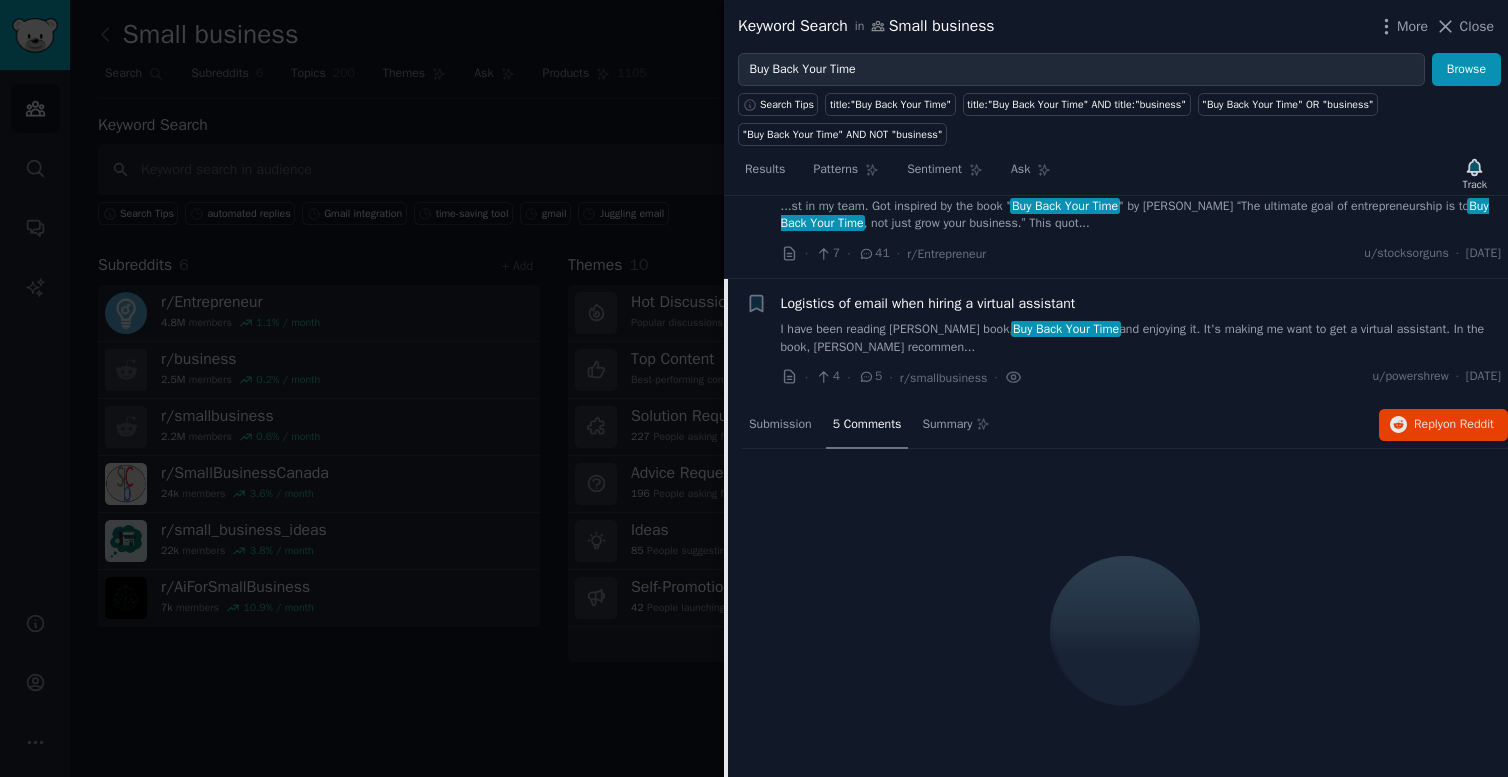 click on "5 Comments" at bounding box center (867, 425) 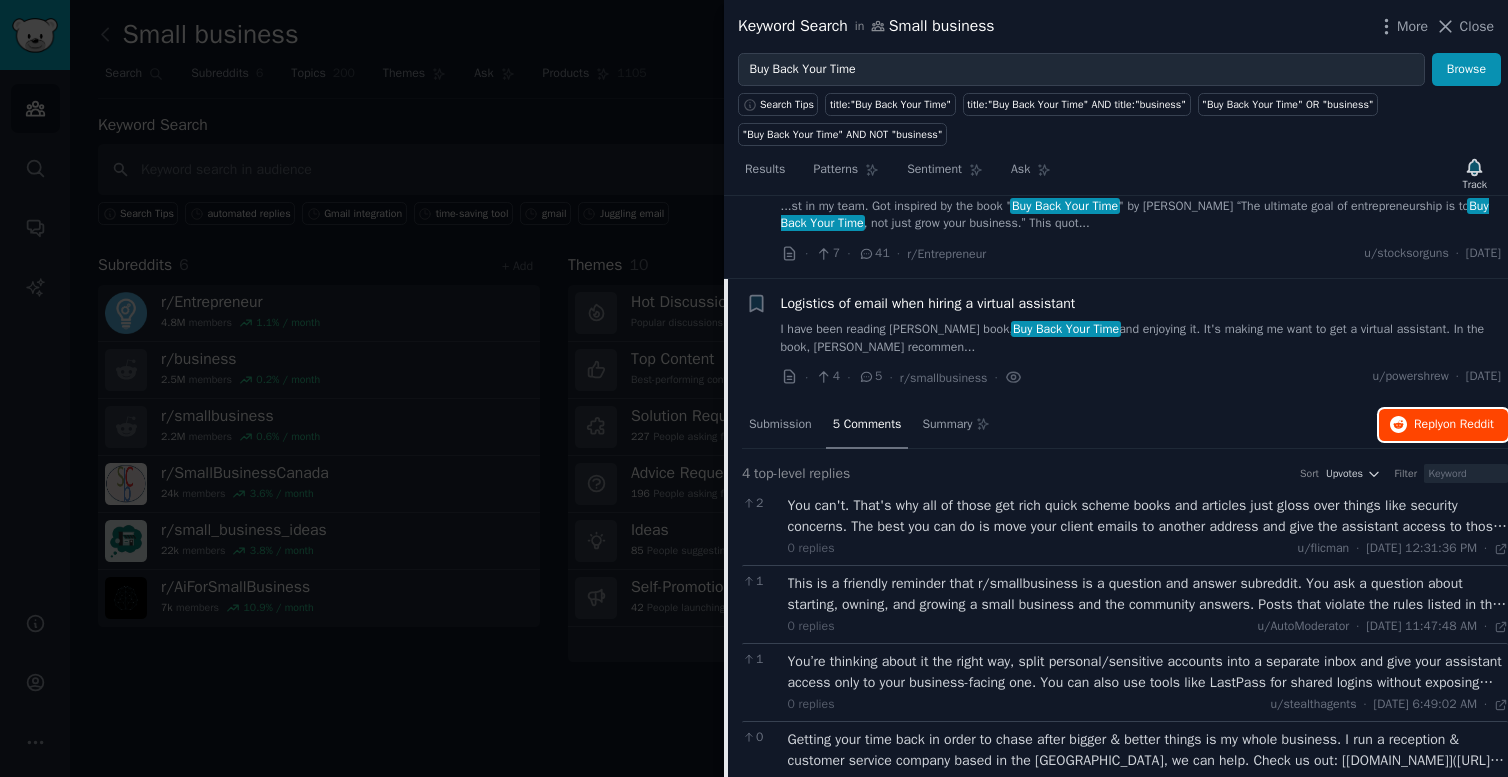 click on "Reply  on Reddit" at bounding box center [1454, 425] 